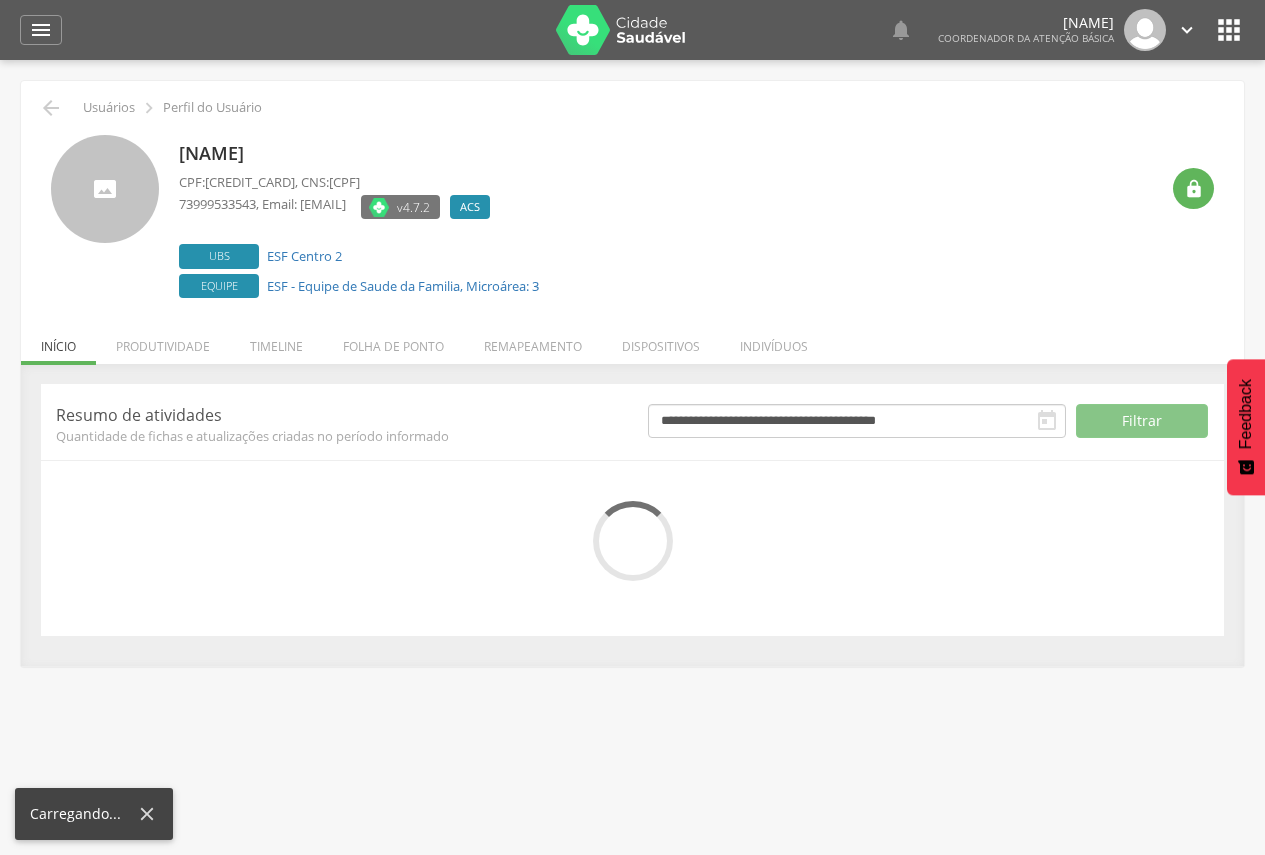 scroll, scrollTop: 0, scrollLeft: 0, axis: both 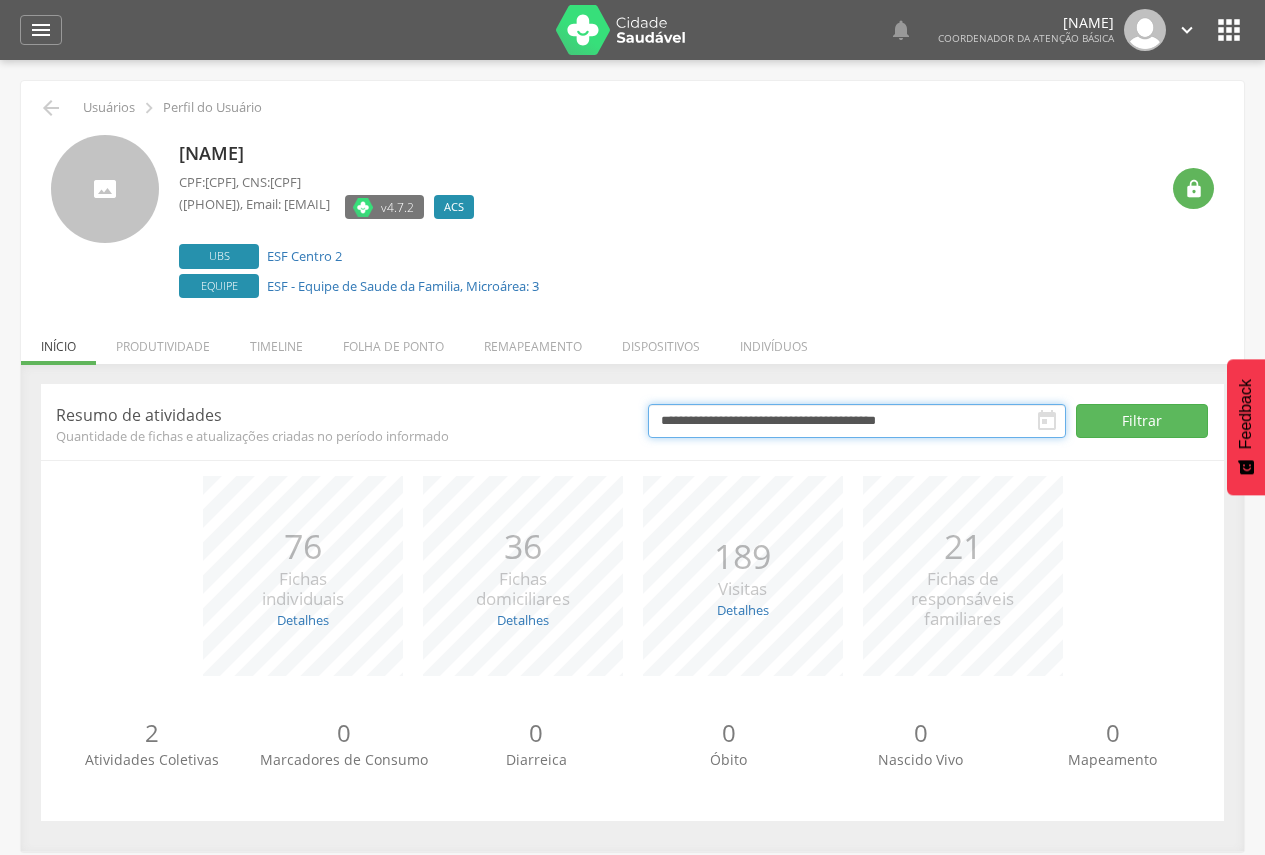 click on "**********" at bounding box center [857, 421] 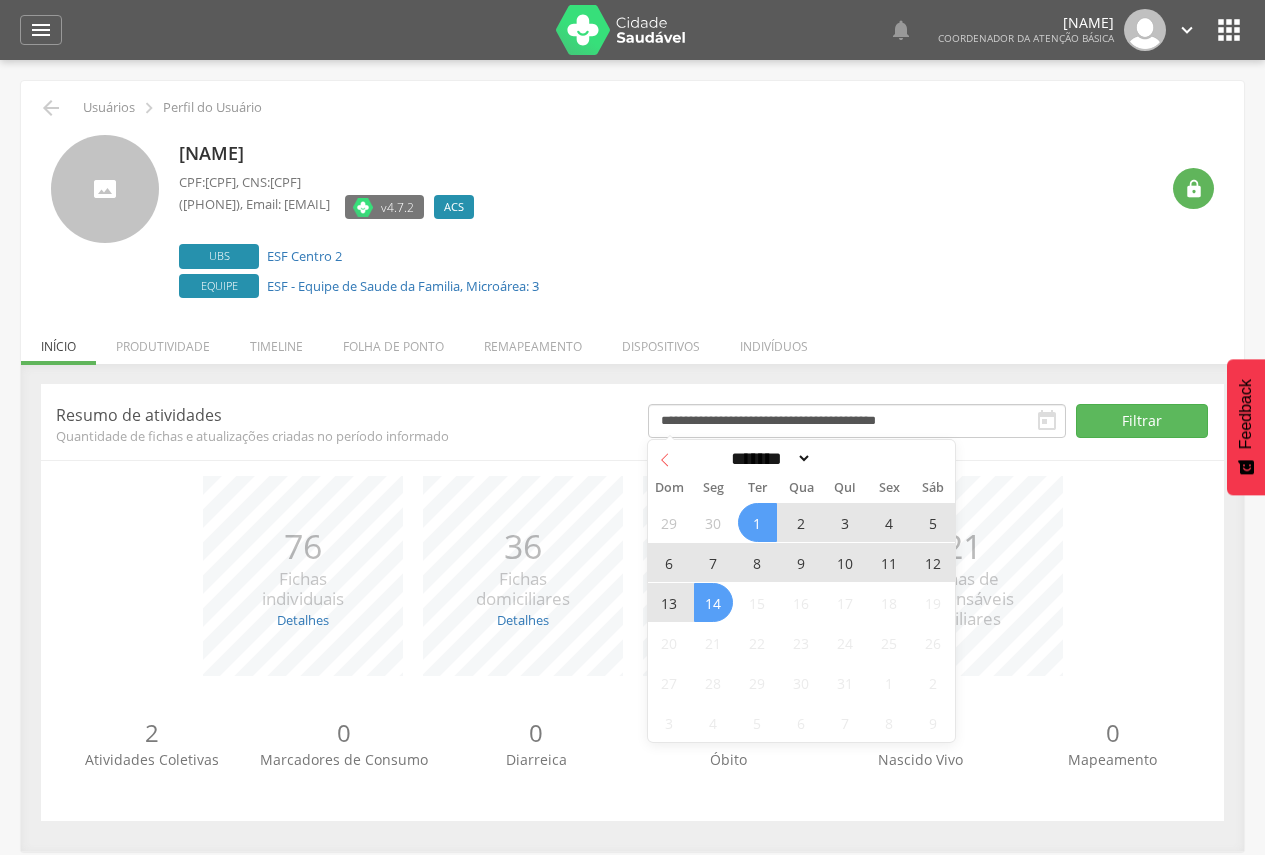 click 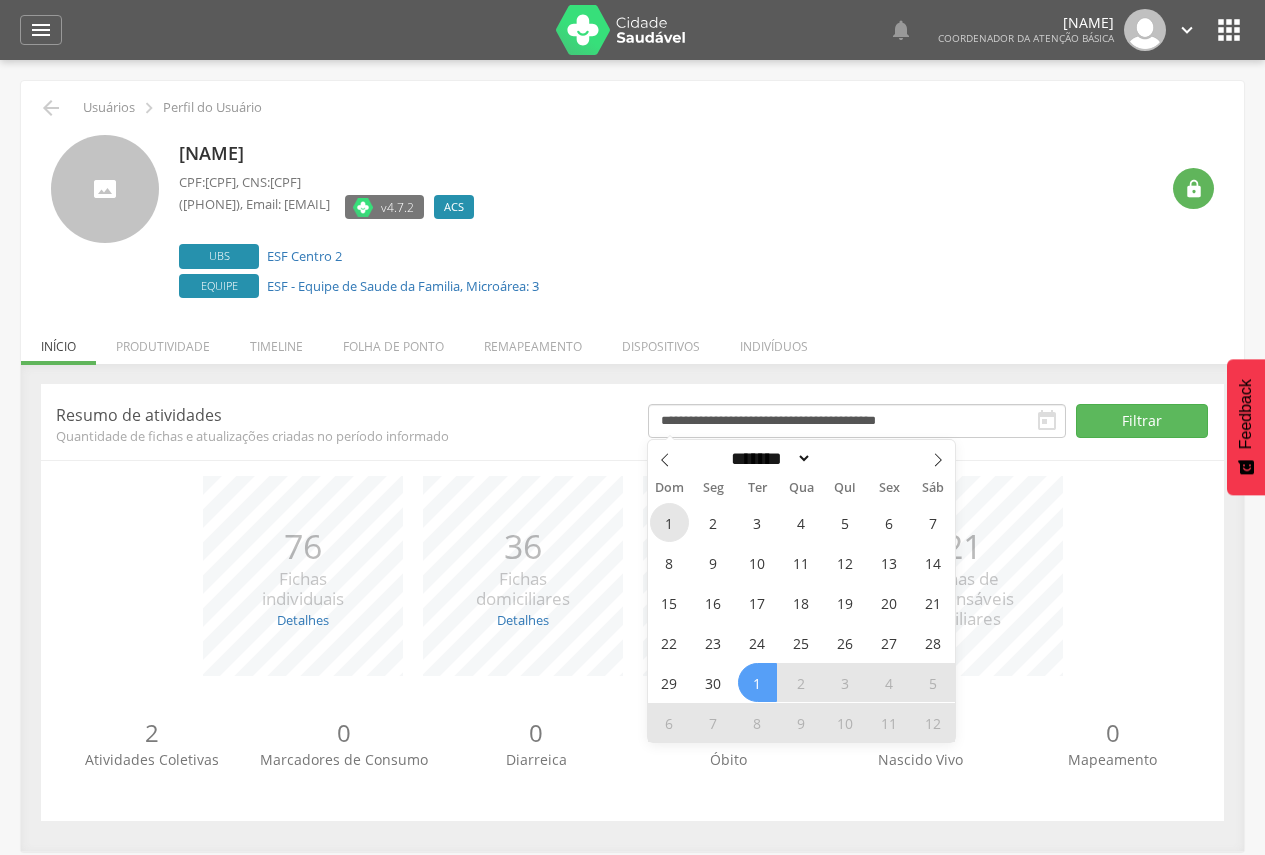 click on "1" at bounding box center [669, 522] 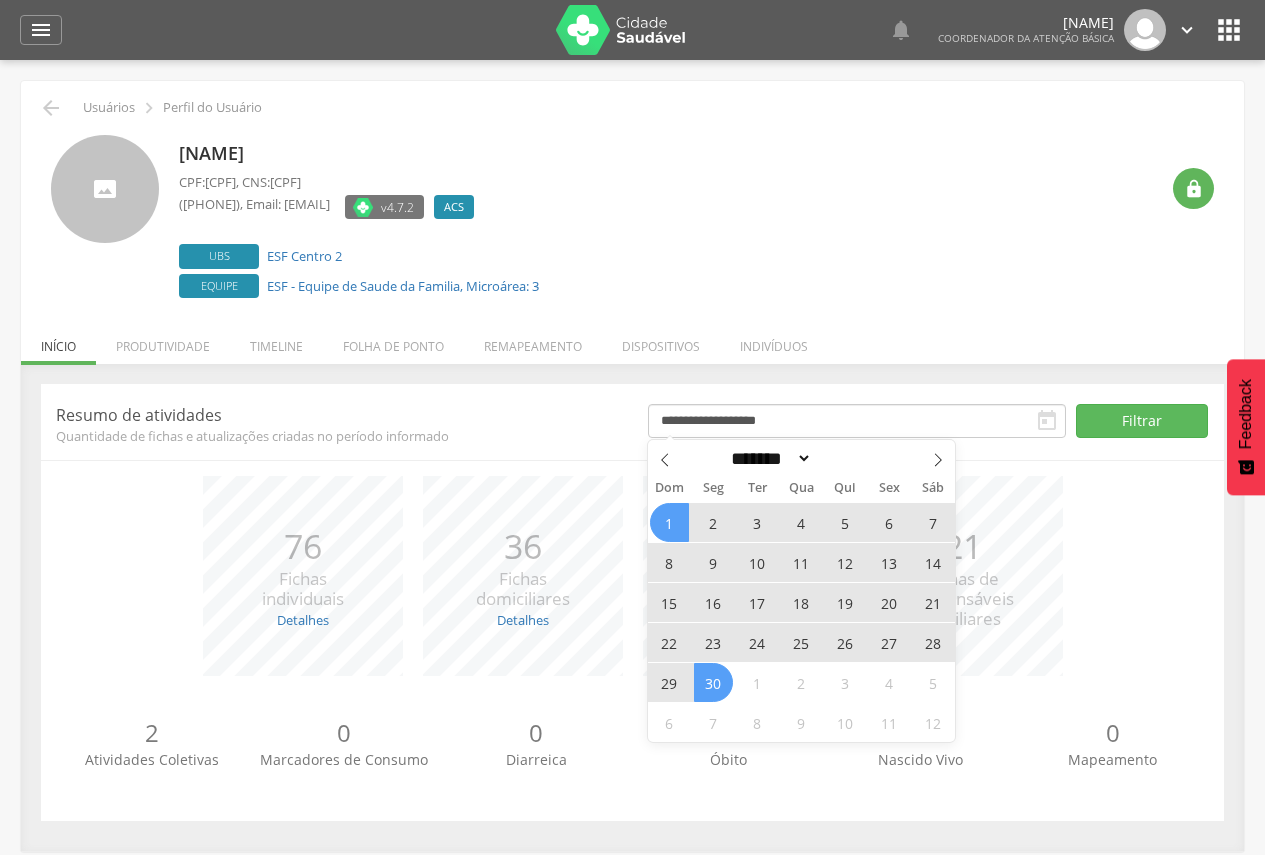 click on "30" at bounding box center (713, 682) 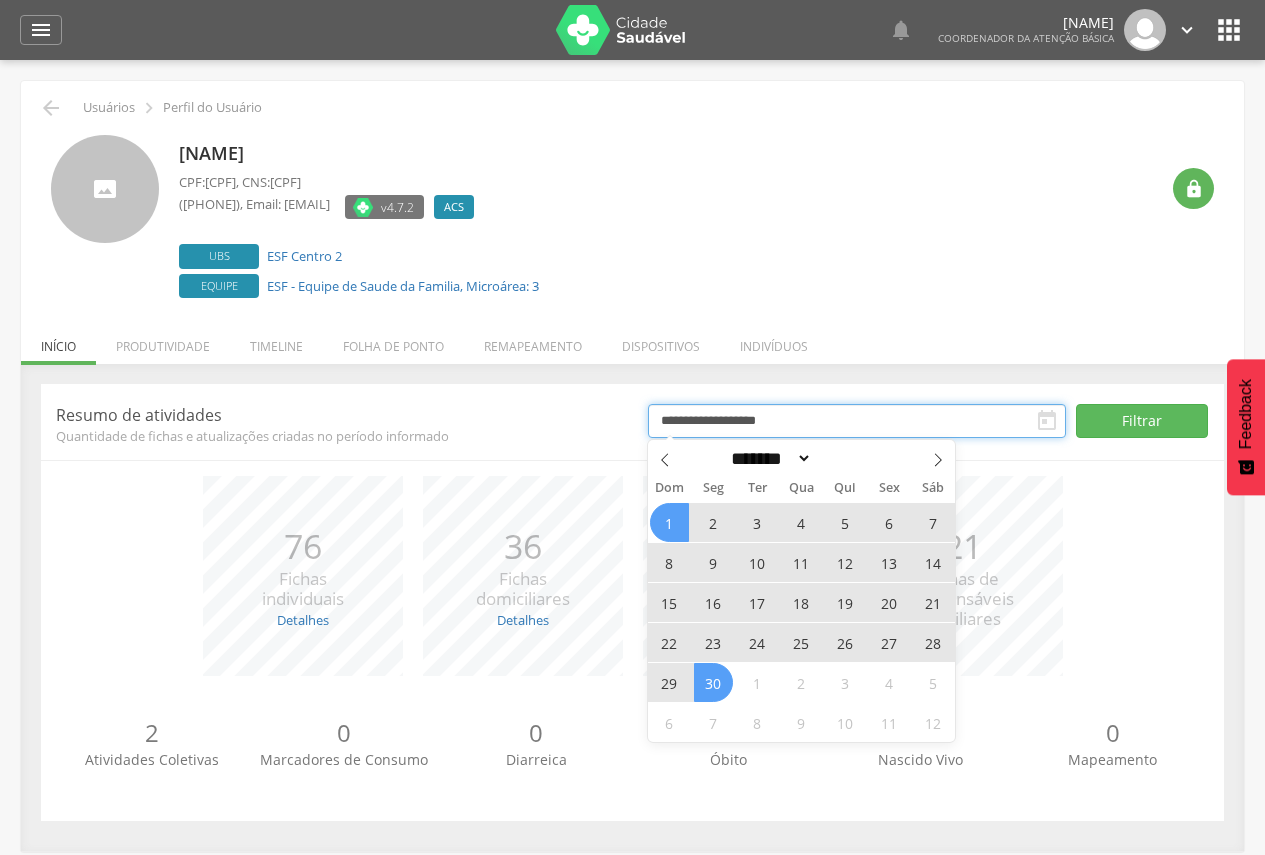type on "**********" 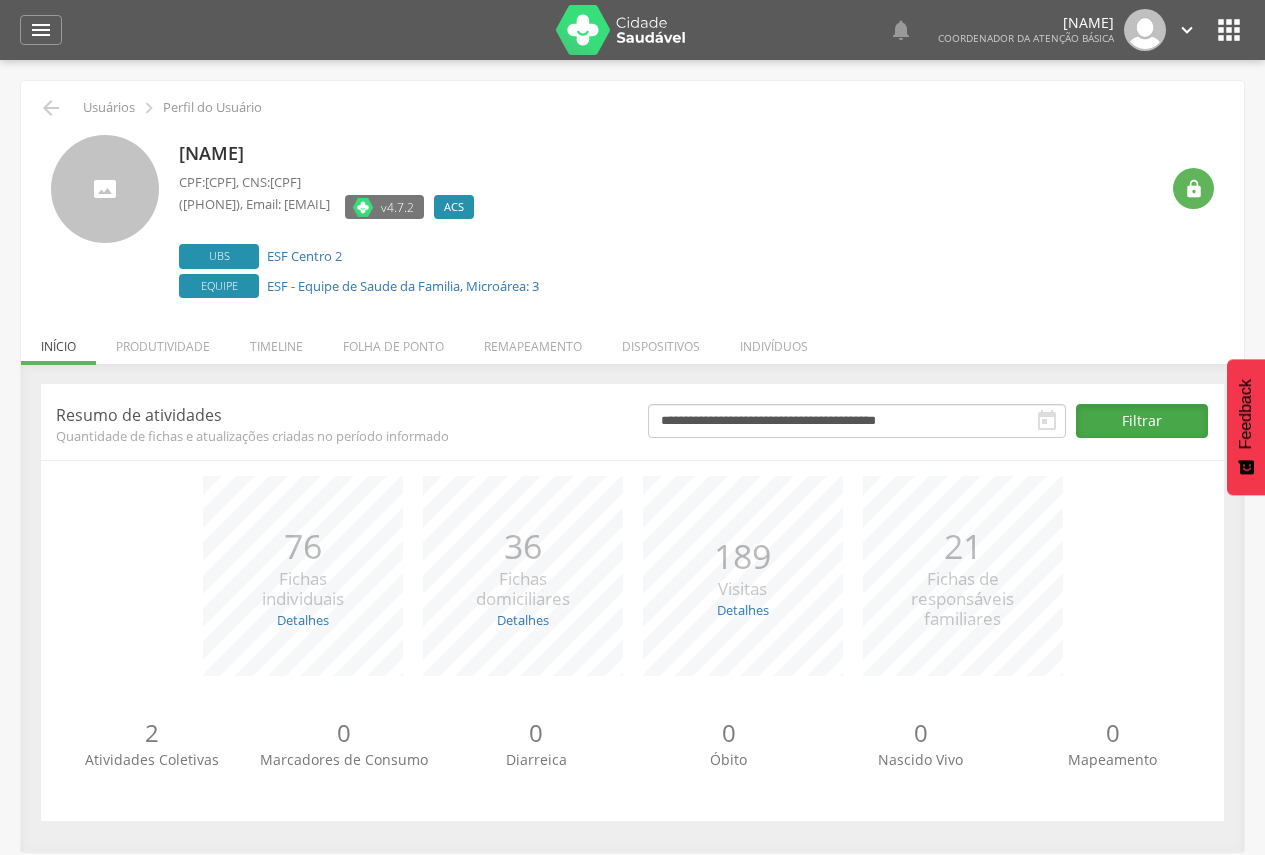 click on "Filtrar" at bounding box center (1142, 421) 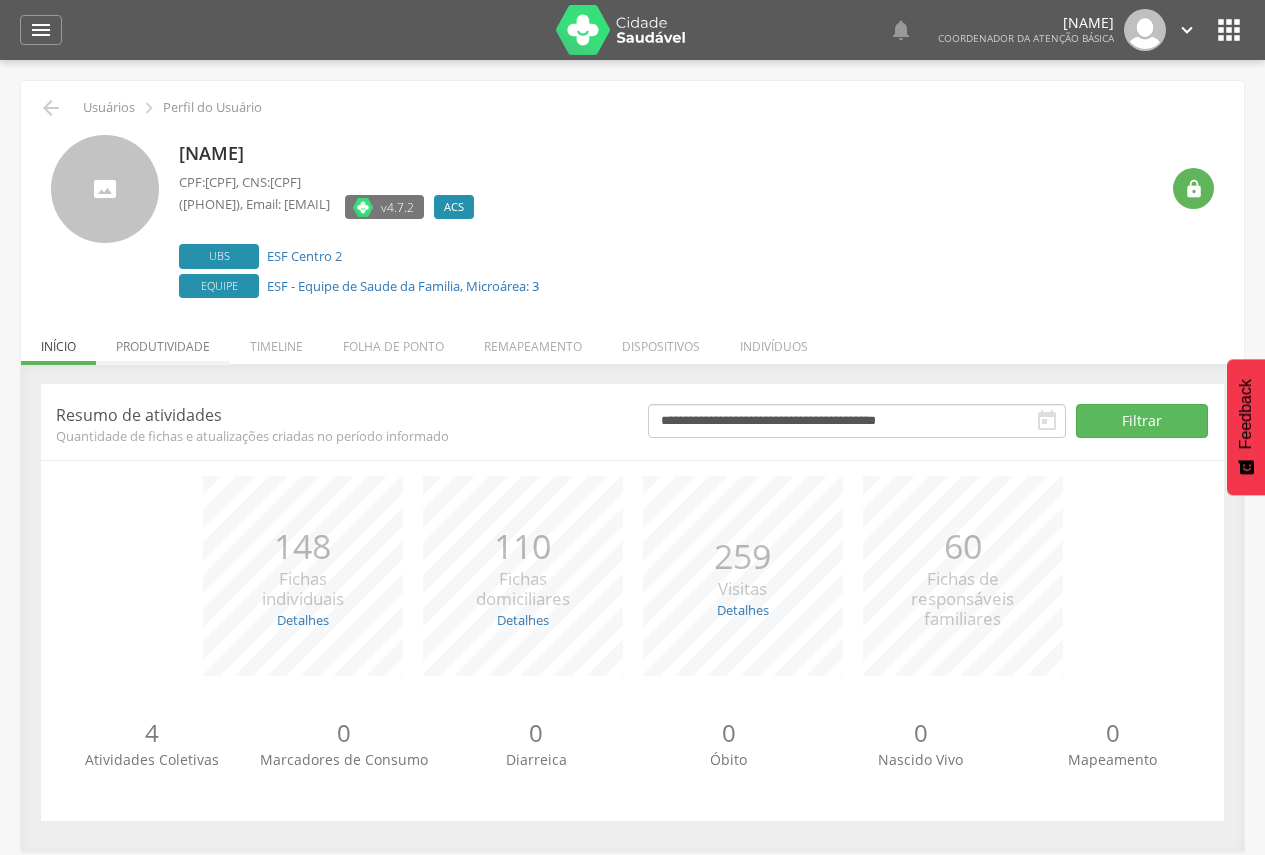 click on "Produtividade" at bounding box center (163, 341) 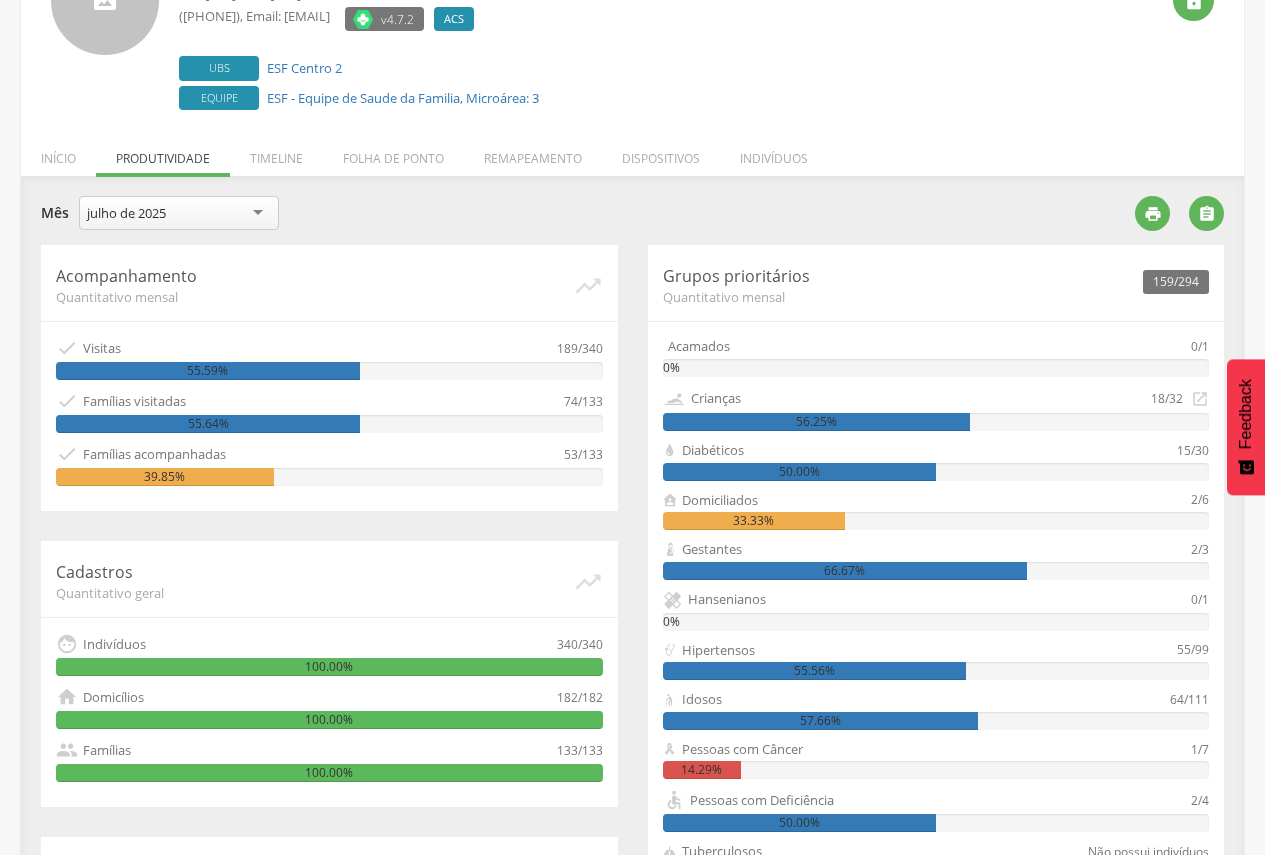 scroll, scrollTop: 15, scrollLeft: 0, axis: vertical 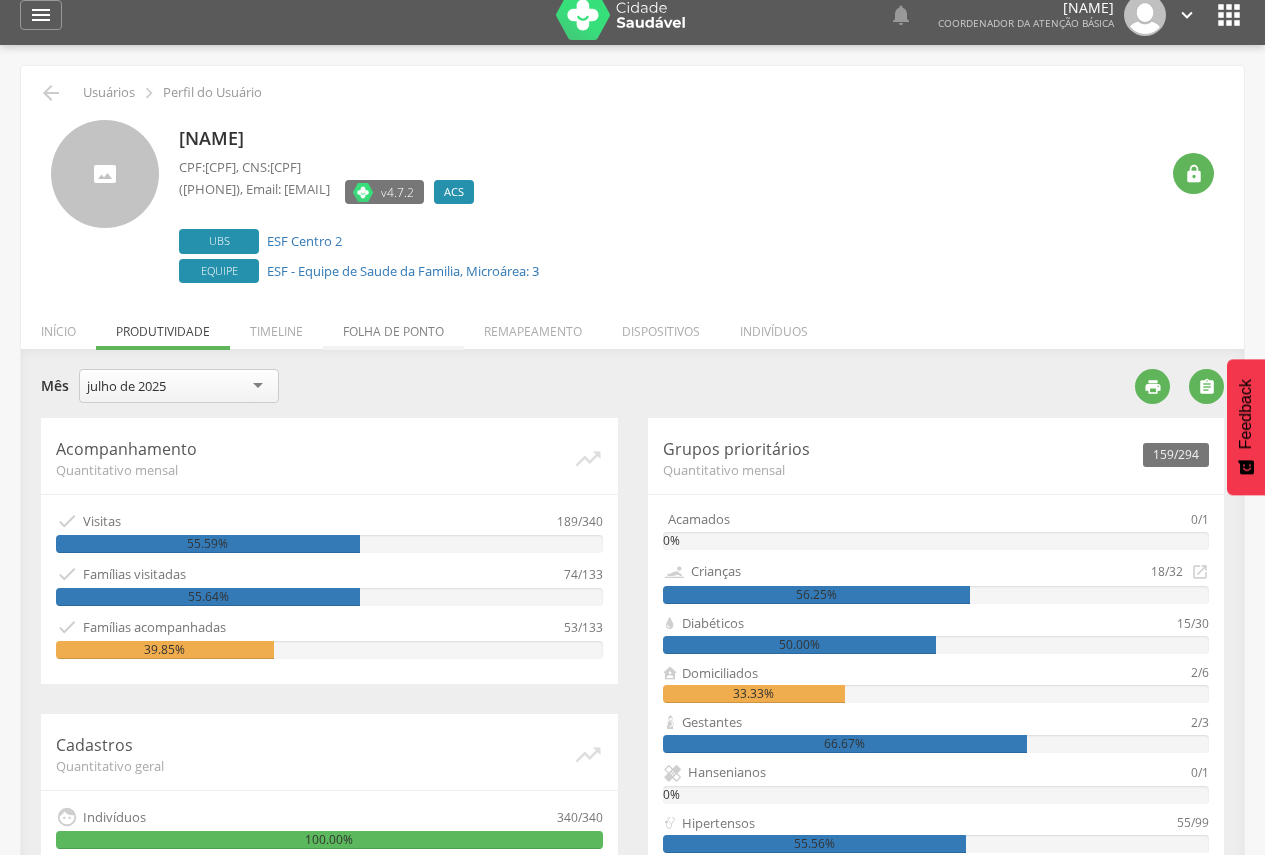 click on "Folha de ponto" at bounding box center [393, 326] 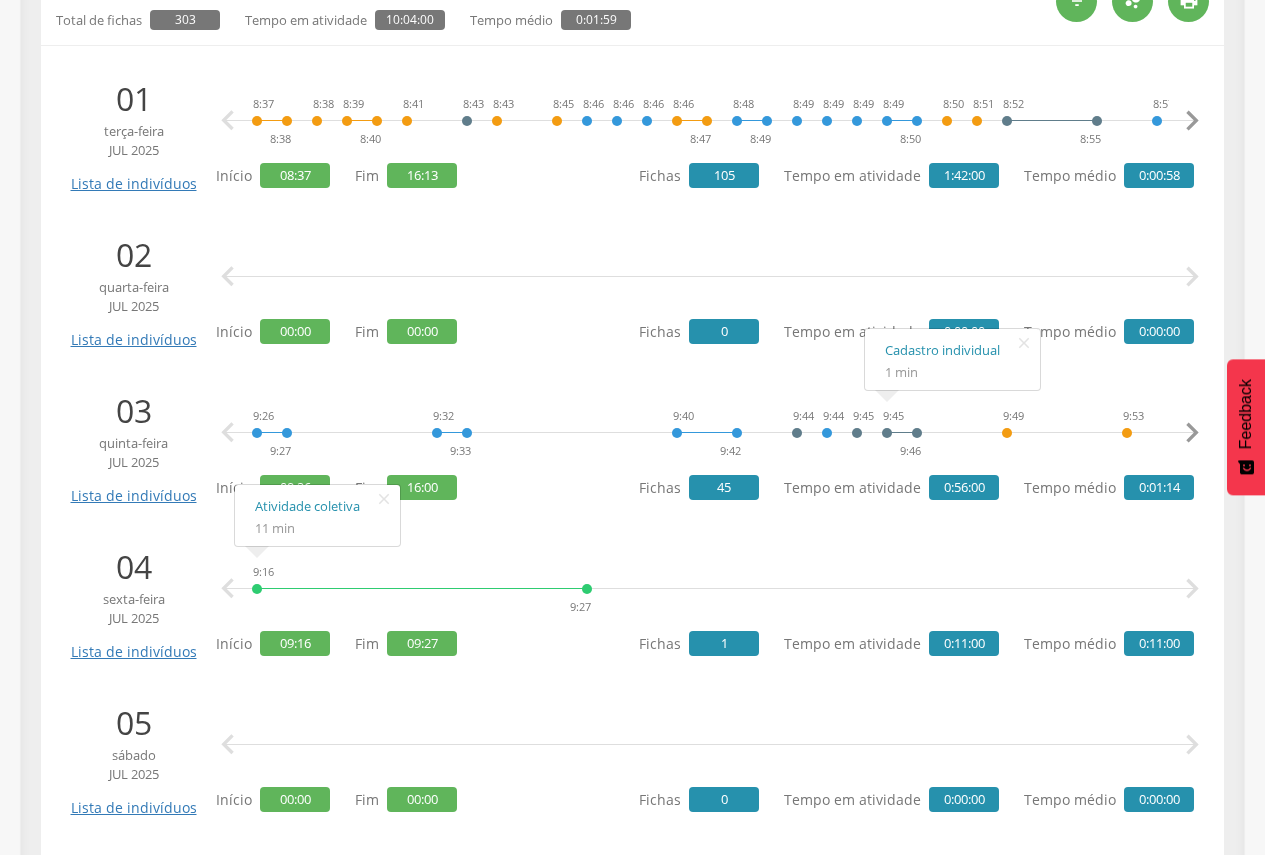 scroll, scrollTop: 415, scrollLeft: 0, axis: vertical 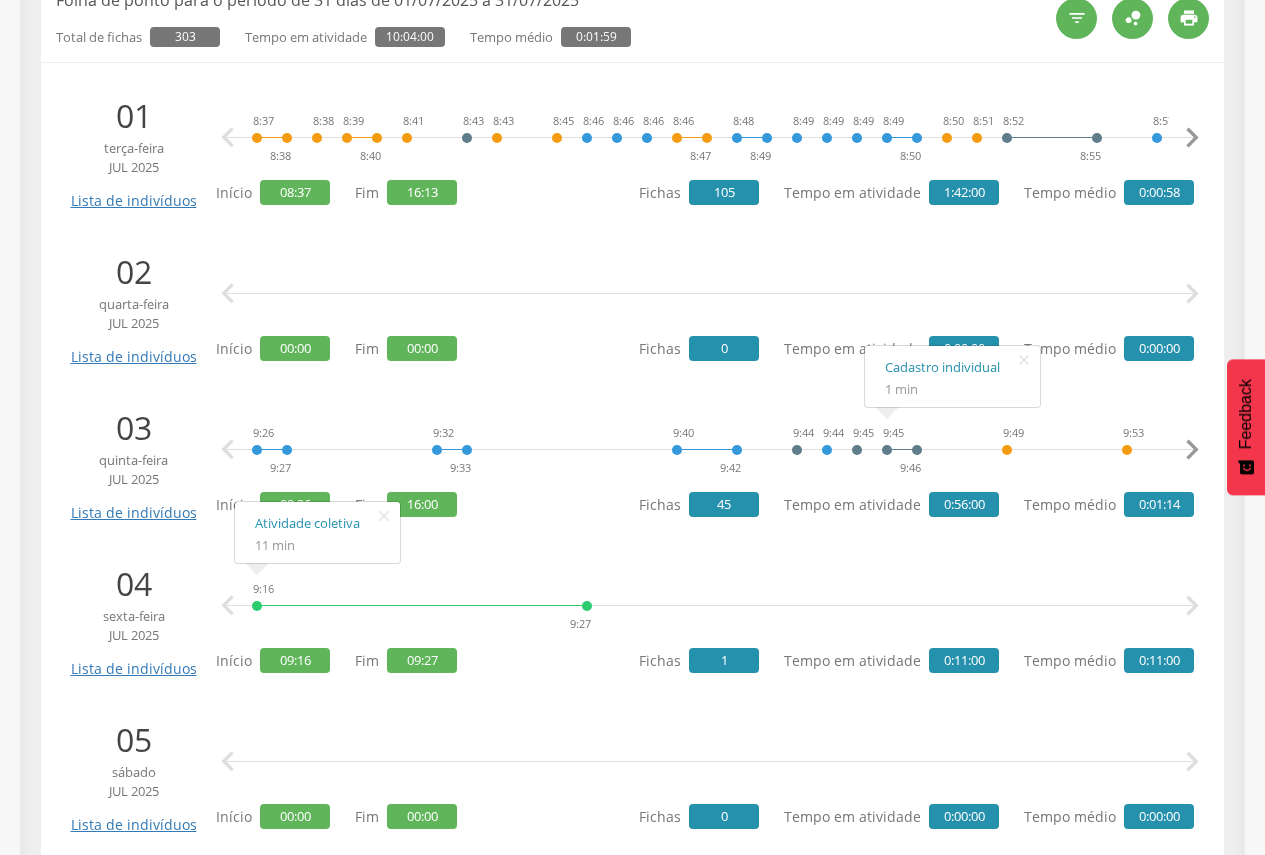 click on "" at bounding box center (1192, 450) 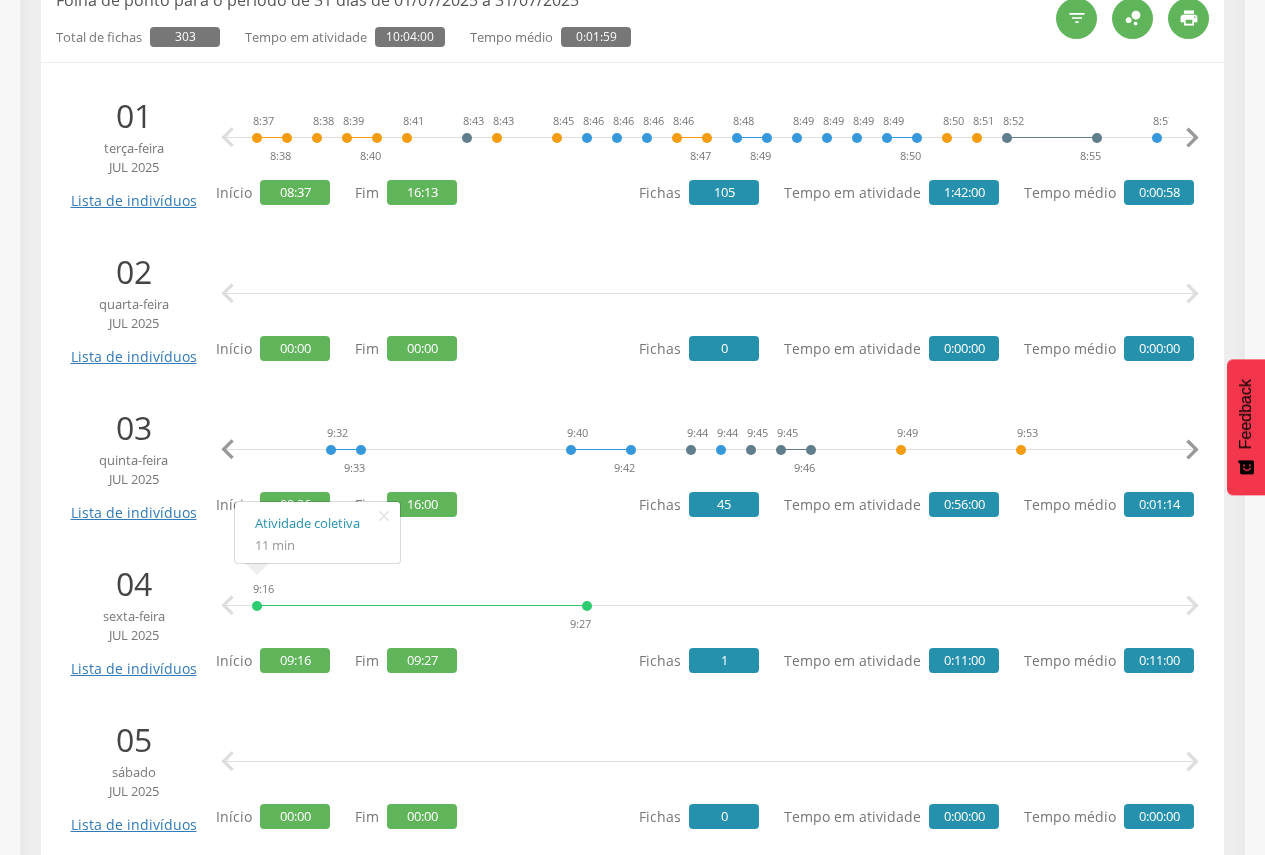 click on "" at bounding box center (1192, 450) 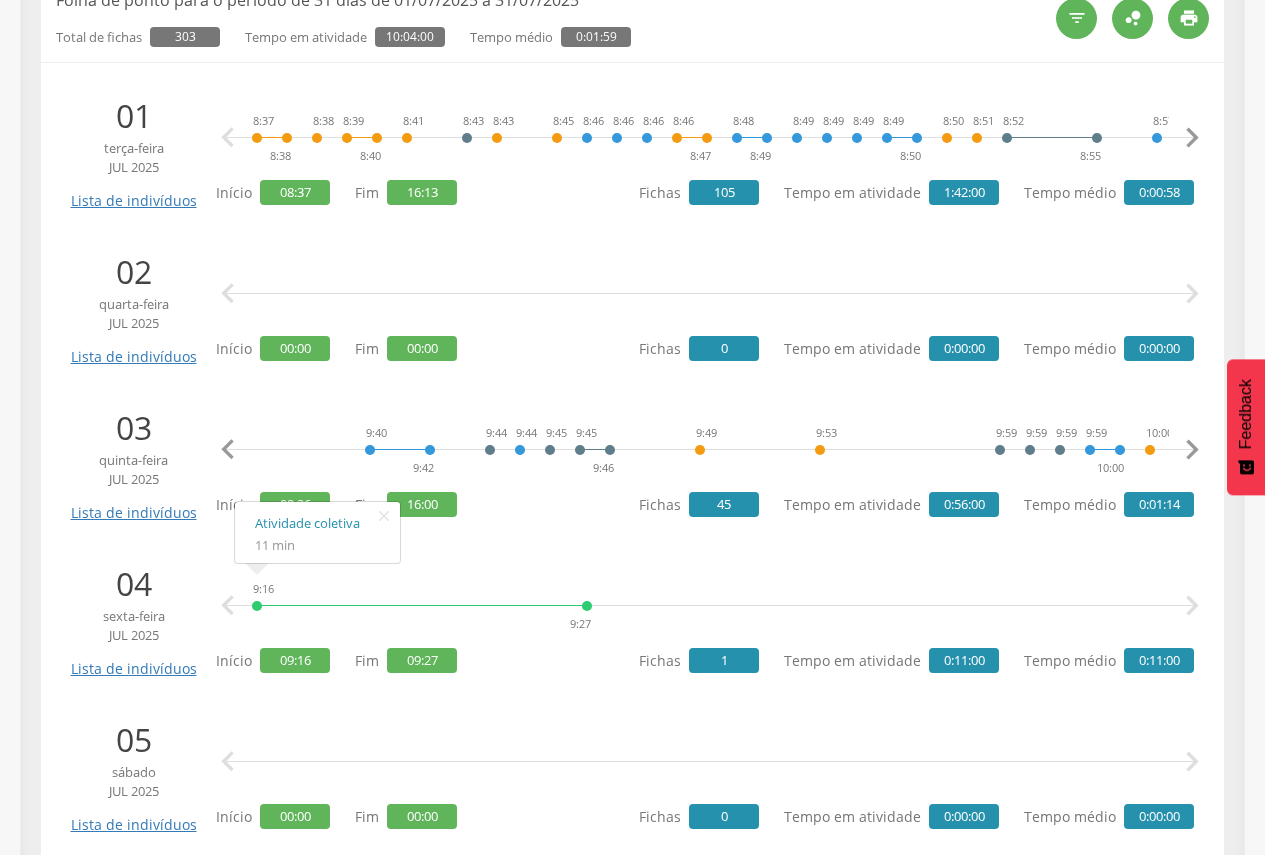 click on "" at bounding box center [1192, 450] 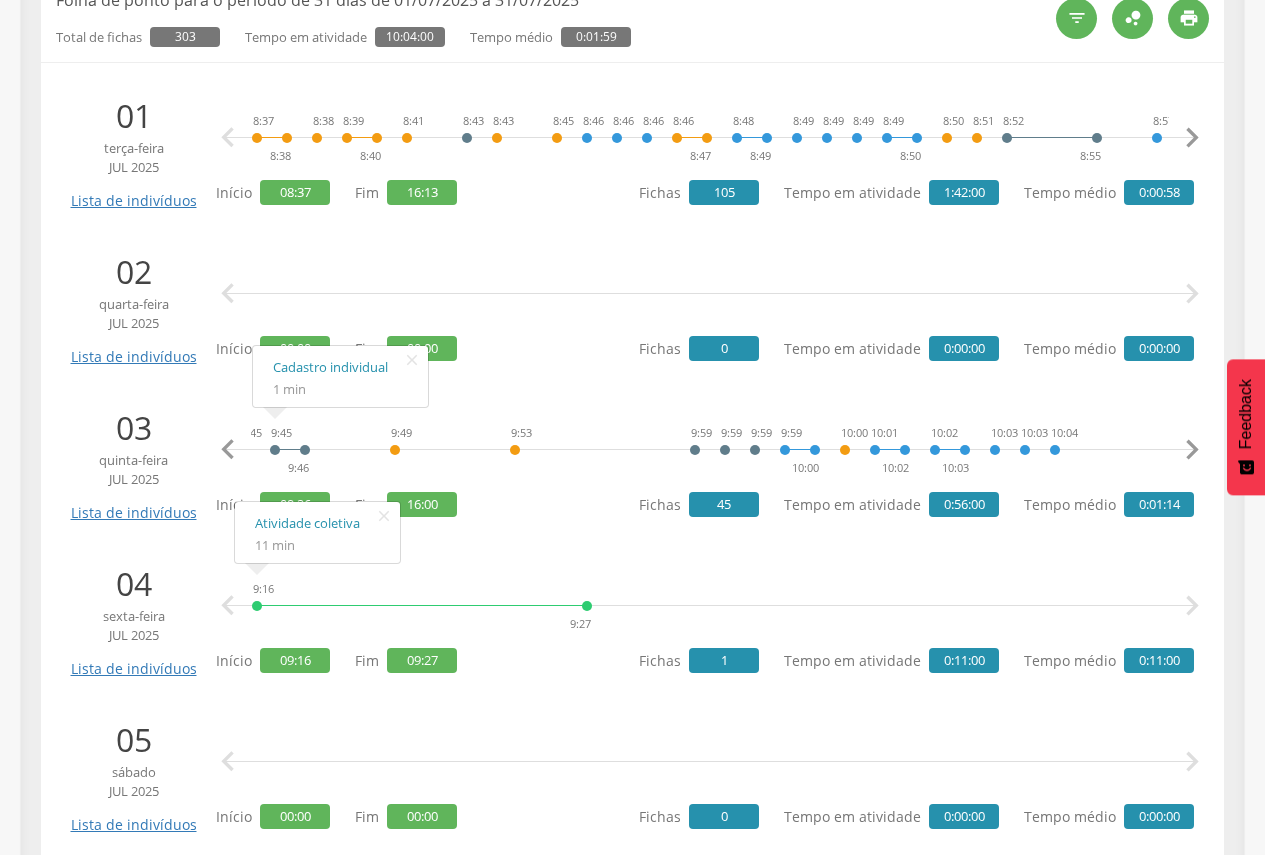 scroll, scrollTop: 0, scrollLeft: 612, axis: horizontal 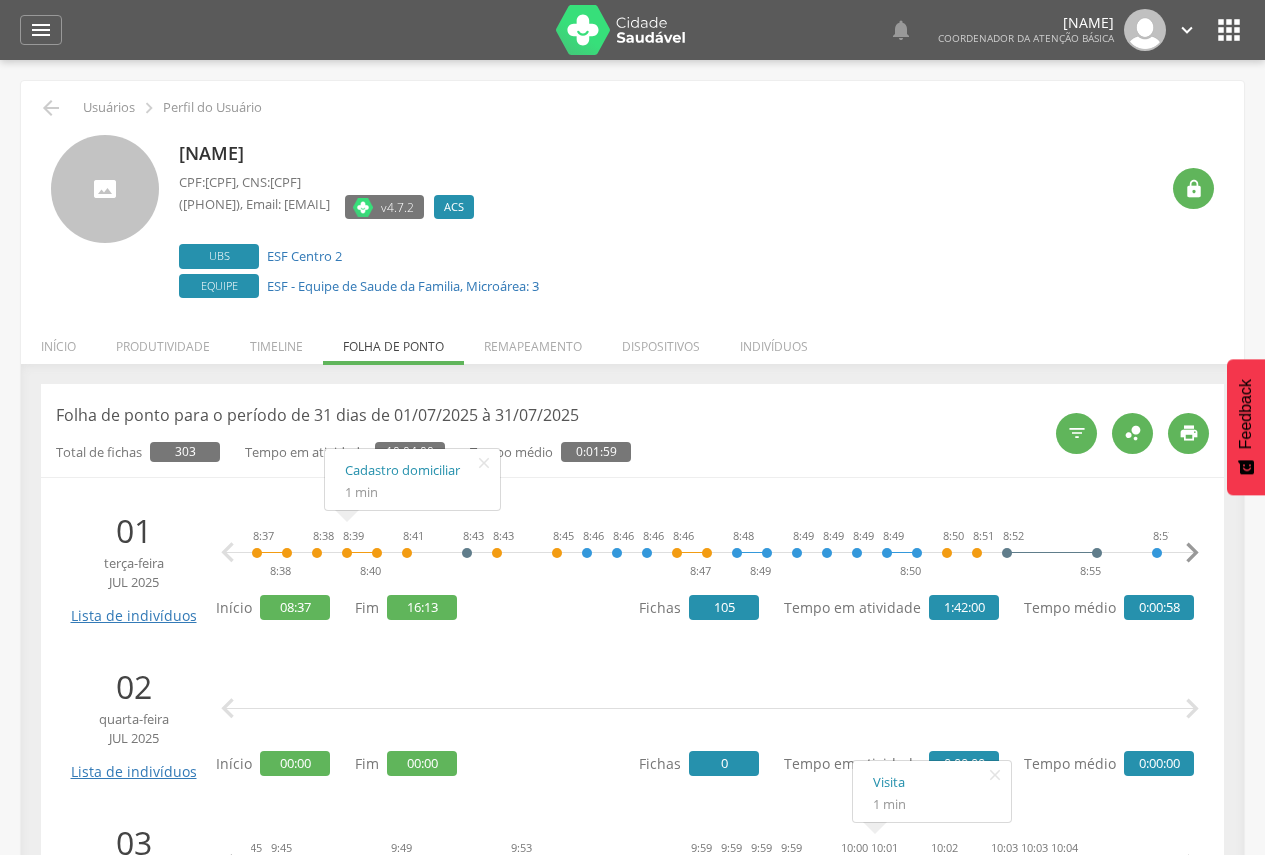 drag, startPoint x: 176, startPoint y: 153, endPoint x: 467, endPoint y: 132, distance: 291.75674 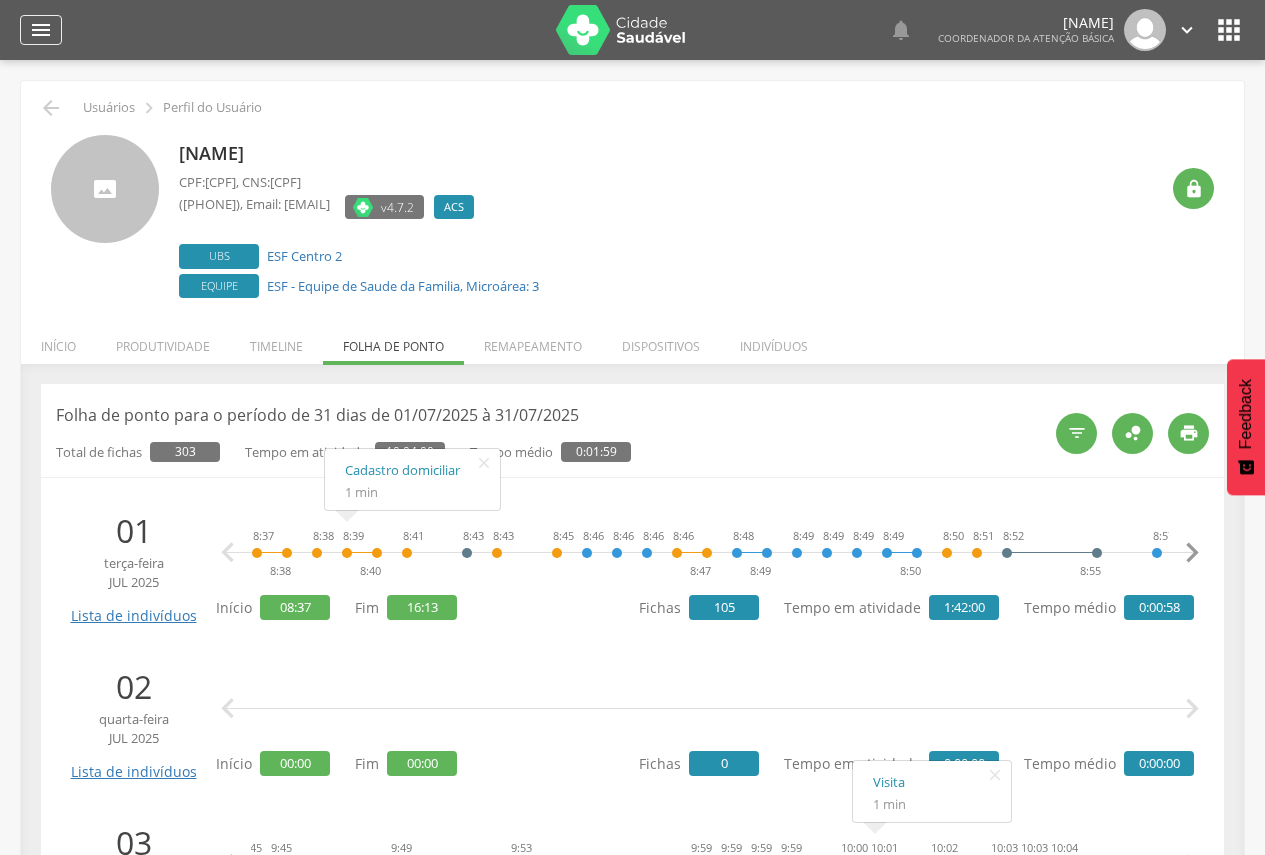 click on "" at bounding box center (41, 30) 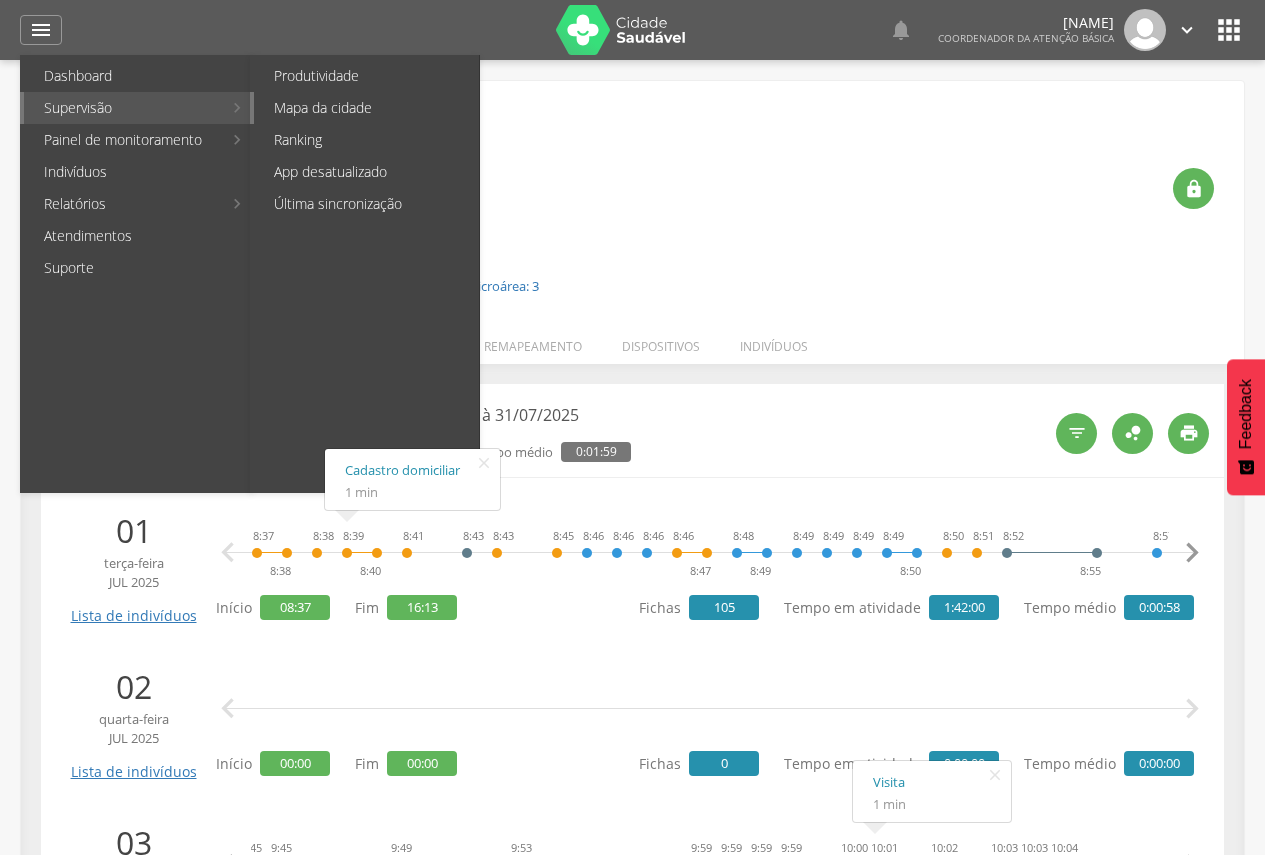click on "Mapa da cidade" at bounding box center [366, 108] 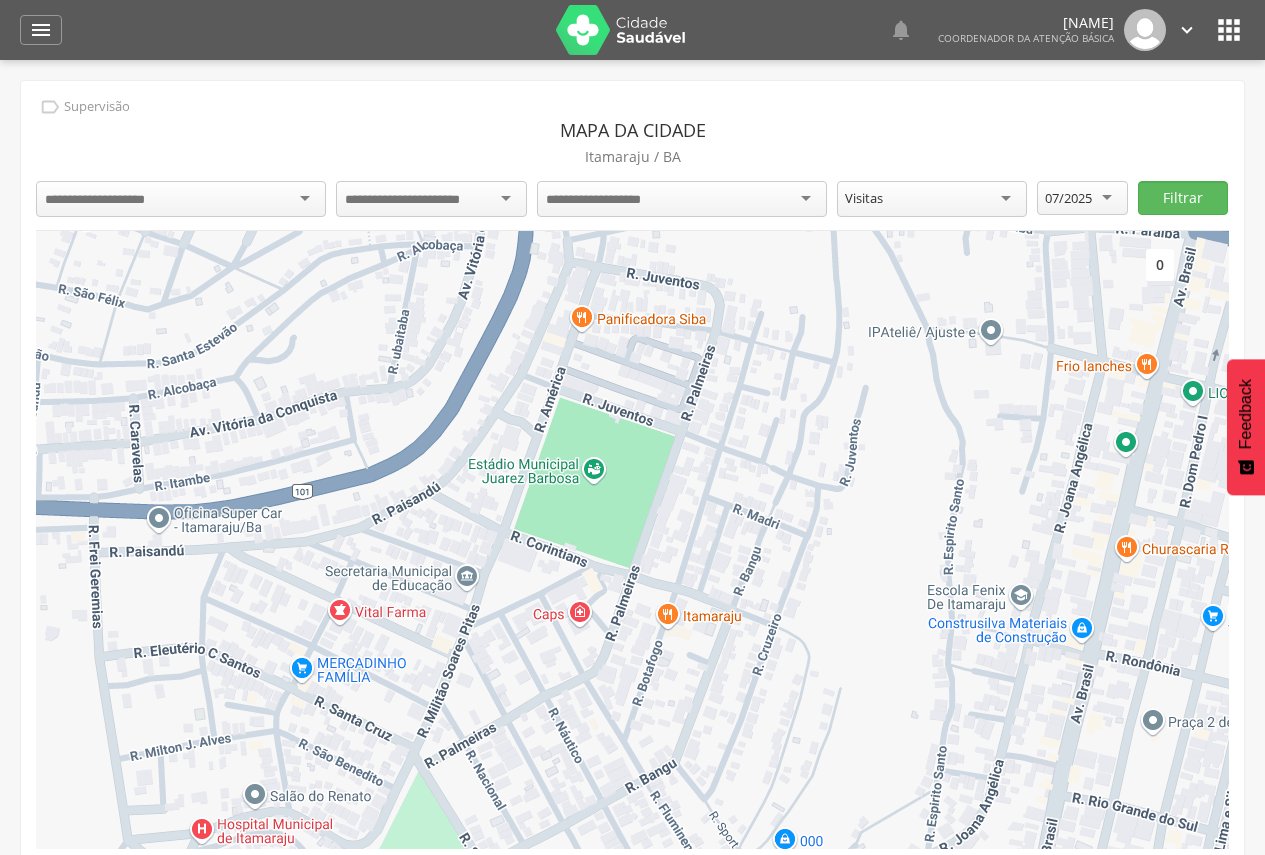 click at bounding box center (181, 199) 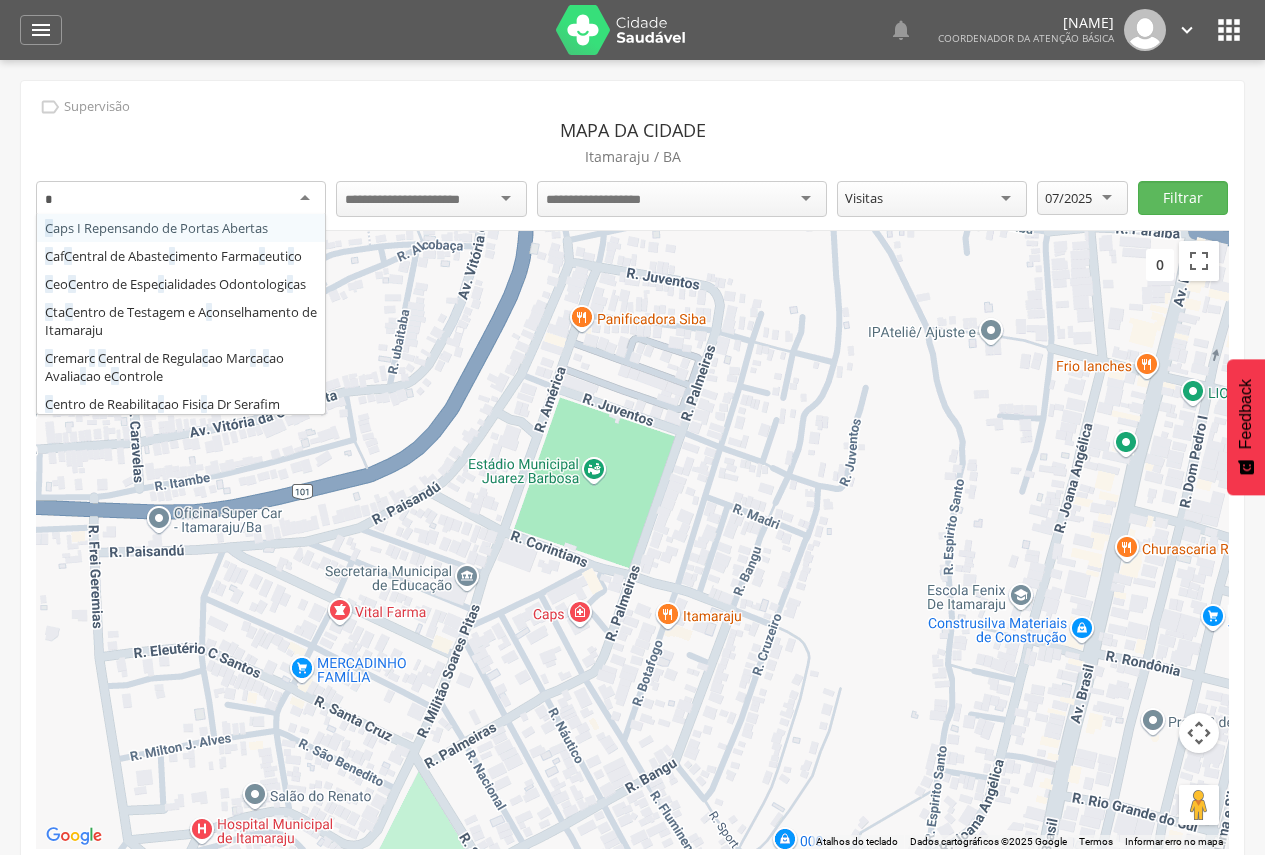 type on "**" 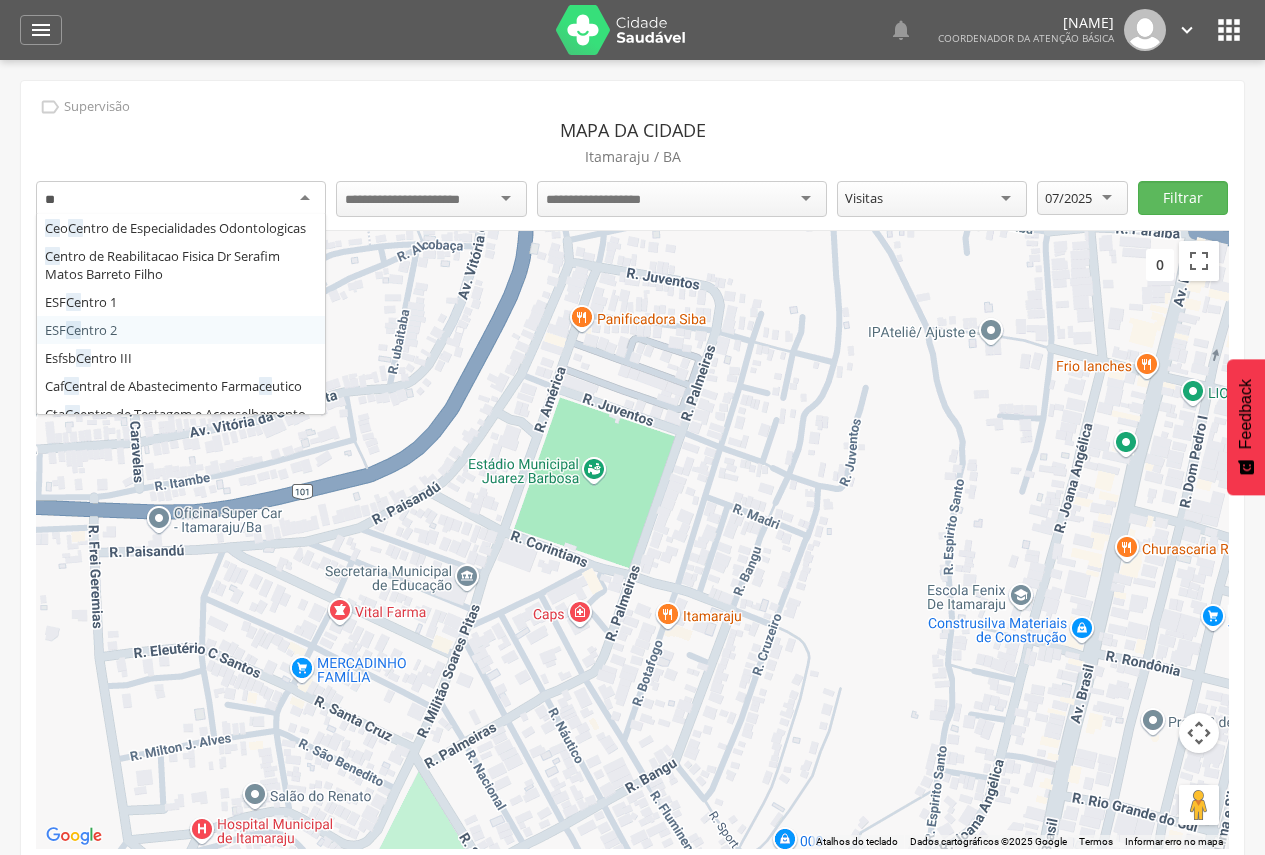 type 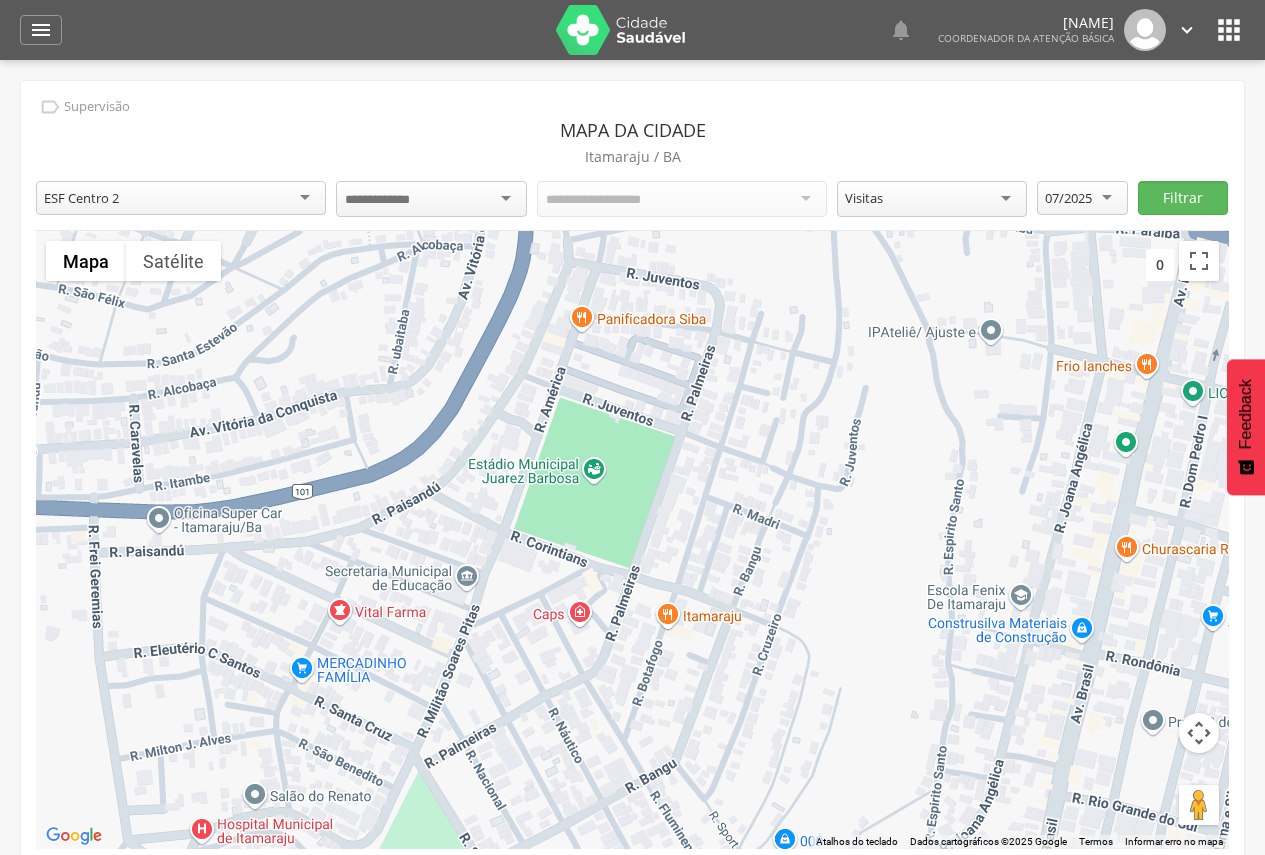 scroll, scrollTop: 0, scrollLeft: 0, axis: both 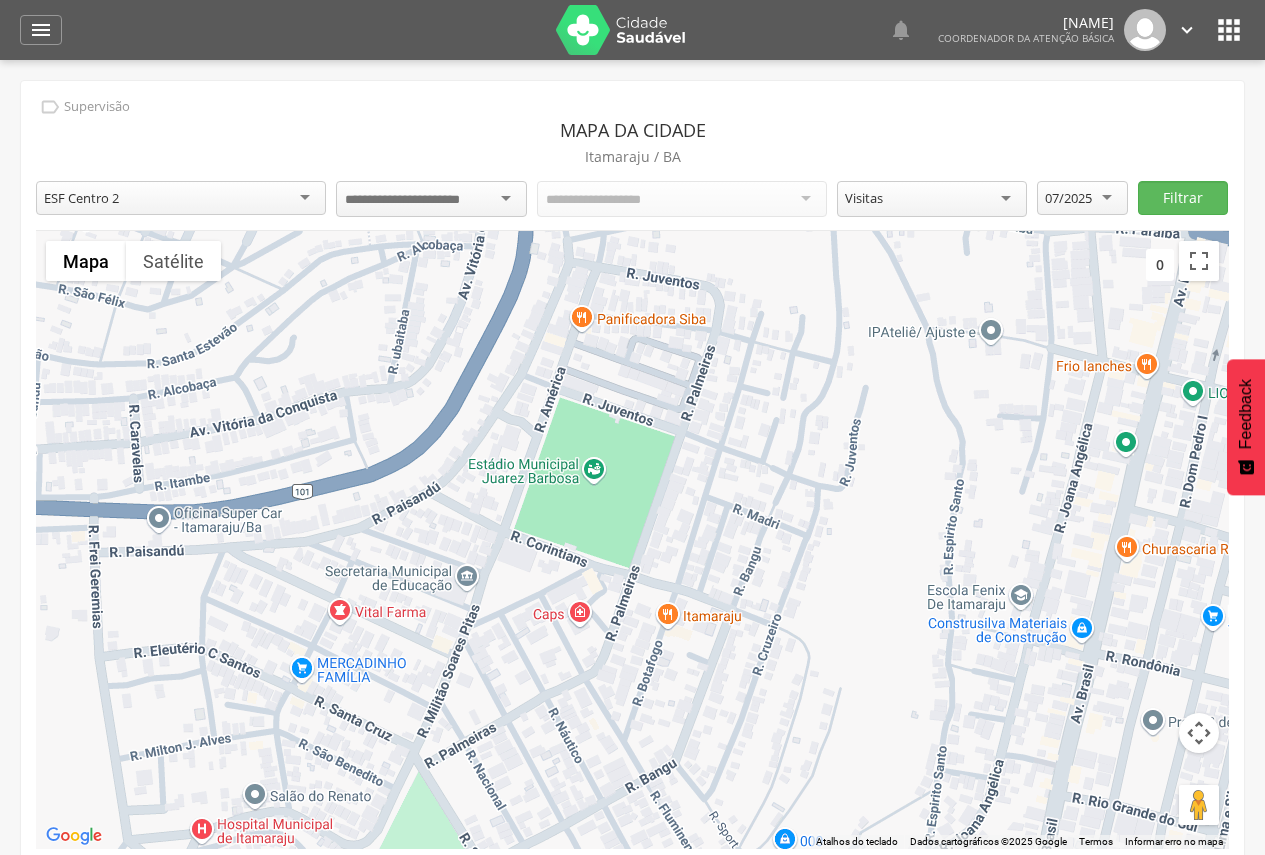 click at bounding box center (419, 200) 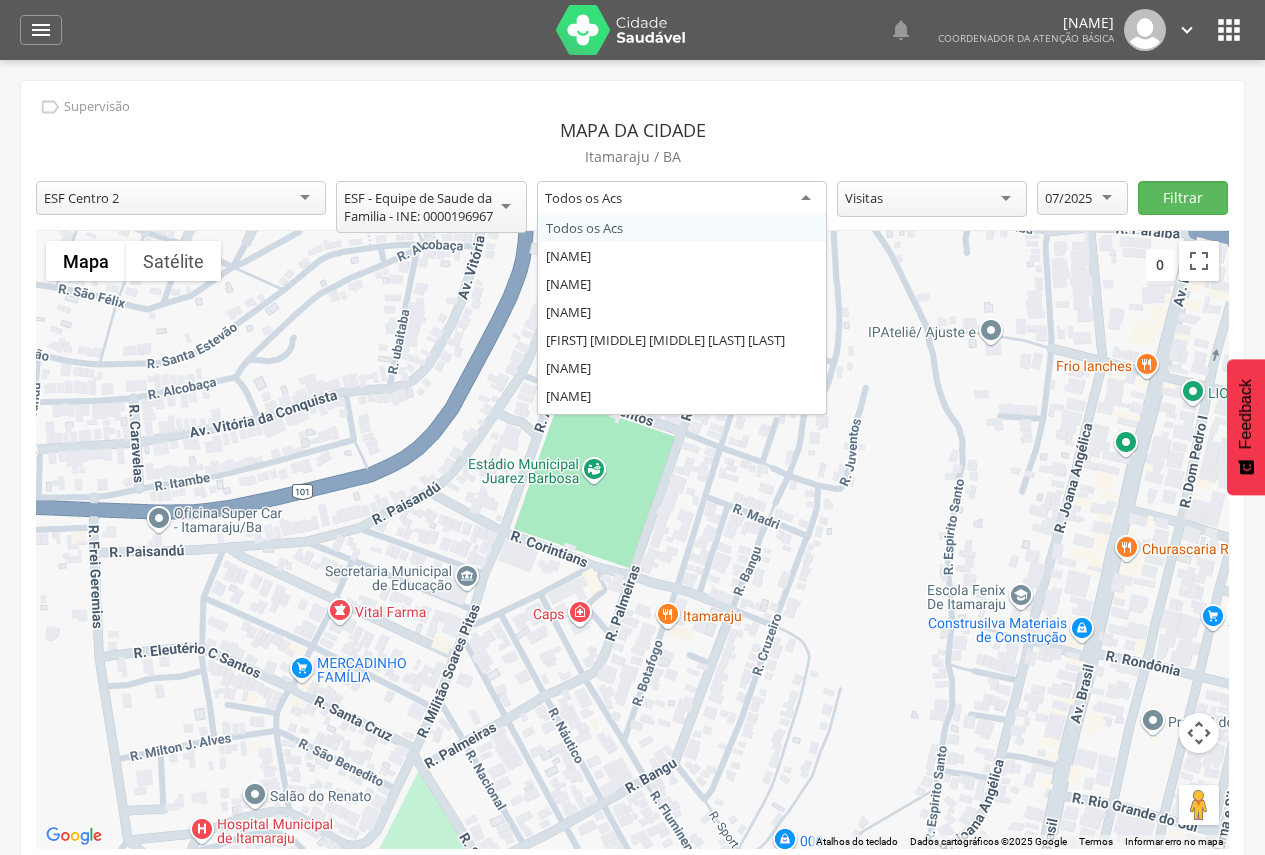 click on "Todos os Acs" at bounding box center [682, 199] 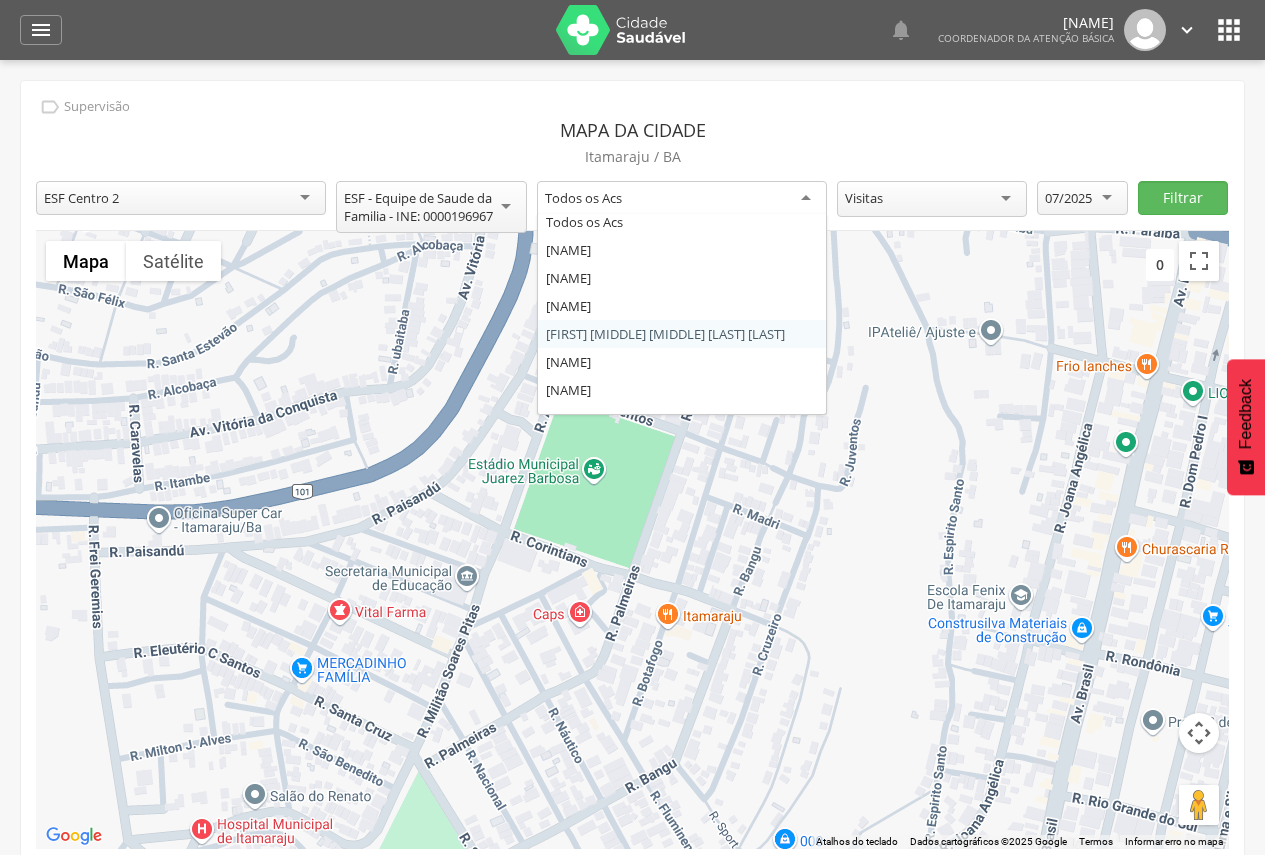 scroll, scrollTop: 0, scrollLeft: 0, axis: both 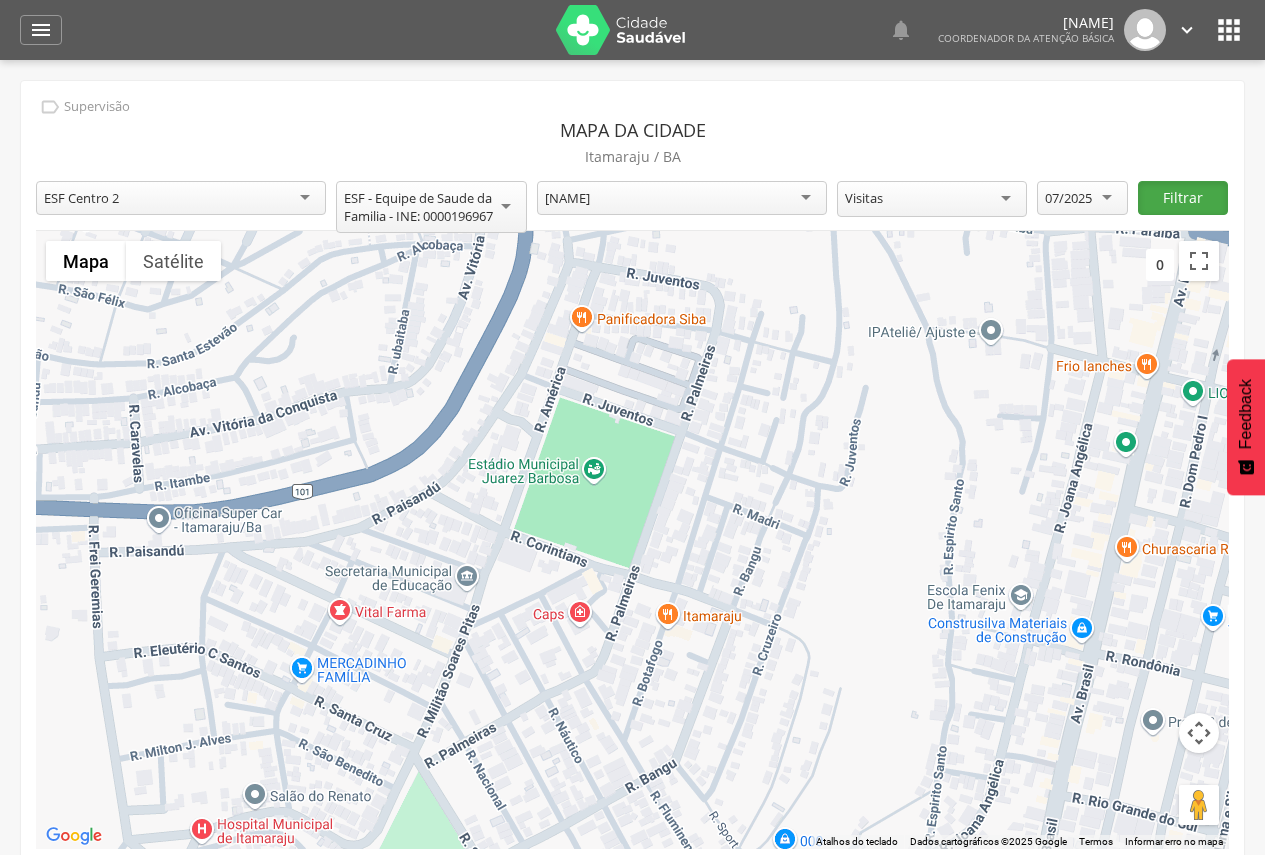 click on "Filtrar" at bounding box center (1183, 198) 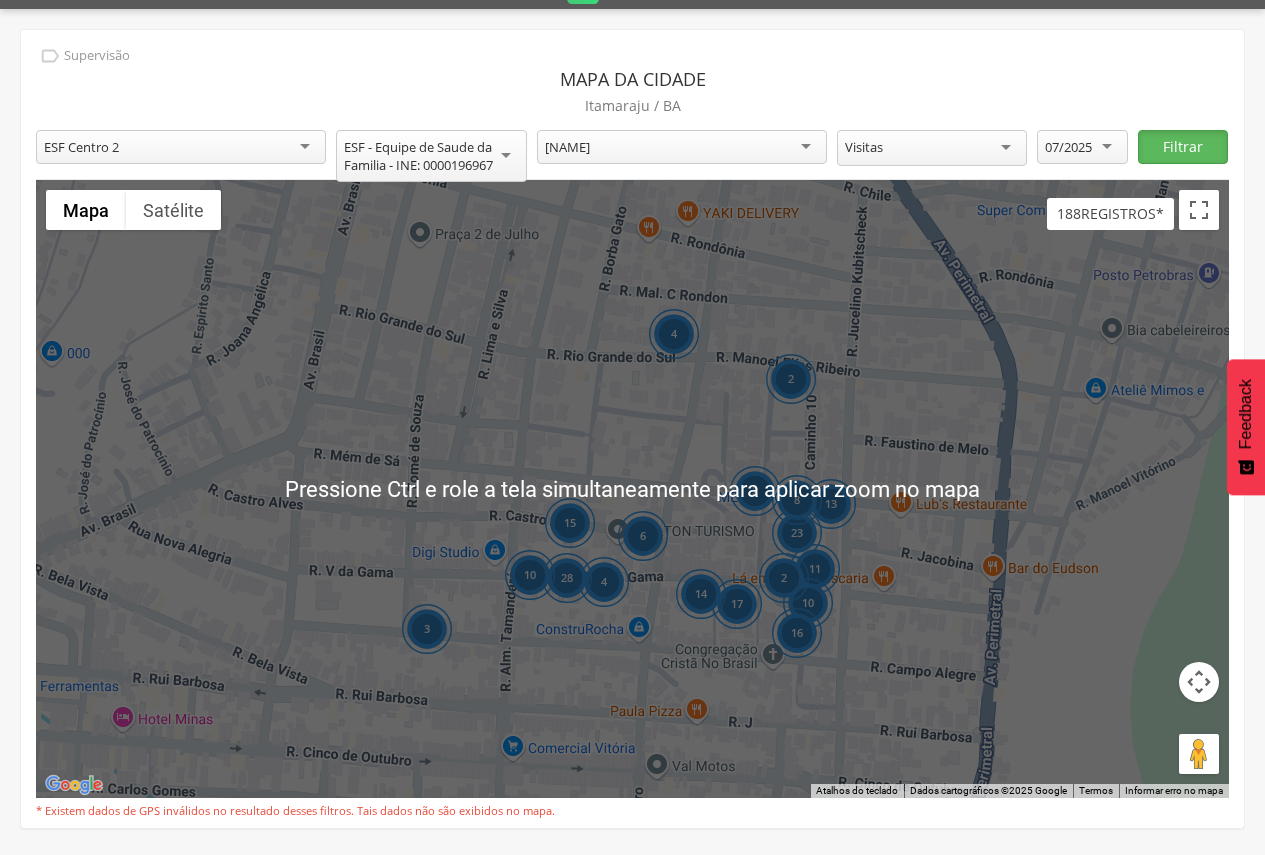 scroll, scrollTop: 60, scrollLeft: 0, axis: vertical 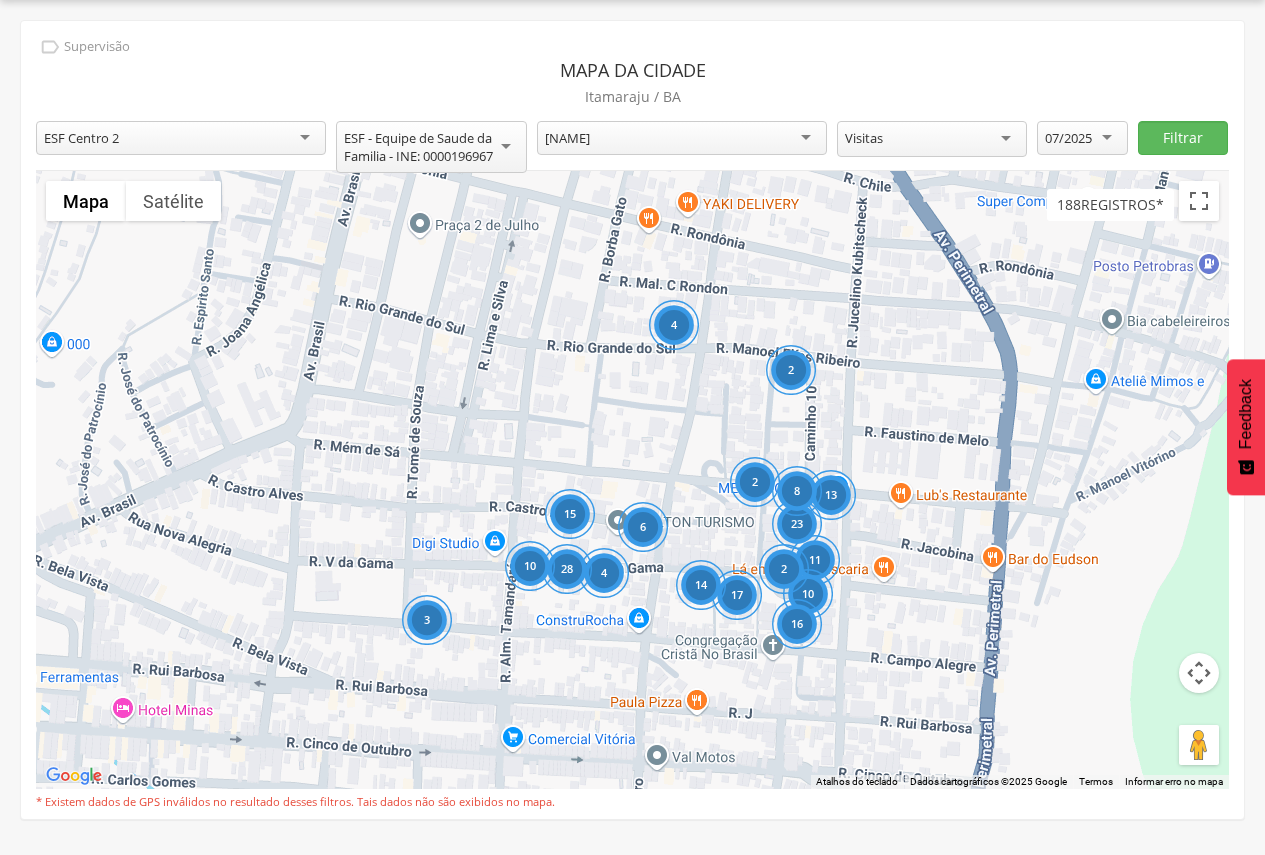 click on "14" at bounding box center [700, 585] 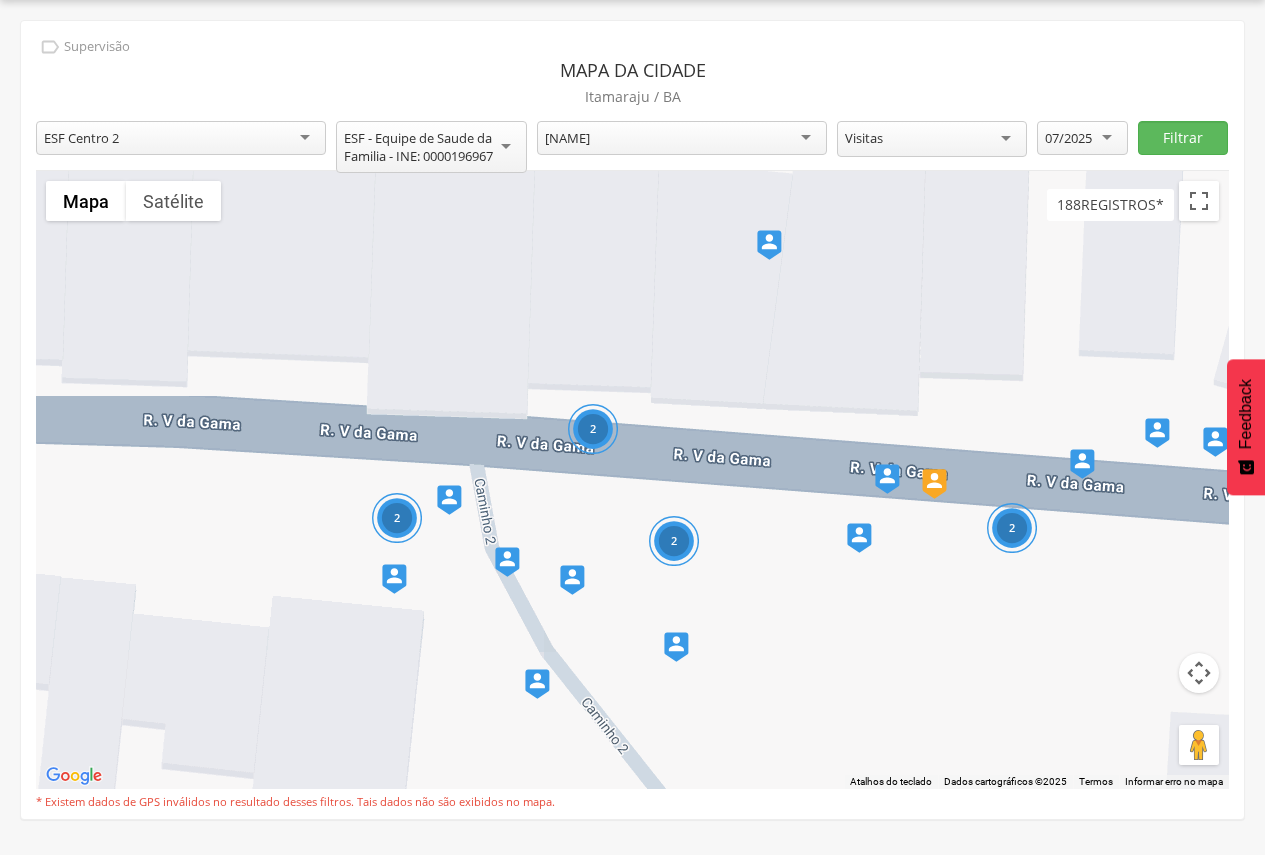 click at bounding box center [859, 538] 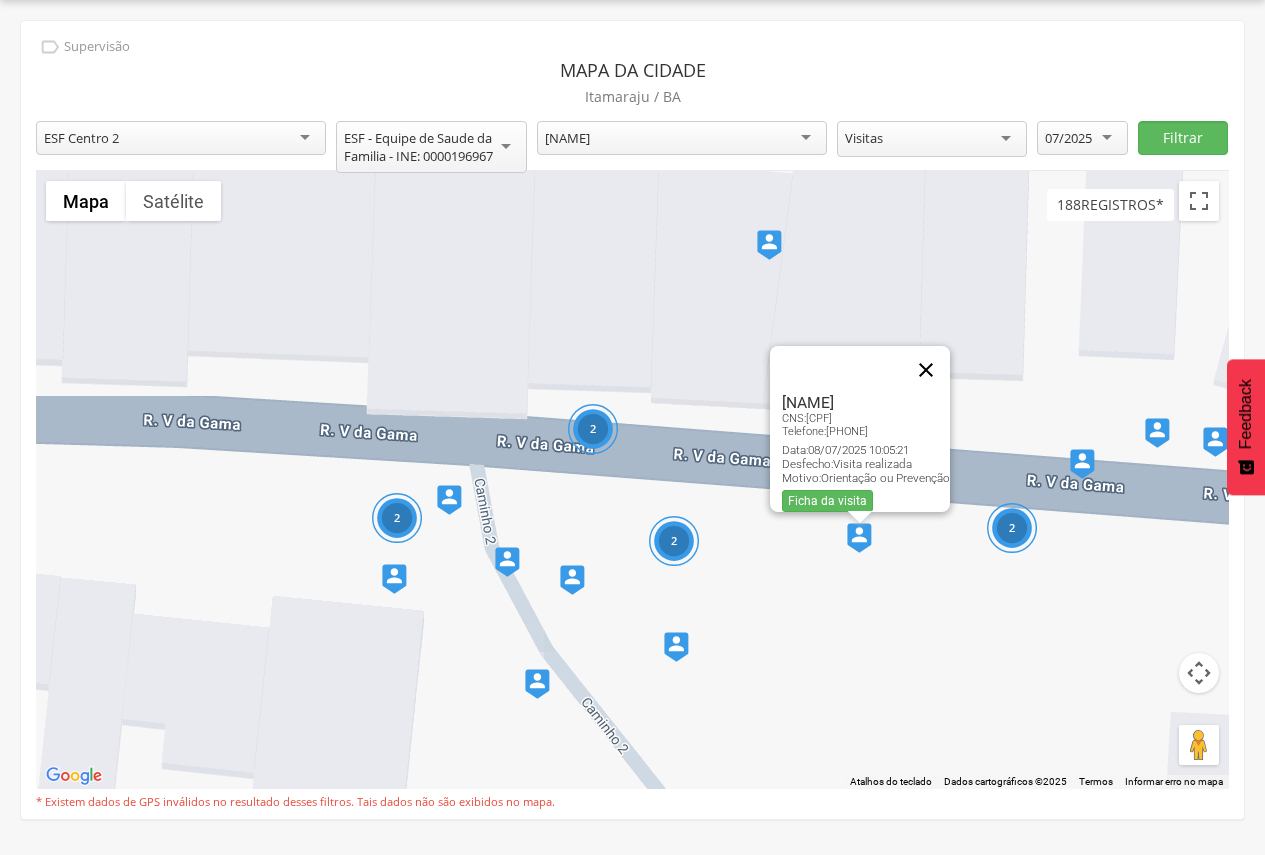 click at bounding box center [926, 370] 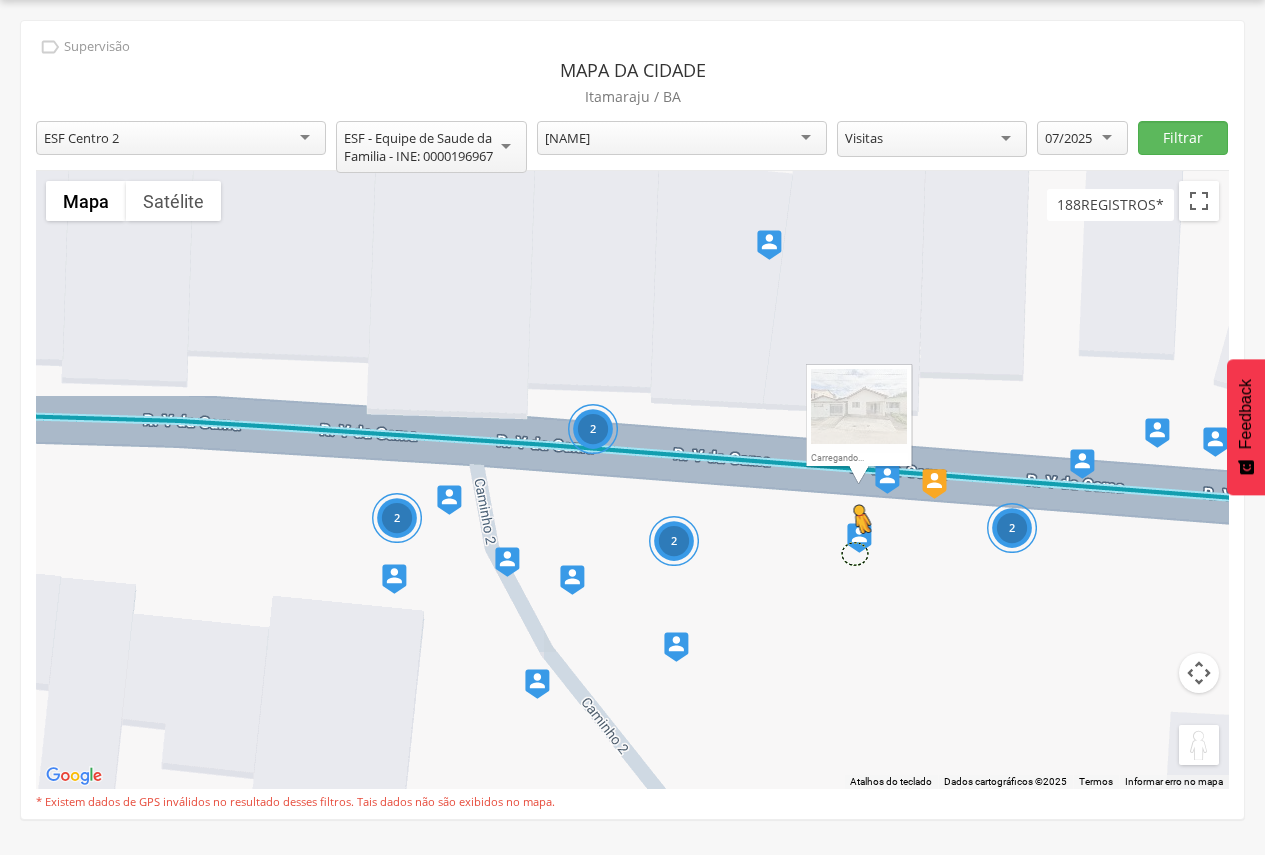 drag, startPoint x: 1205, startPoint y: 743, endPoint x: 854, endPoint y: 553, distance: 399.1253 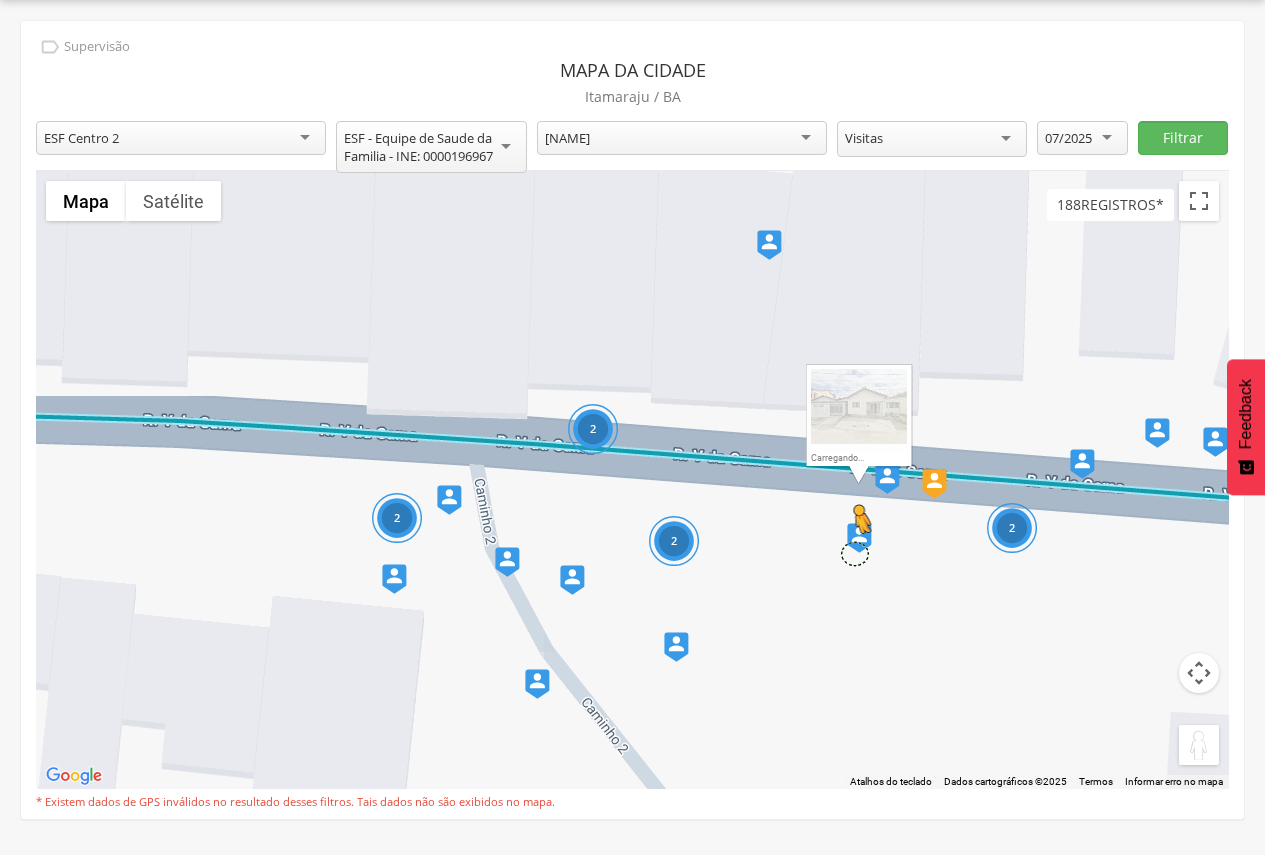 click on "Pressione as teclas Alt + Enter para ativar o recurso de arrastar com o teclado. Depois disso, use as teclas de seta para mover o marcador. Pressione a tecla Enter quando quiser parar de arrastar. Para cancelar, pressione Esc. Carregando... Pressione Ctrl e role a tela simultaneamente para aplicar zoom no mapa Mapa Relevo Satélite Marcadores Atalhos do teclado Dados do mapa Dados cartográficos ©2025 Dados cartográficos ©2025 5 m Clique para alternar entre unidades métricas e imperiais Termos Informar erro no mapa" at bounding box center [632, 480] 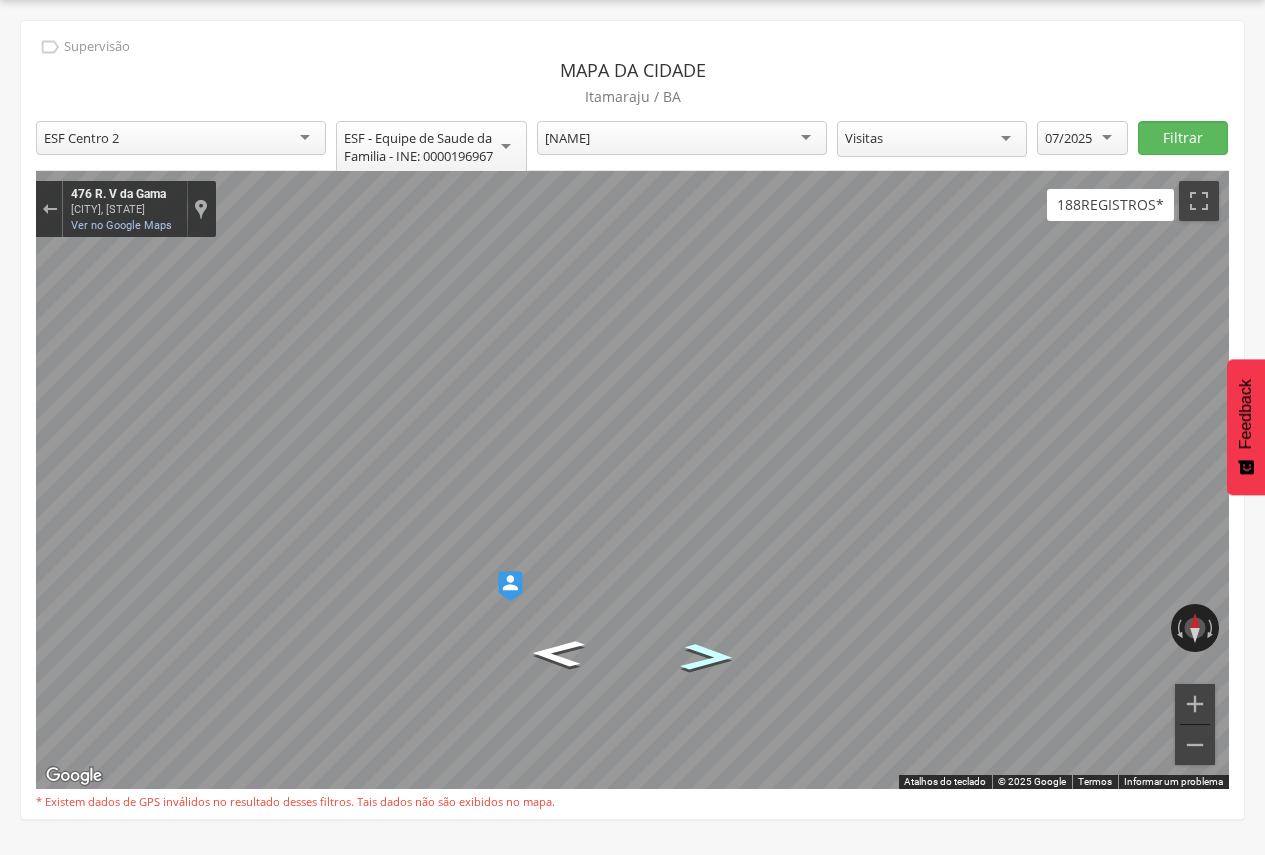 click 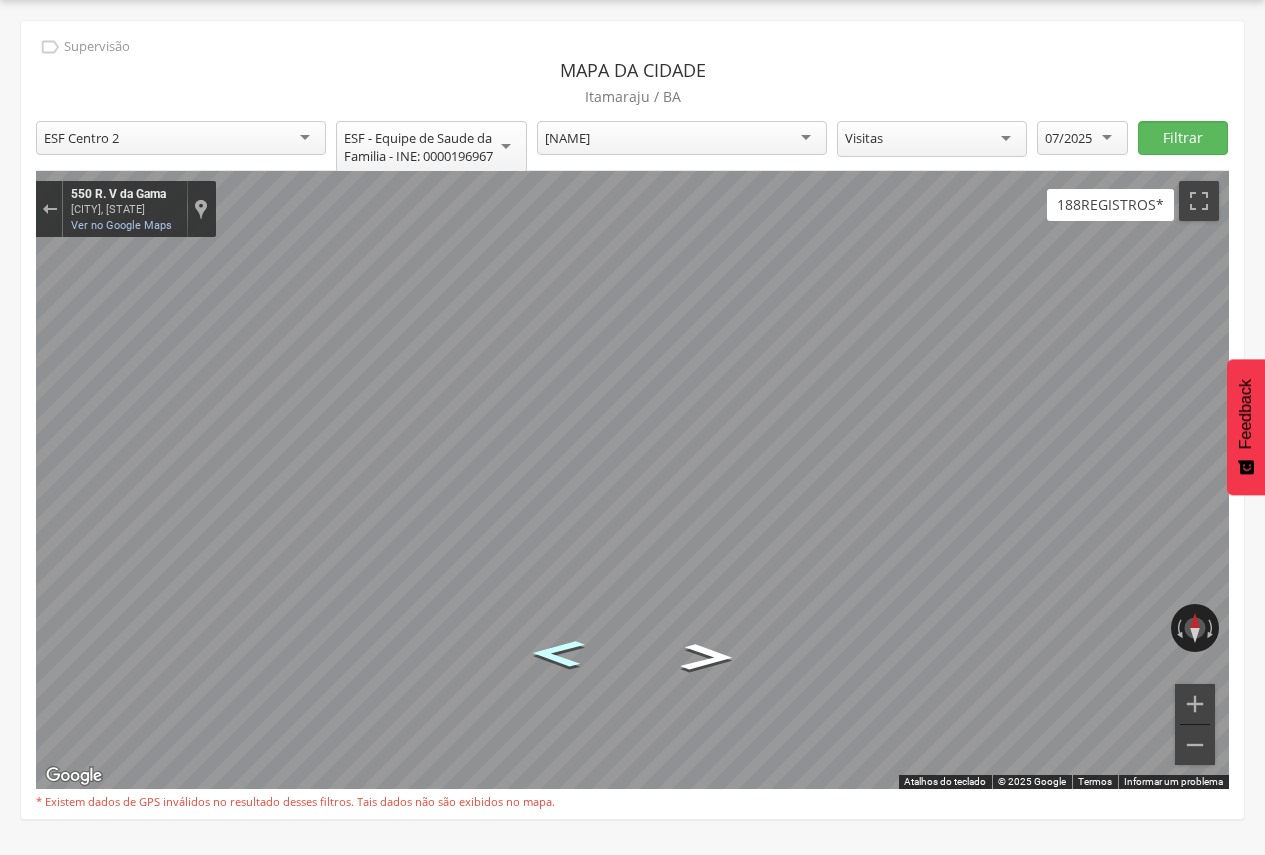 click 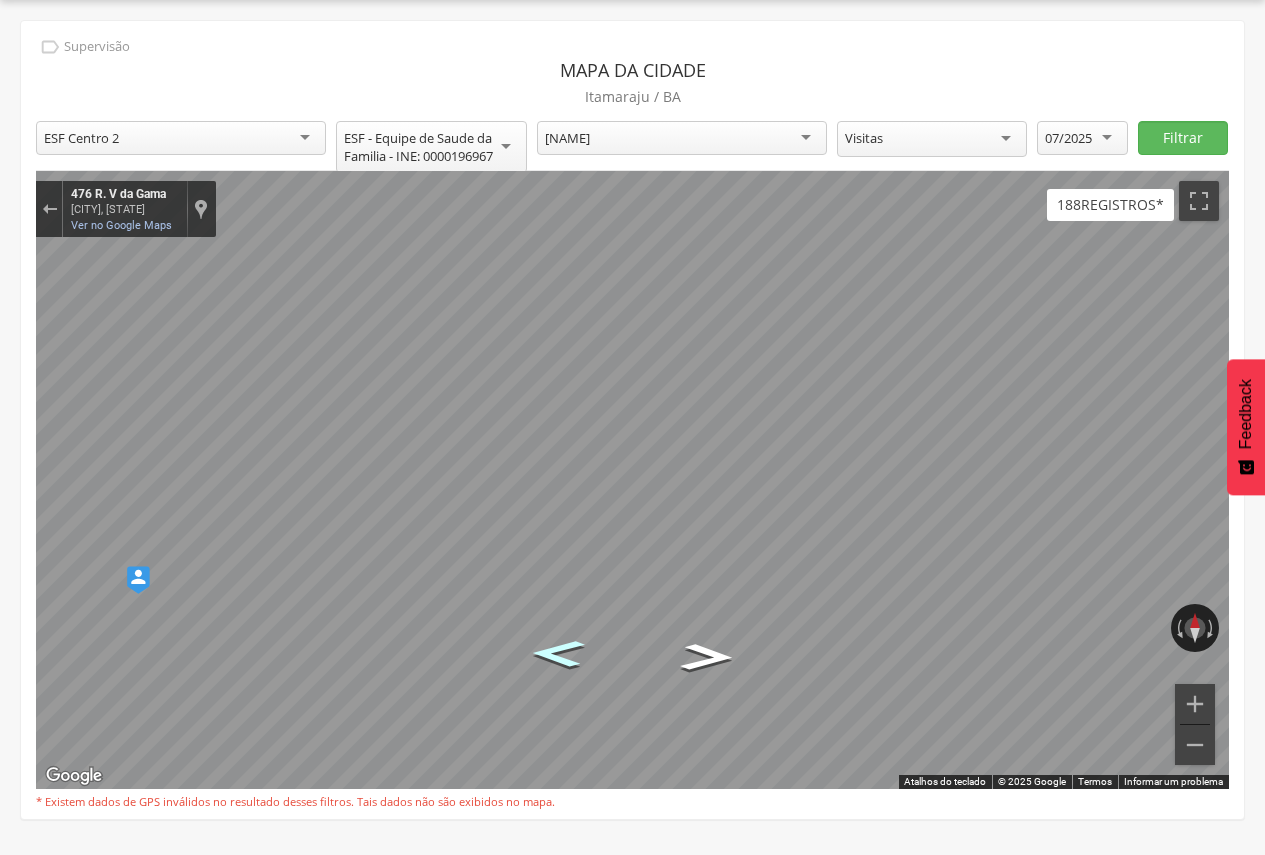 click 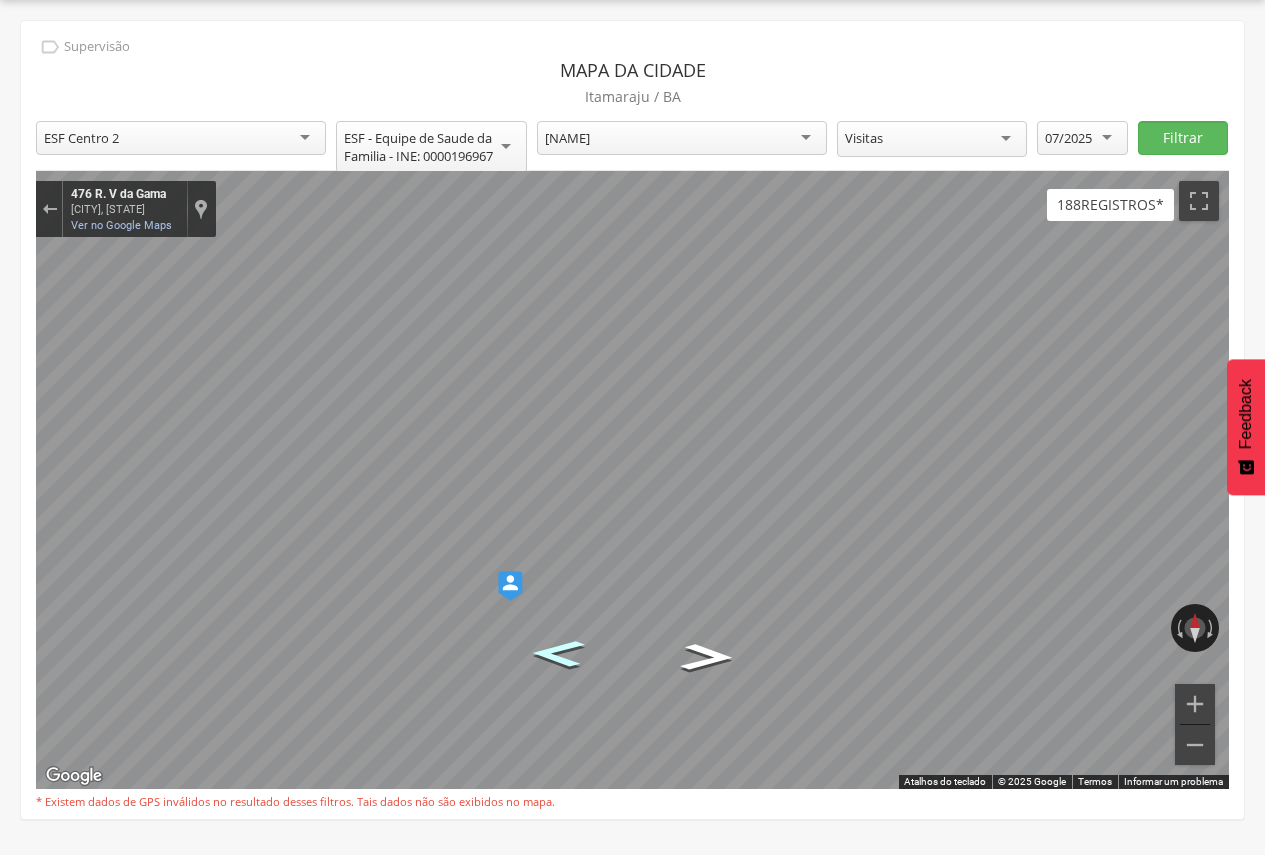 click 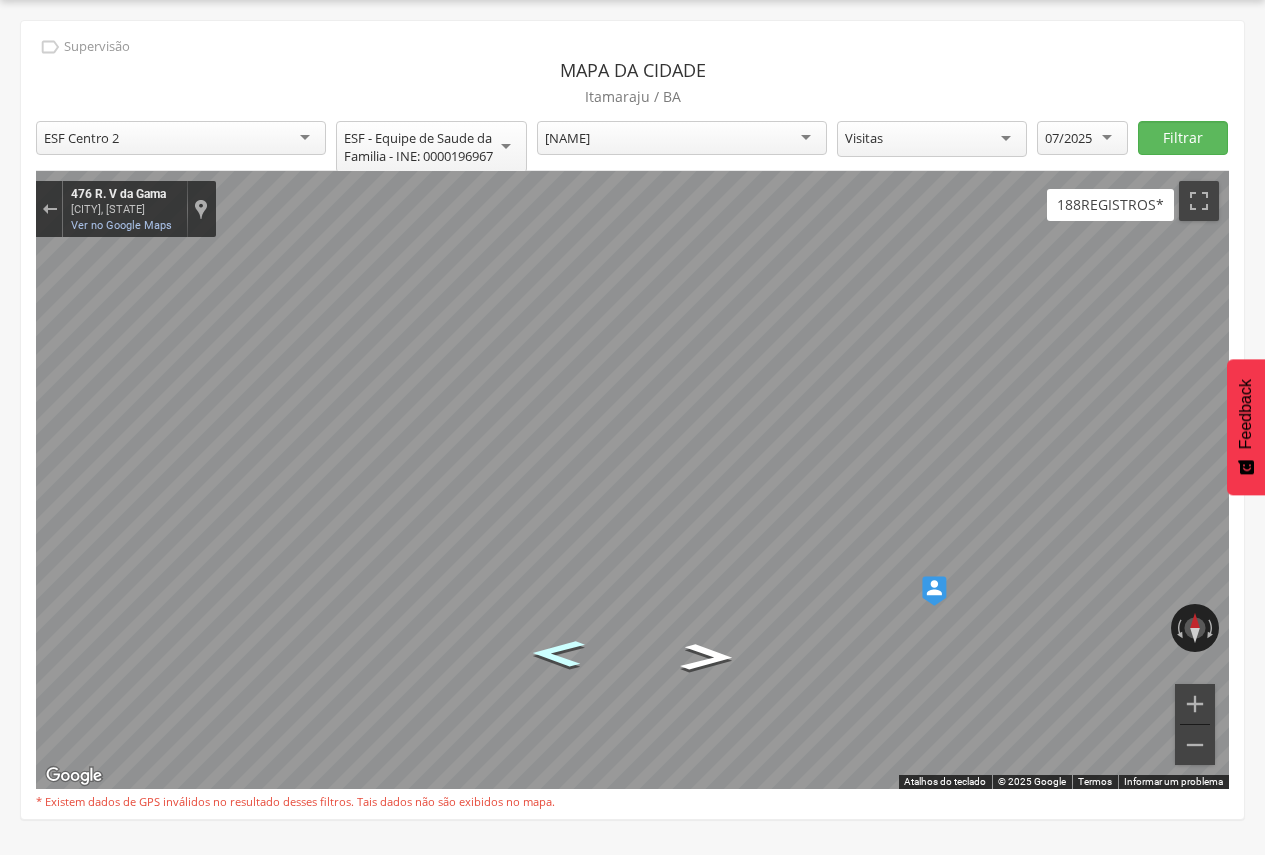 click 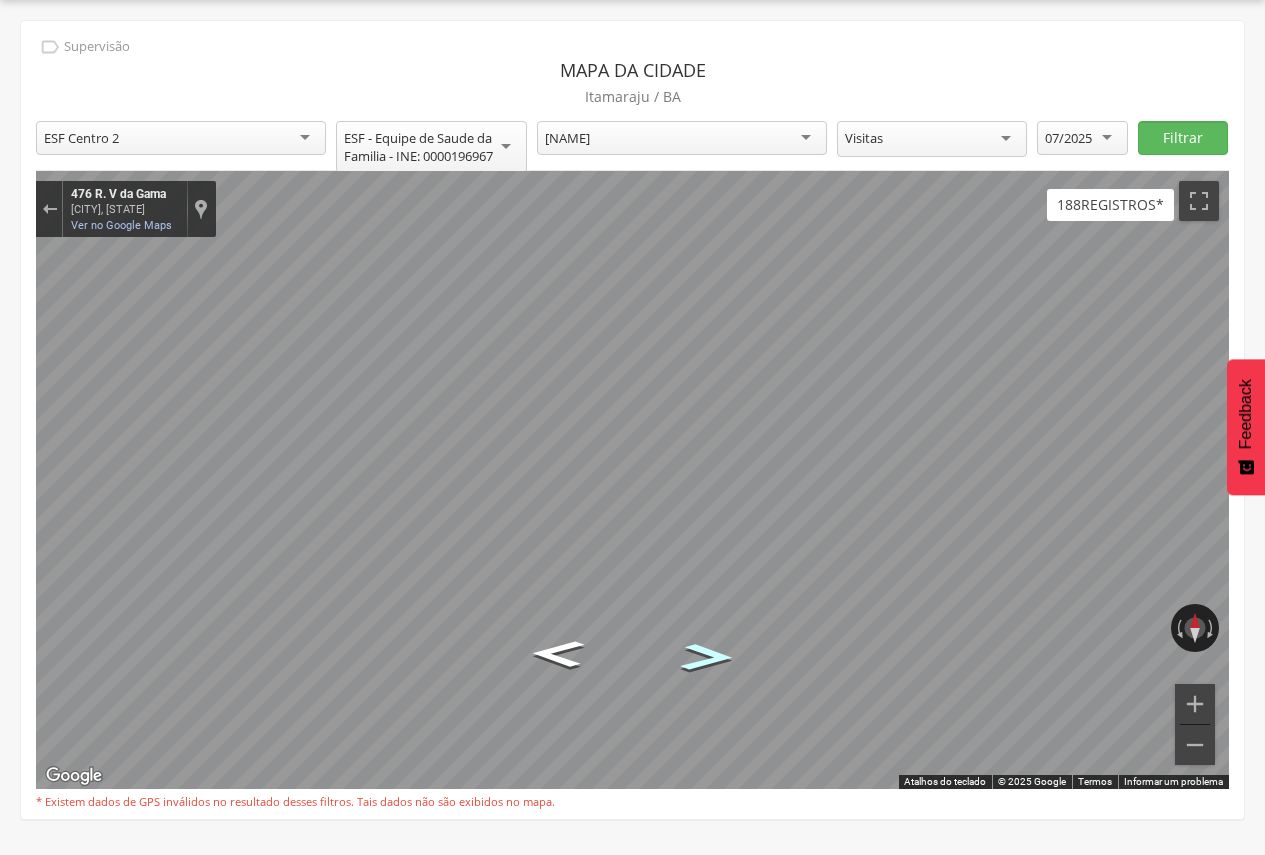 click 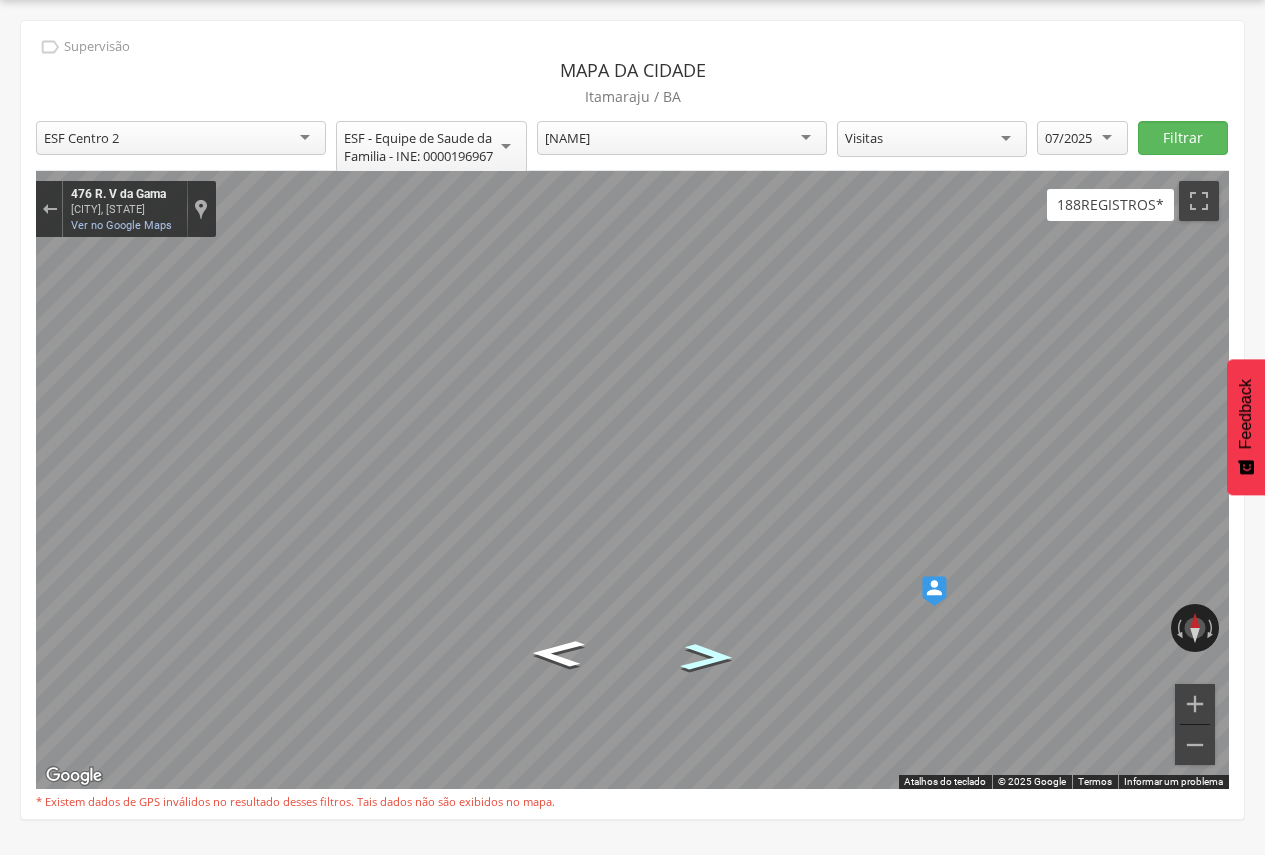 click 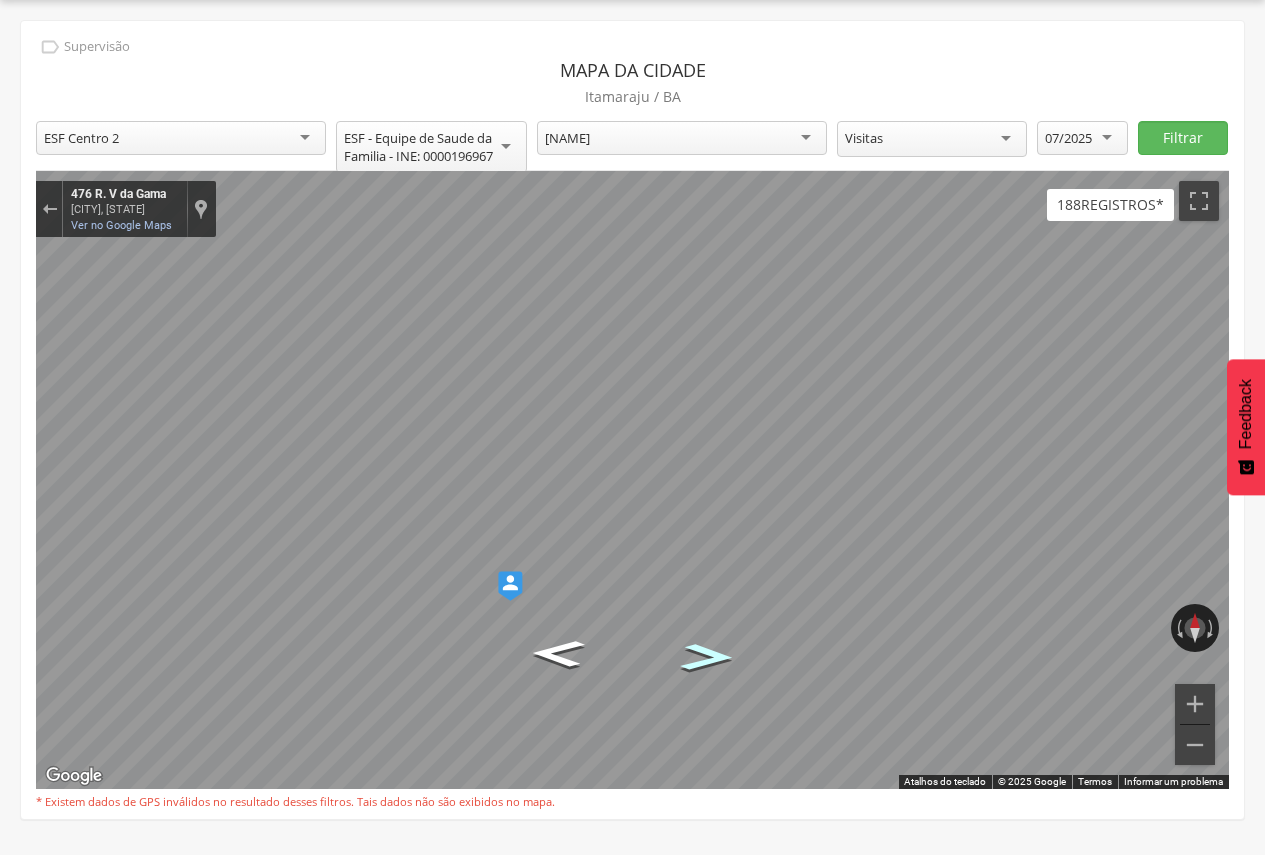 click 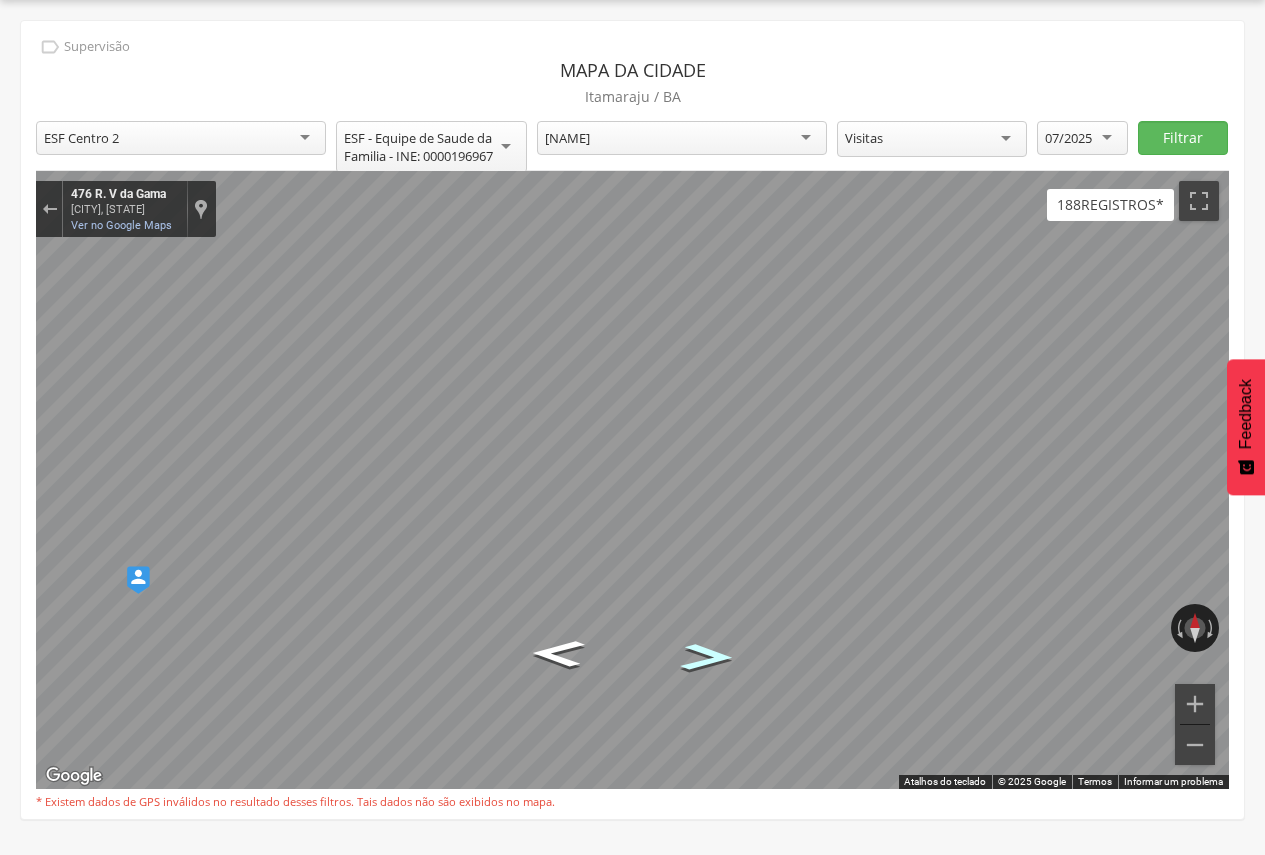 click 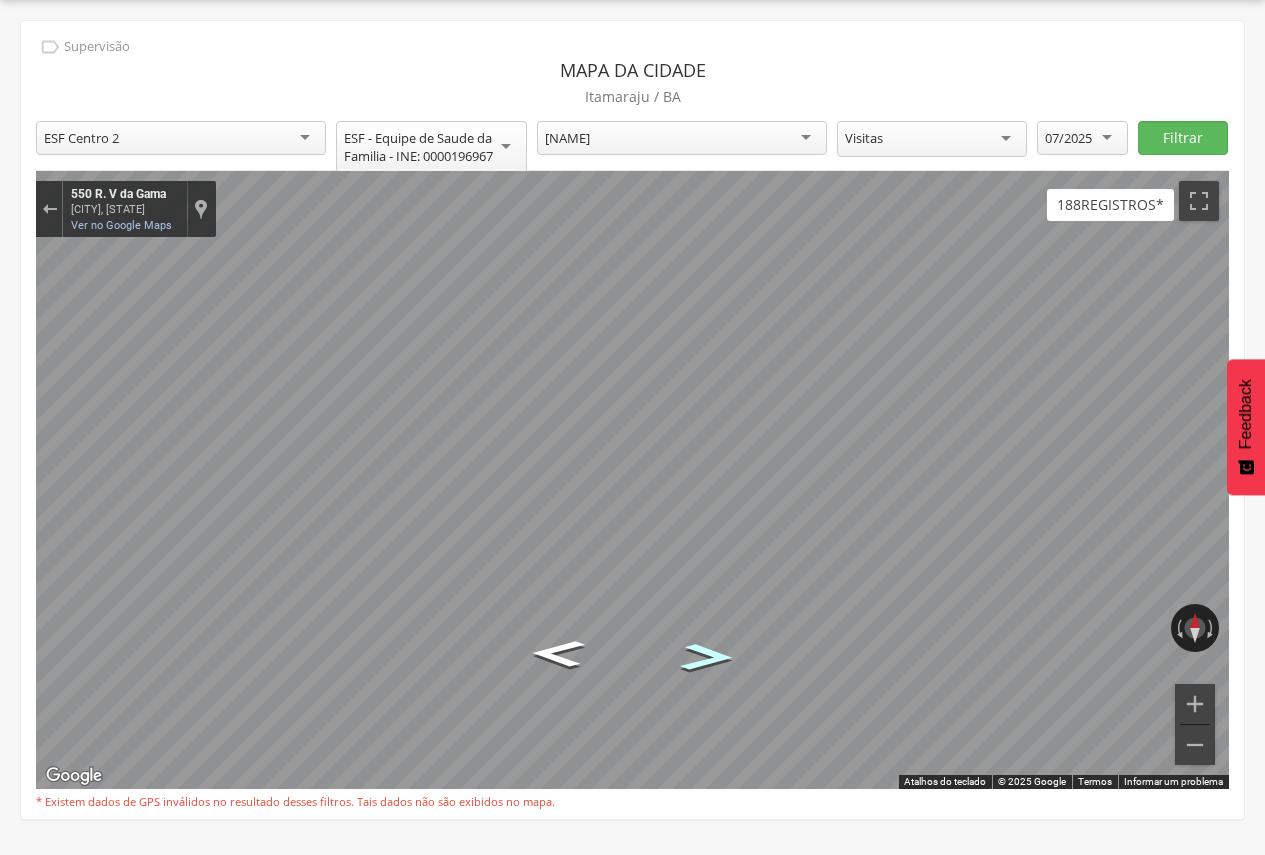 click 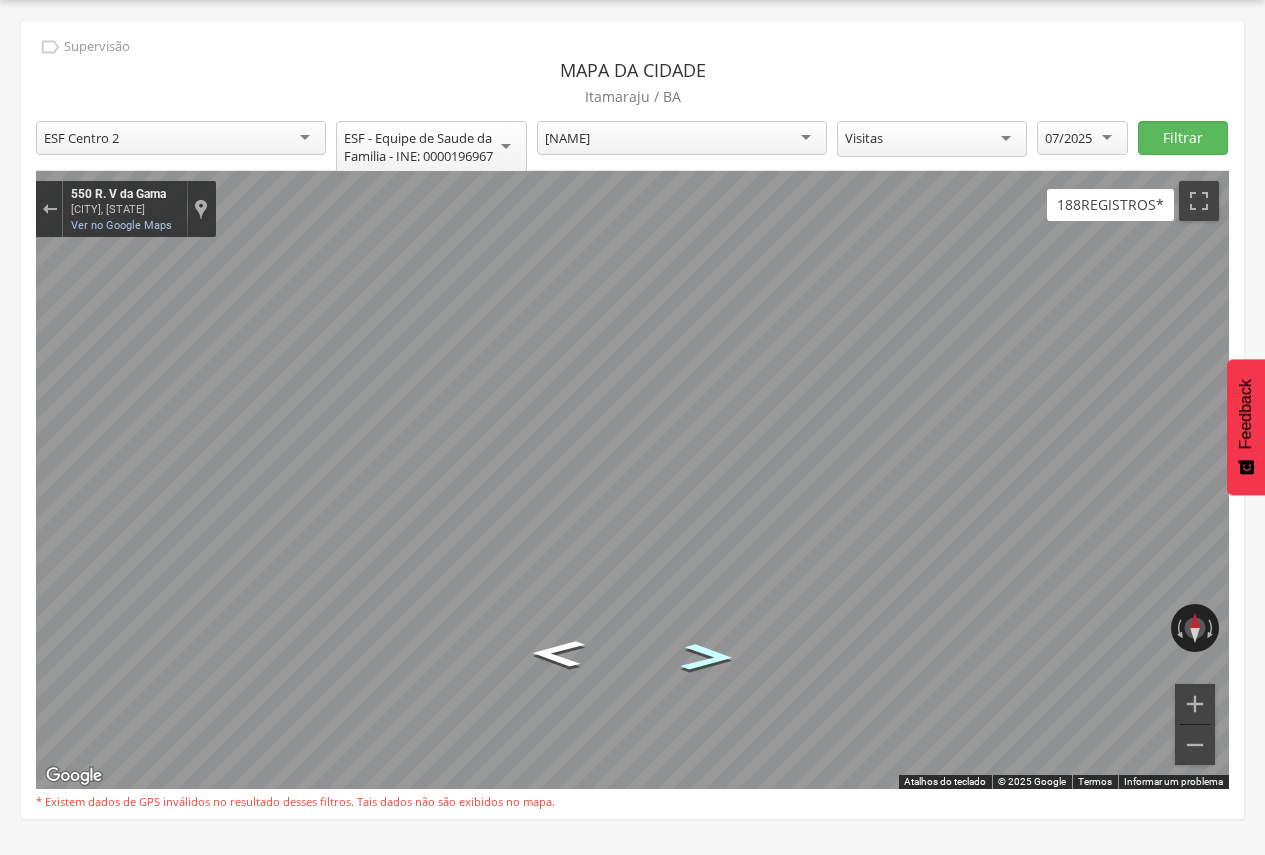 click 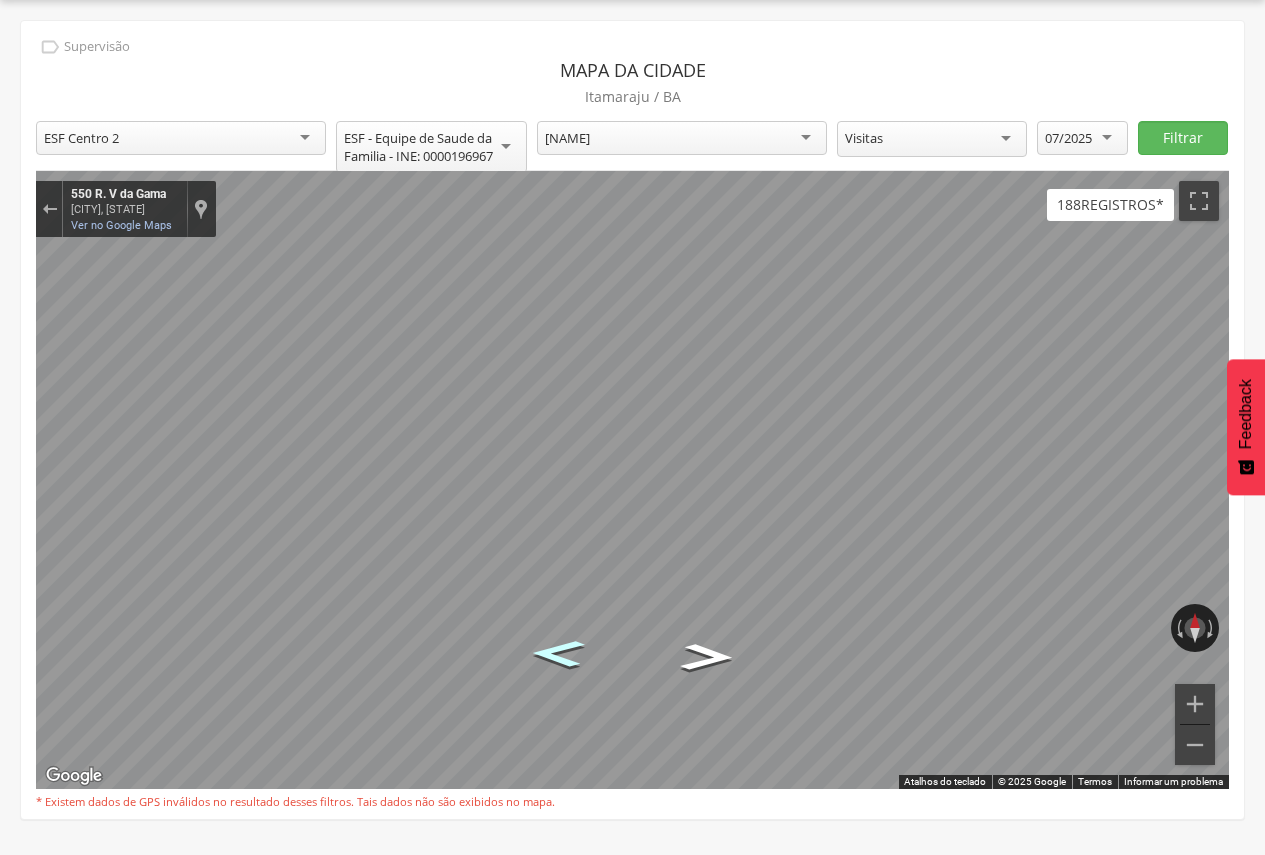 click 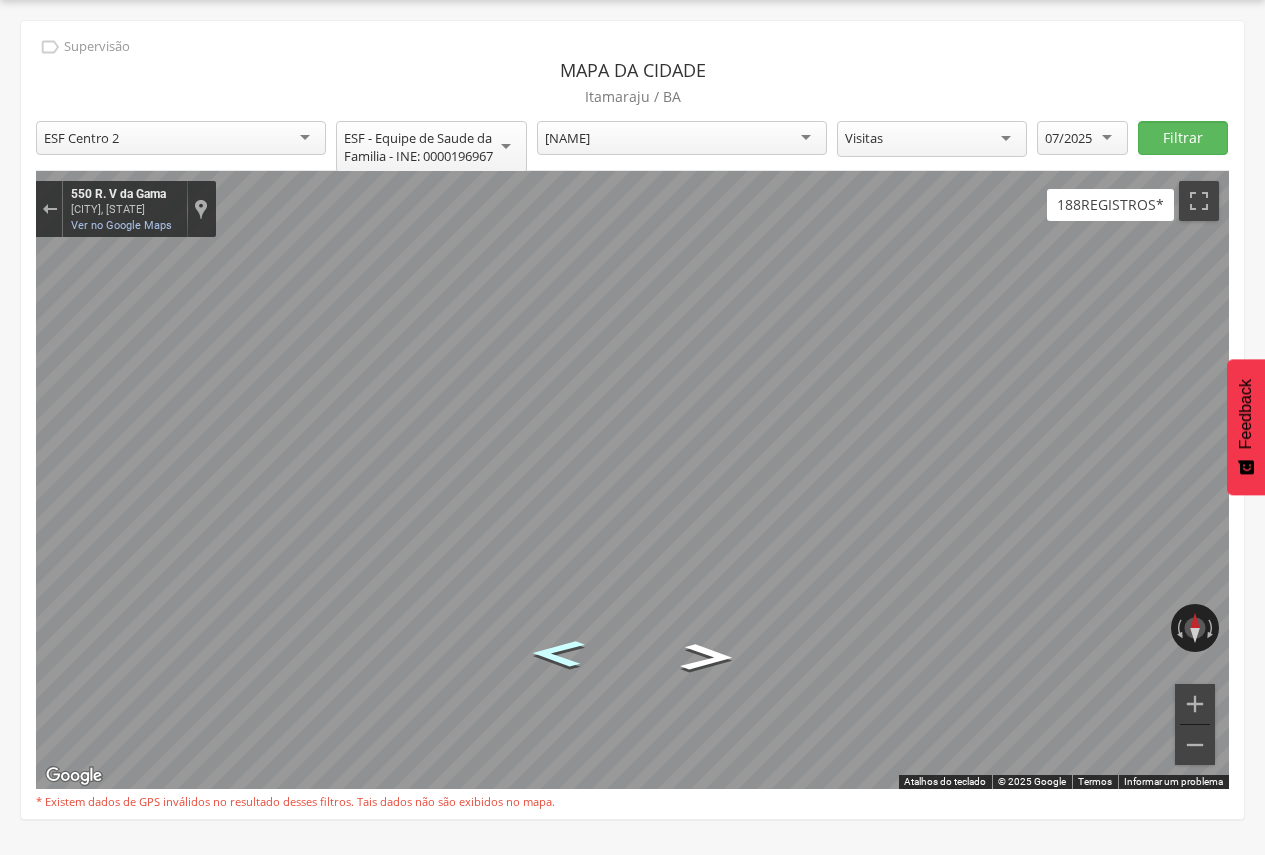 click 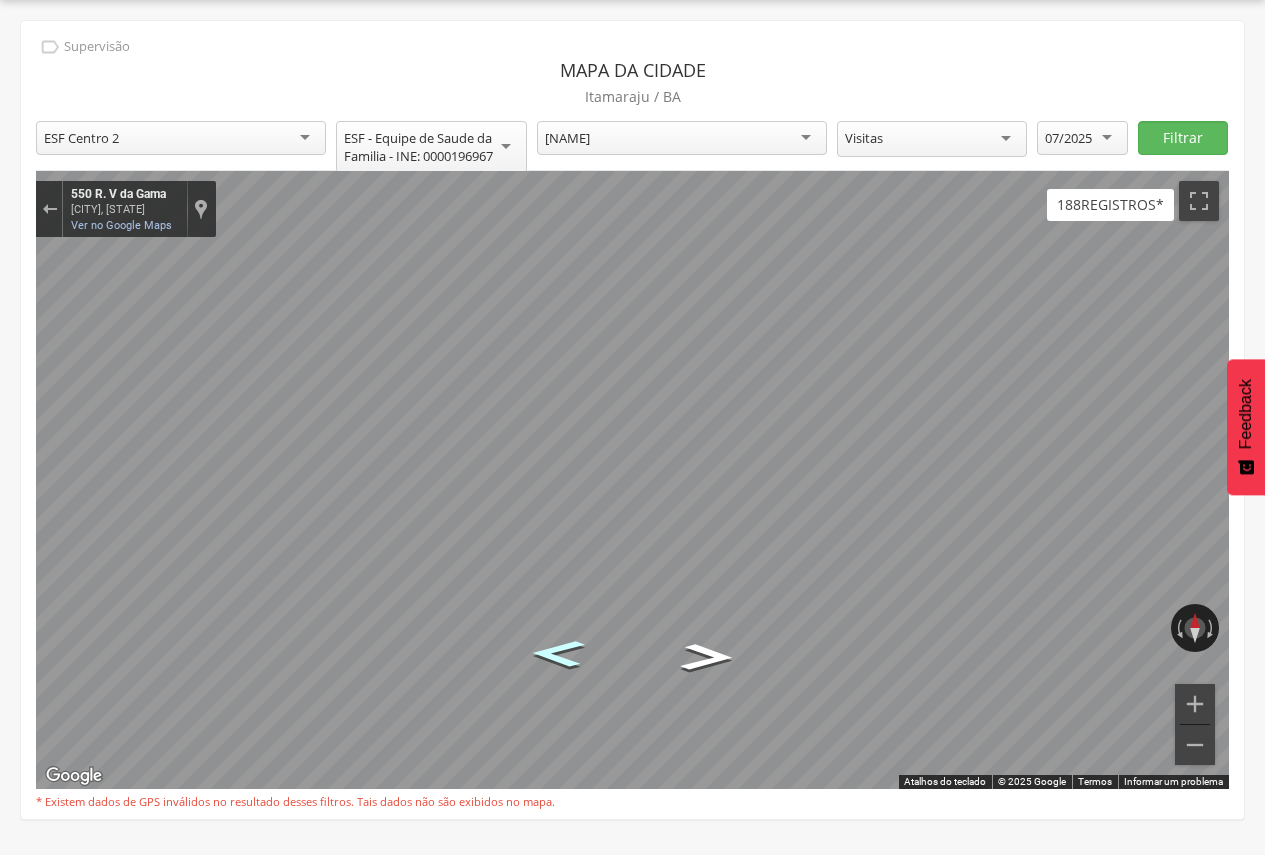 click 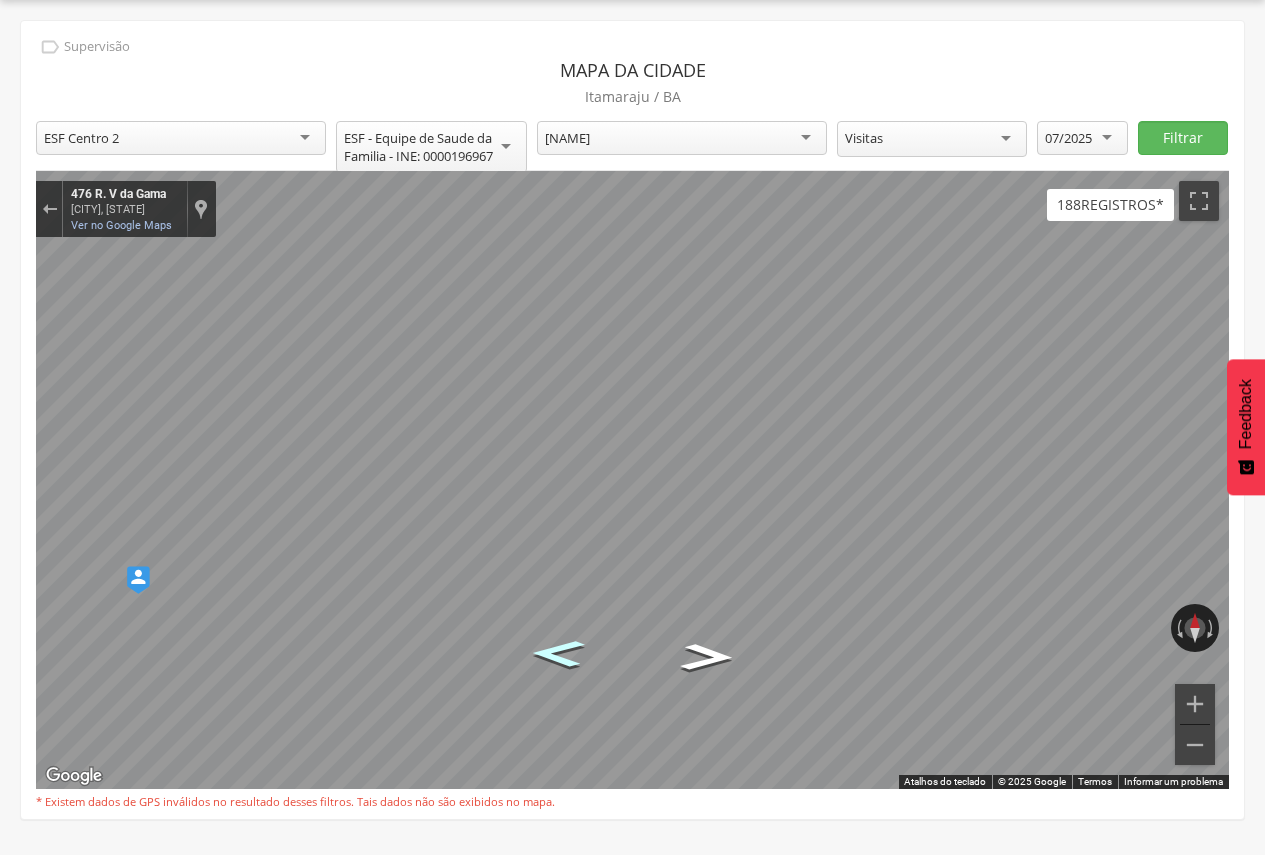 click 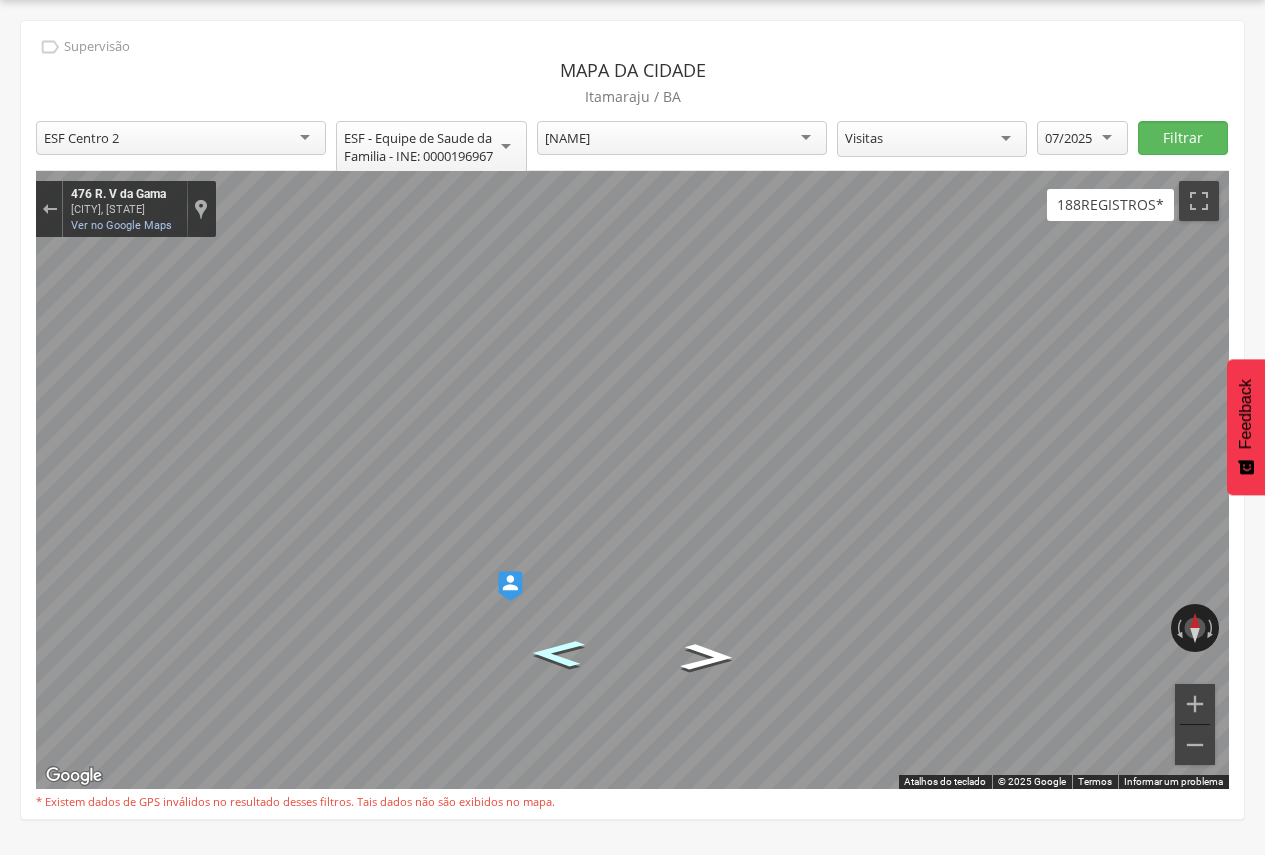 click 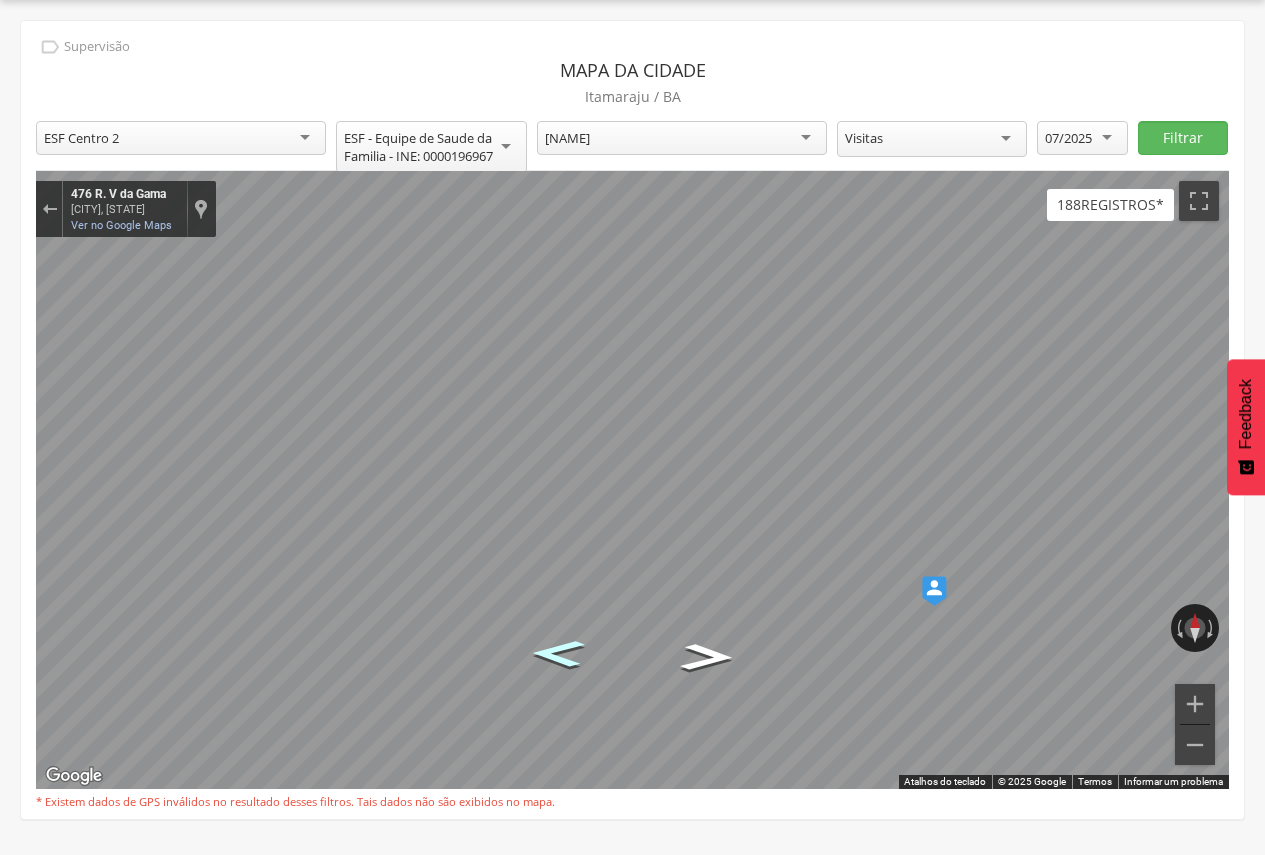 click 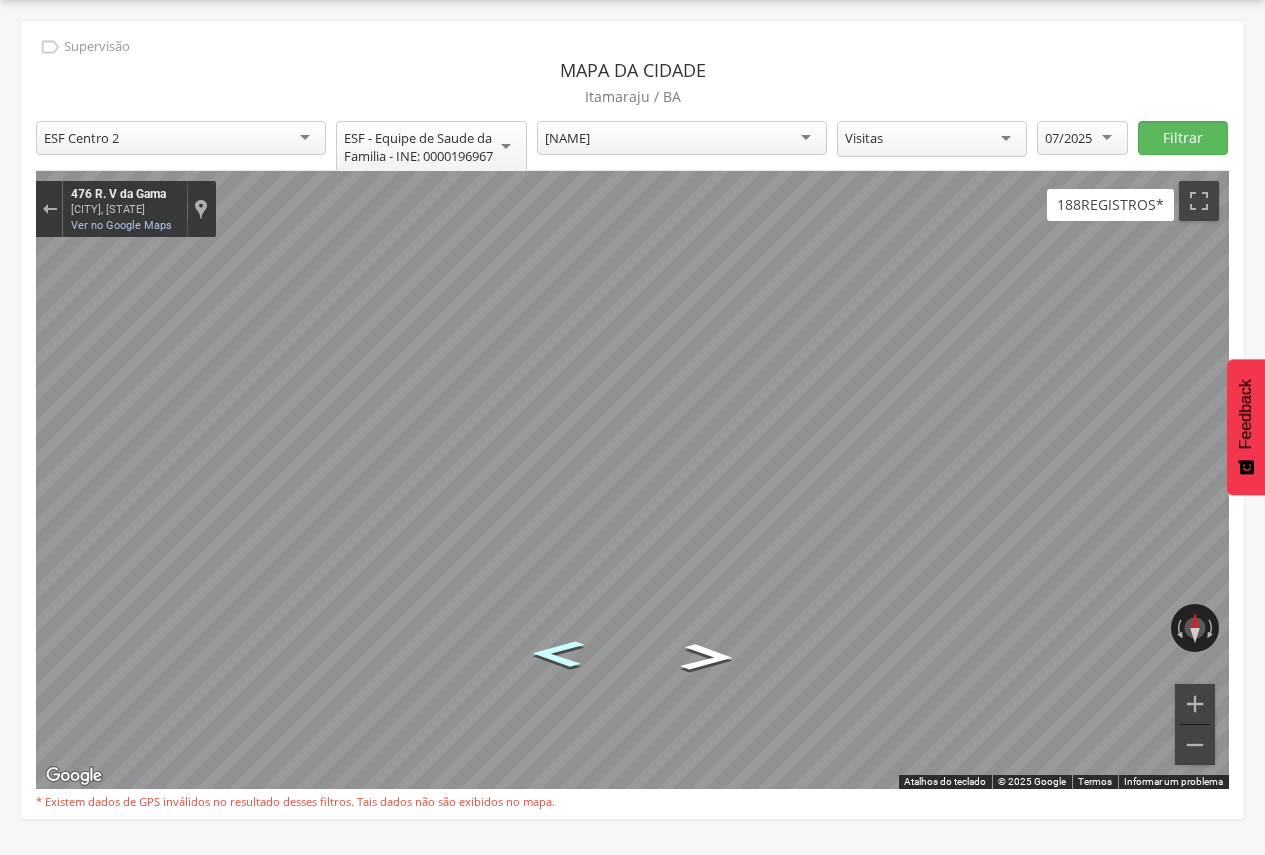 click 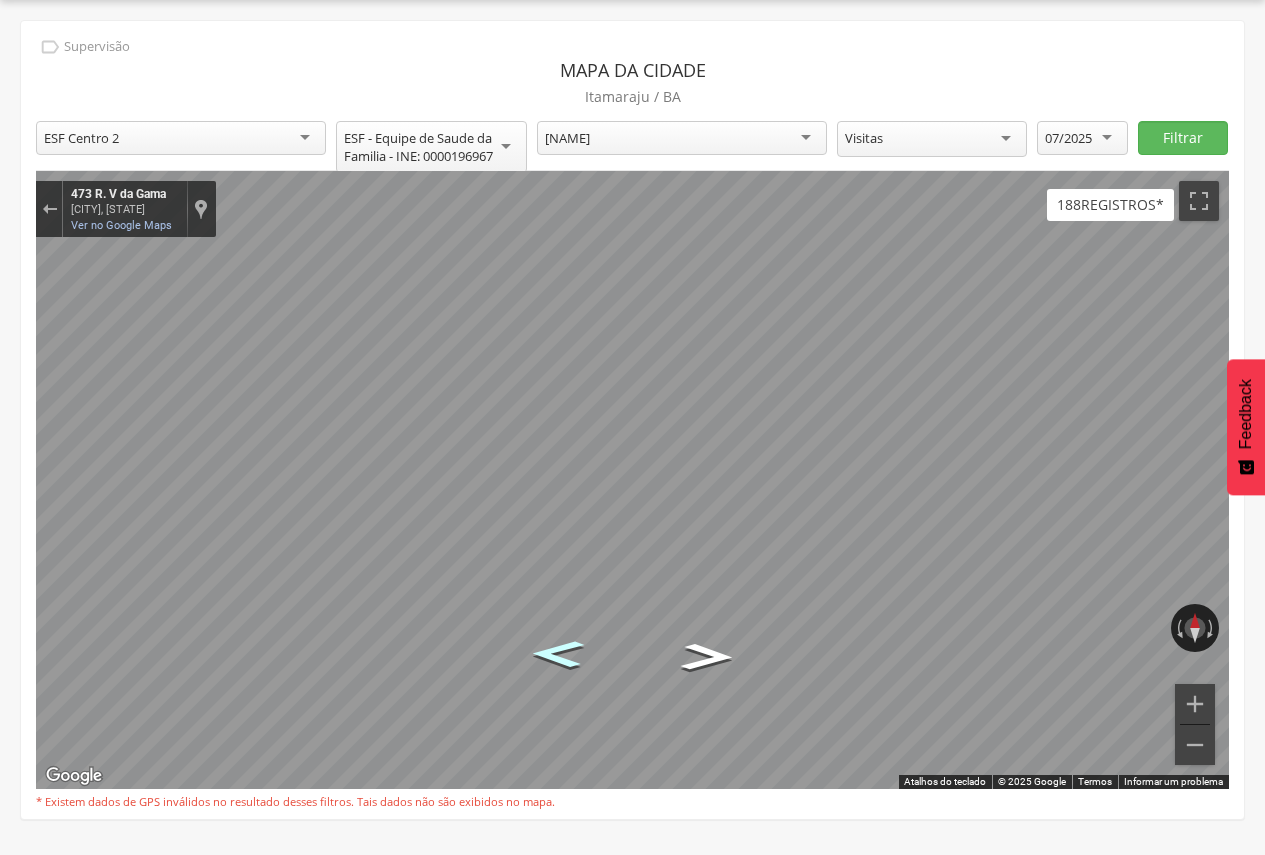 click 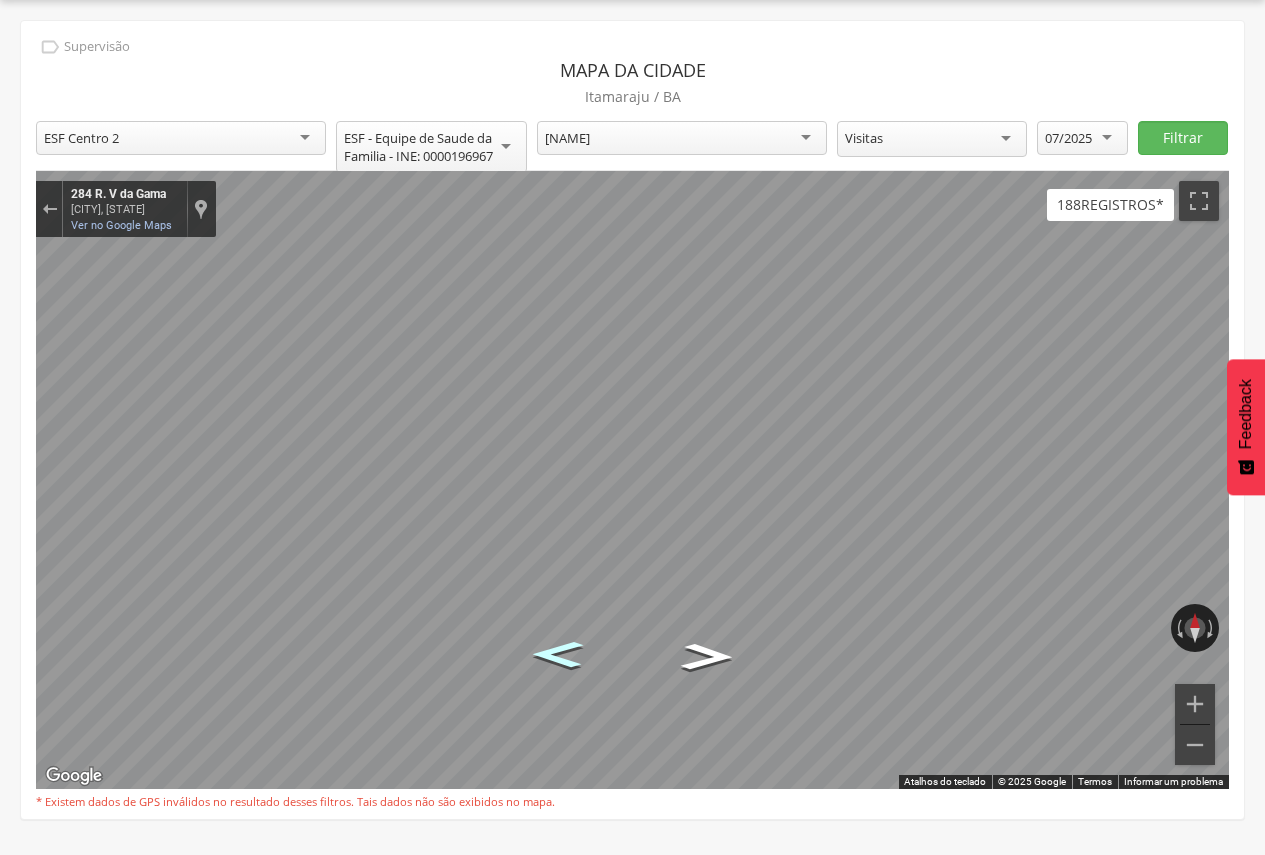 click 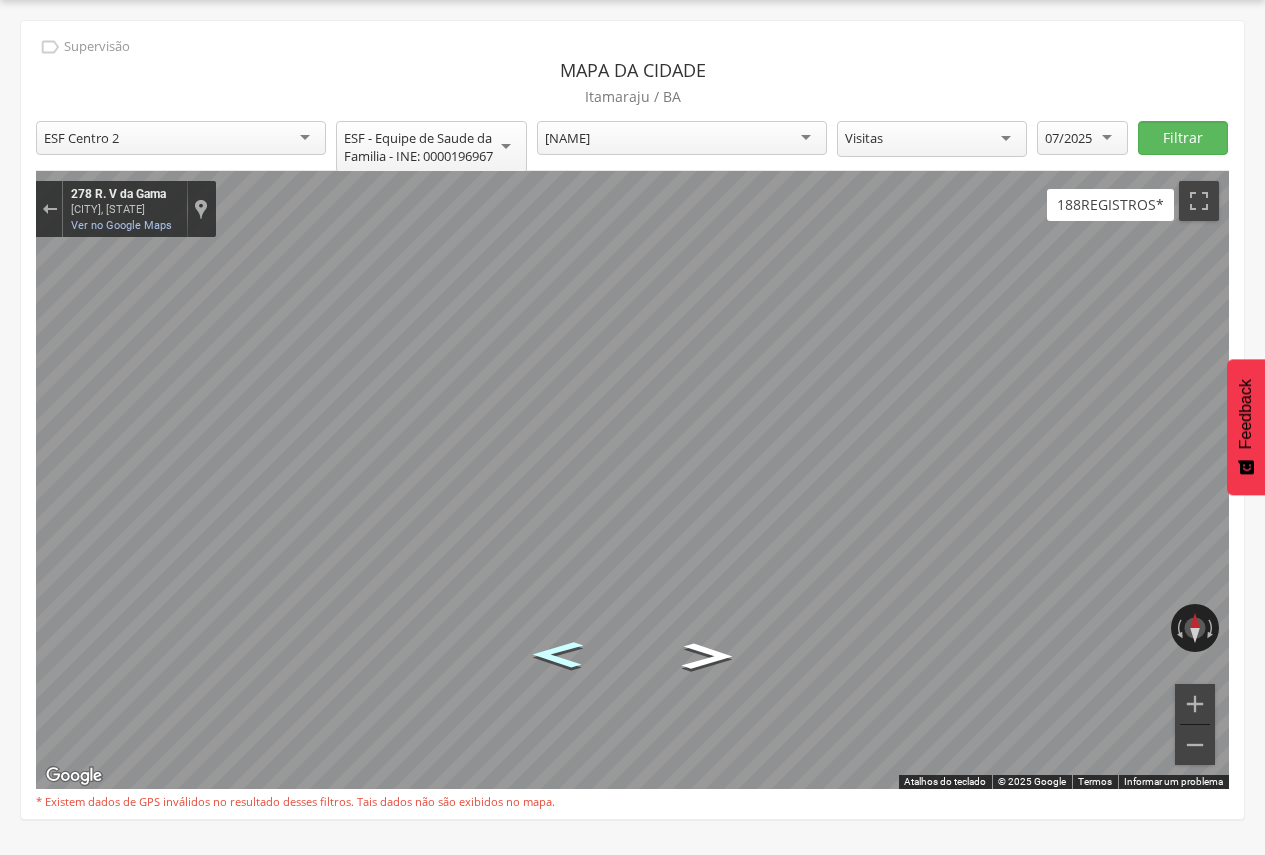 click 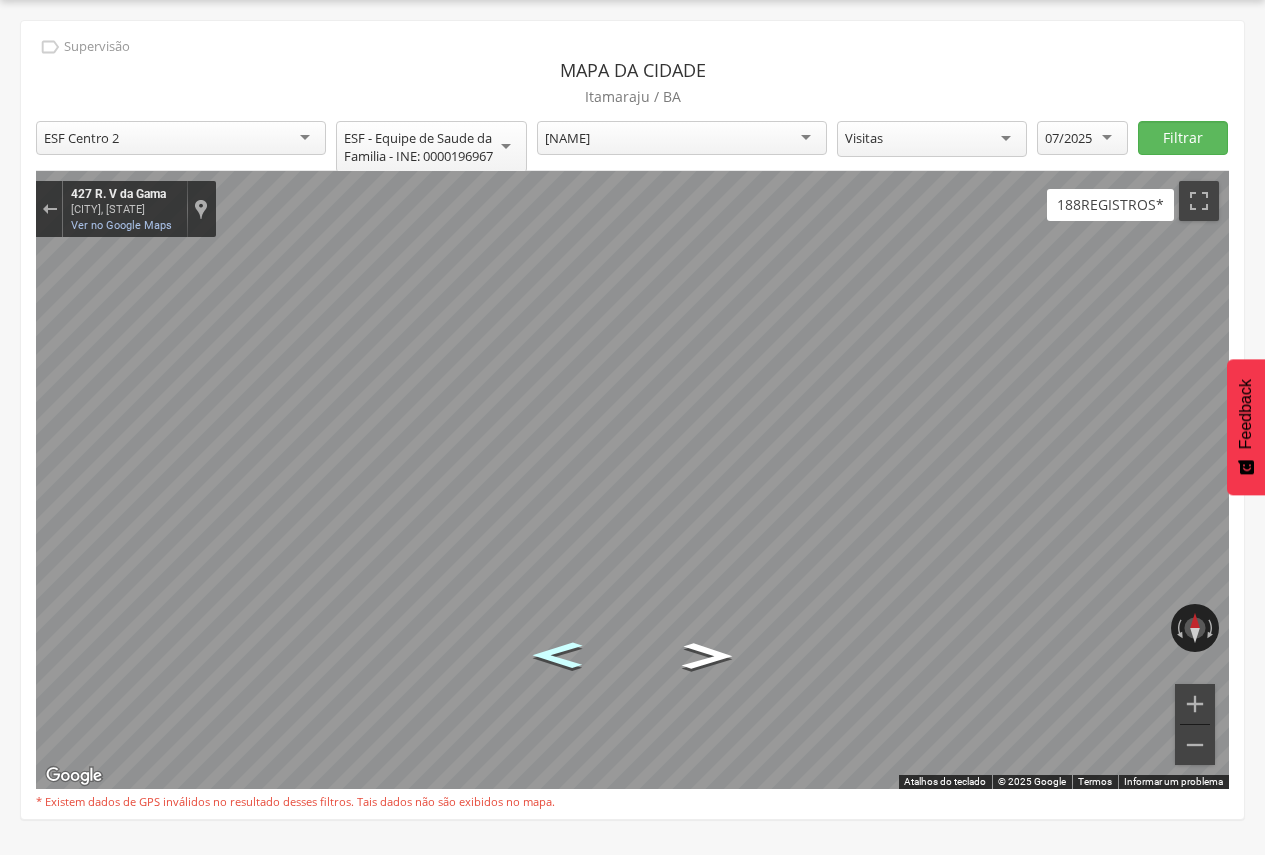 click 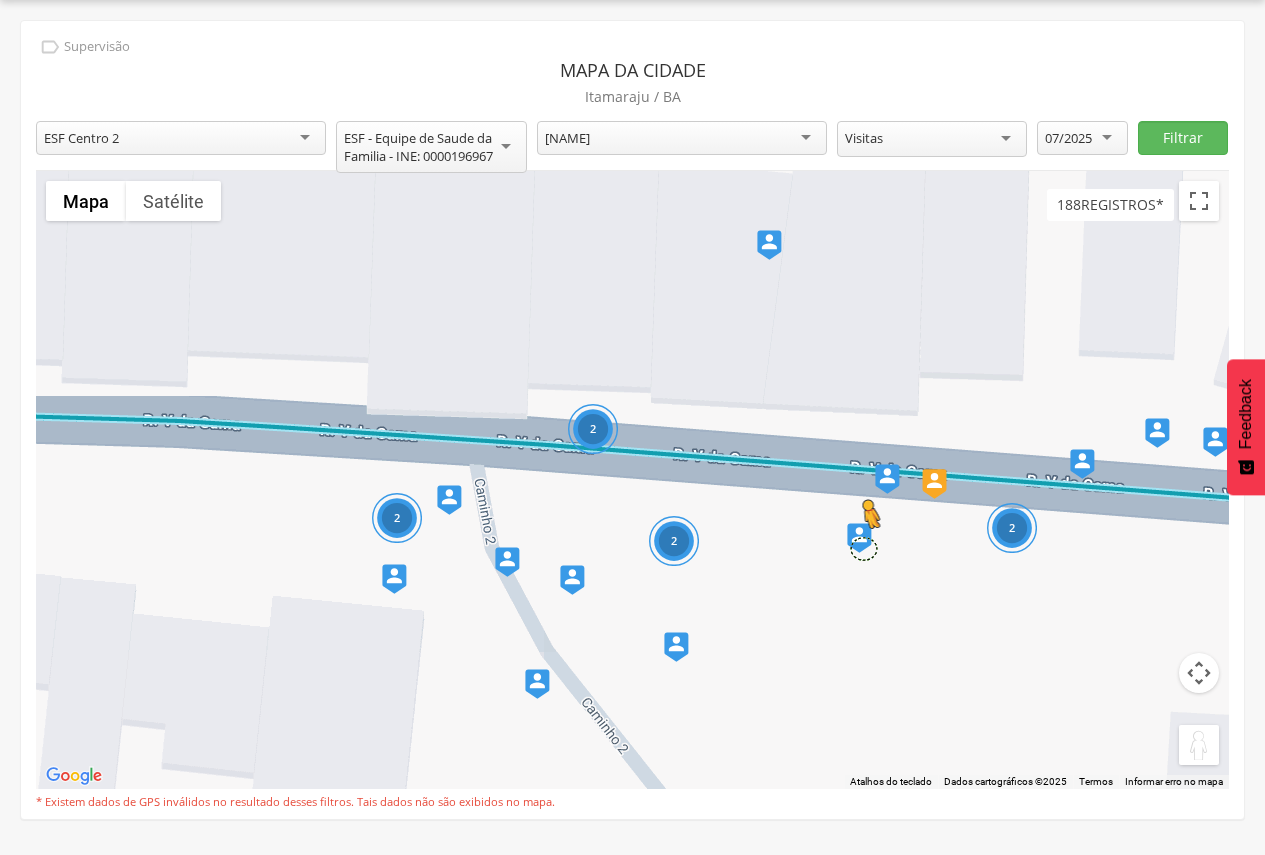 drag, startPoint x: 1191, startPoint y: 735, endPoint x: 856, endPoint y: 546, distance: 384.63748 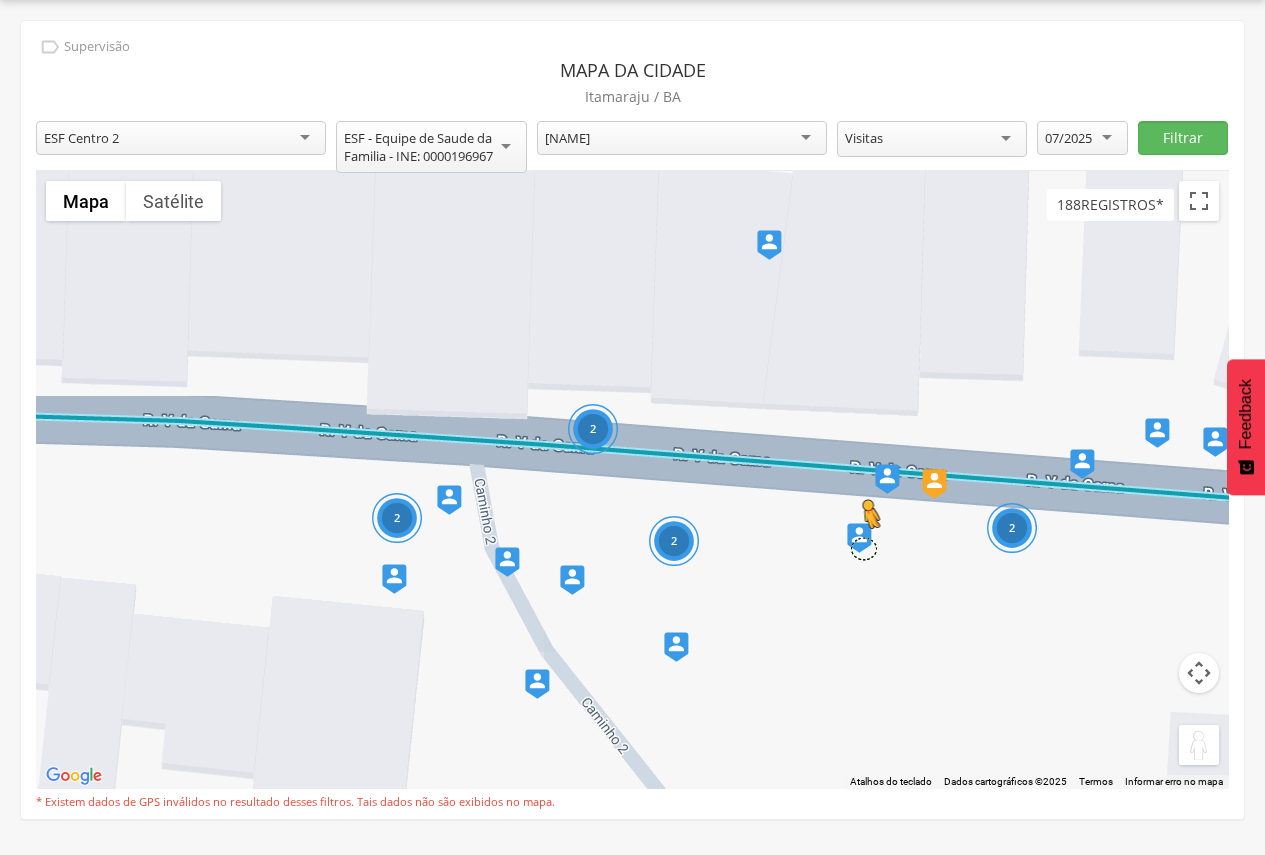 click on "Pressione as teclas Alt + Enter para ativar o recurso de arrastar com o teclado. Depois disso, use as teclas de seta para mover o marcador. Pressione a tecla Enter quando quiser parar de arrastar. Para cancelar, pressione Esc. Carregando... Pressione Ctrl e role a tela simultaneamente para aplicar zoom no mapa Mapa Relevo Satélite Marcadores Atalhos do teclado Dados do mapa Dados cartográficos ©2025 Dados cartográficos ©2025 5 m Clique para alternar entre unidades métricas e imperiais Termos Informar erro no mapa" at bounding box center [632, 480] 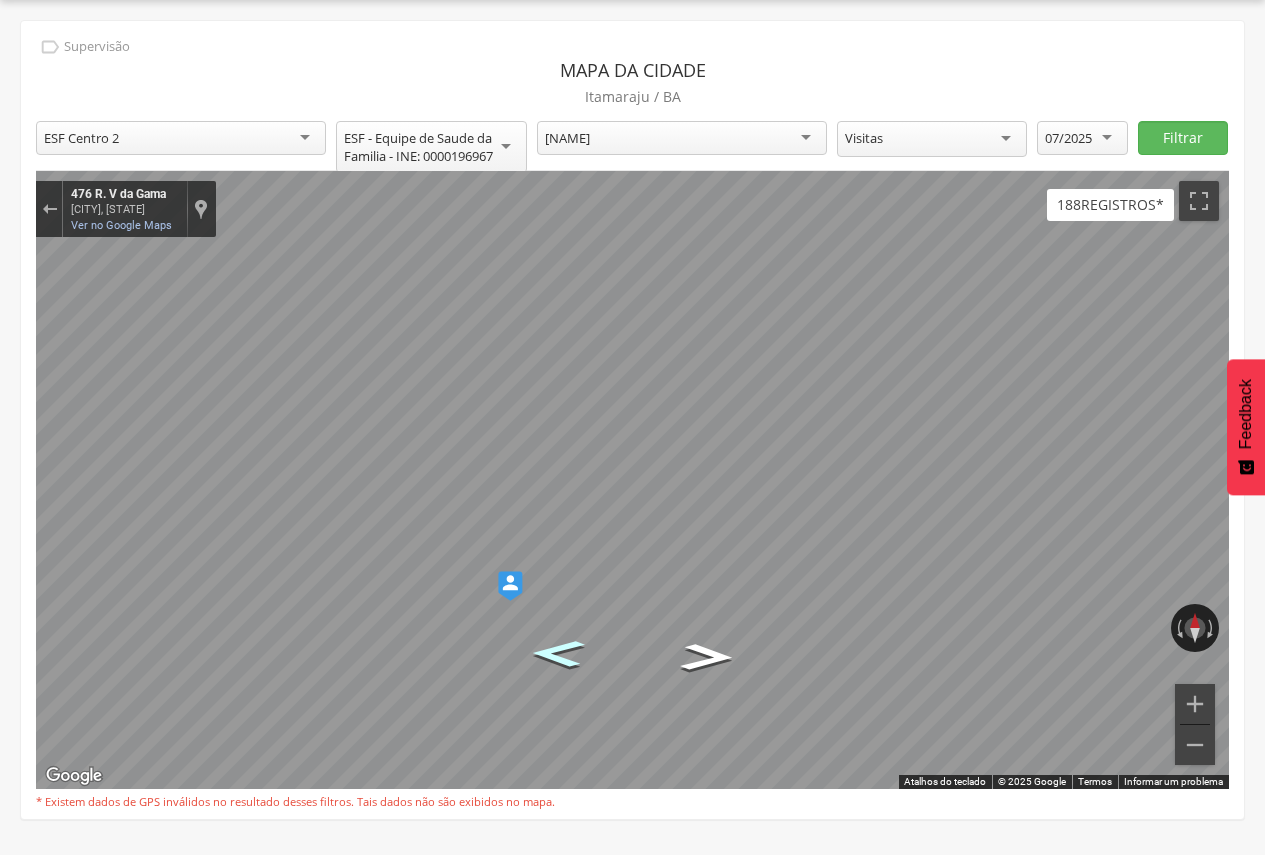 click 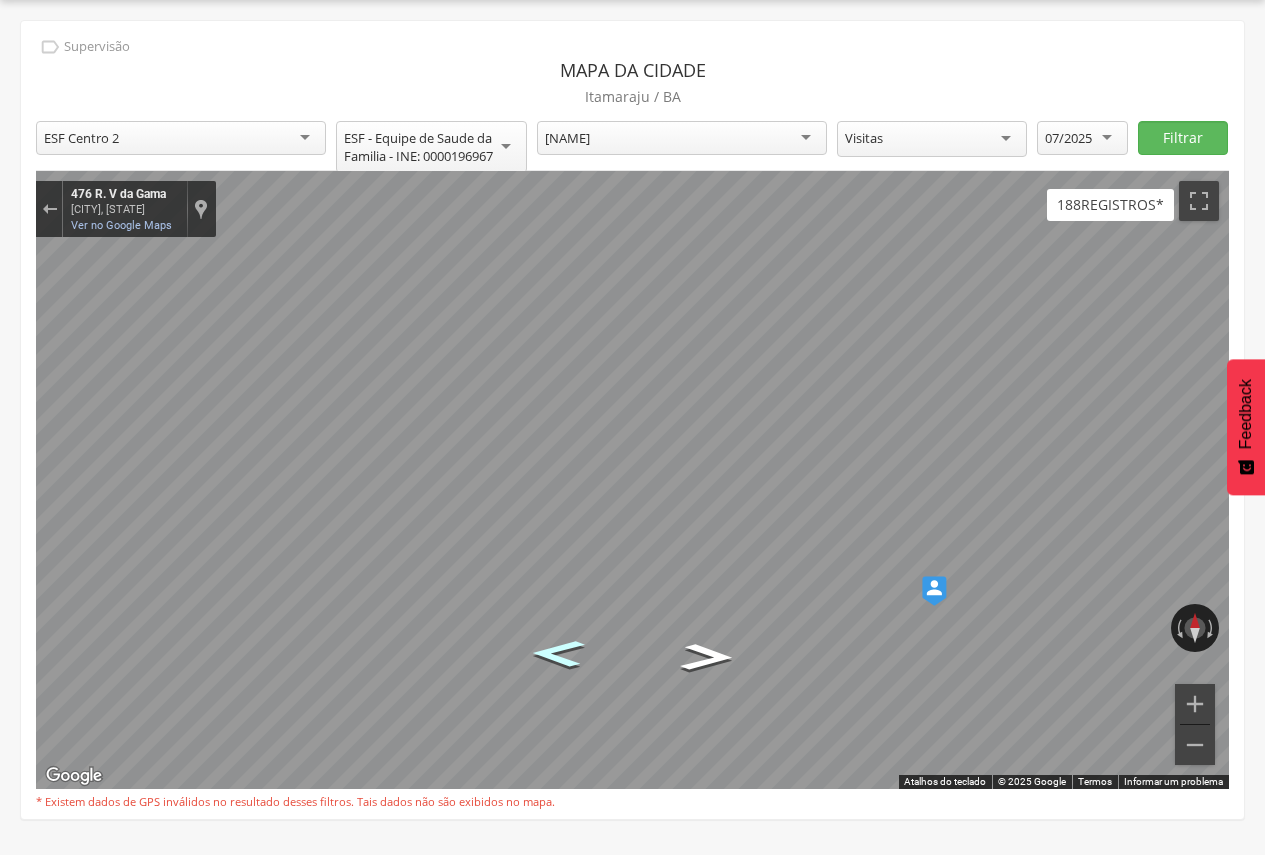 click 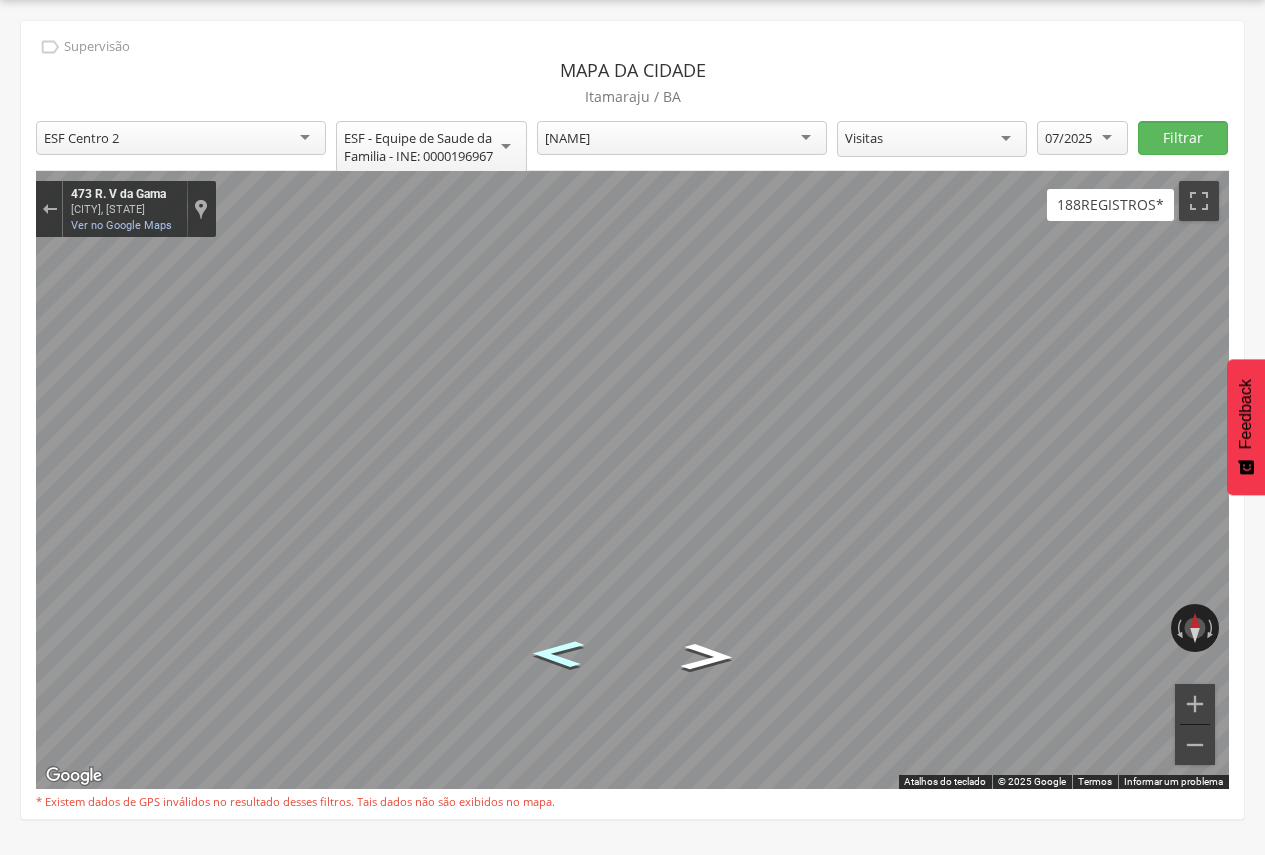 click 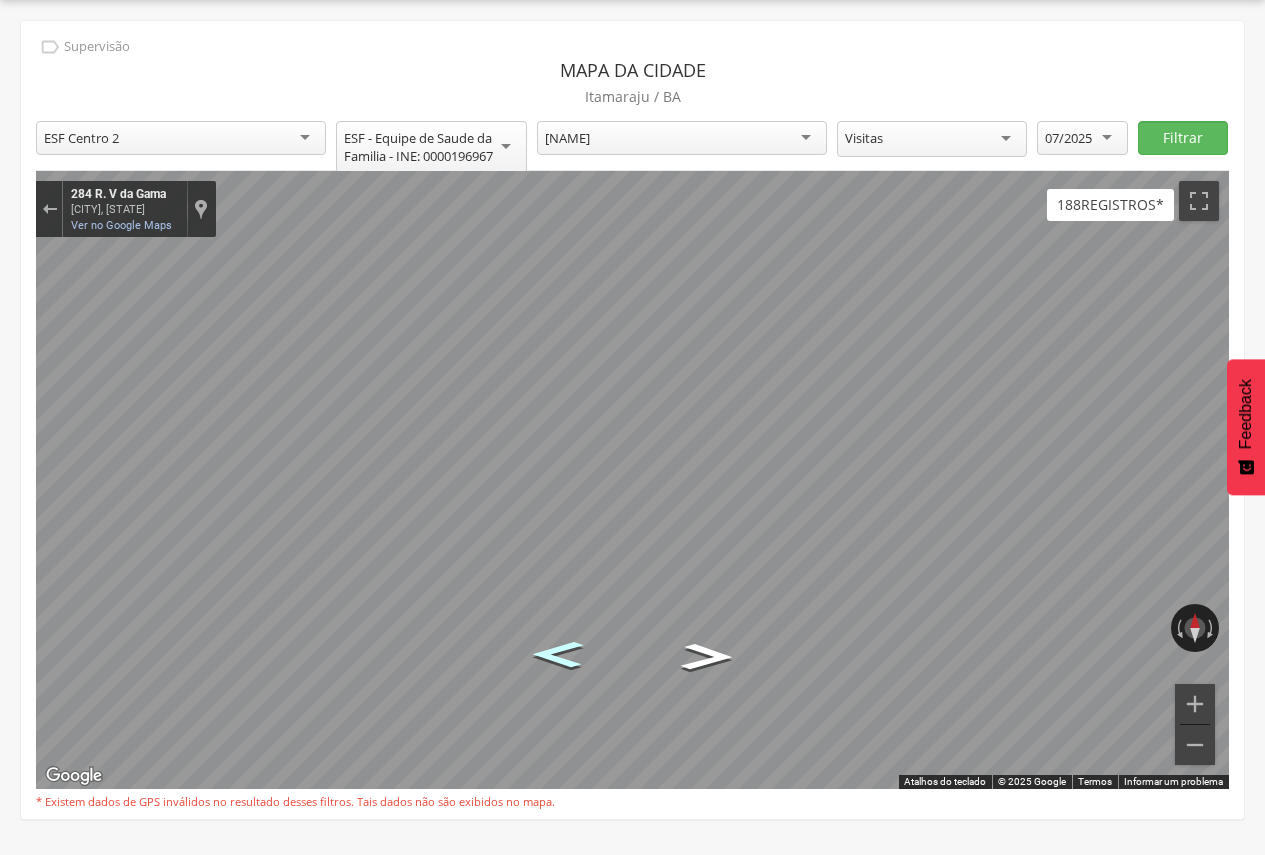 click 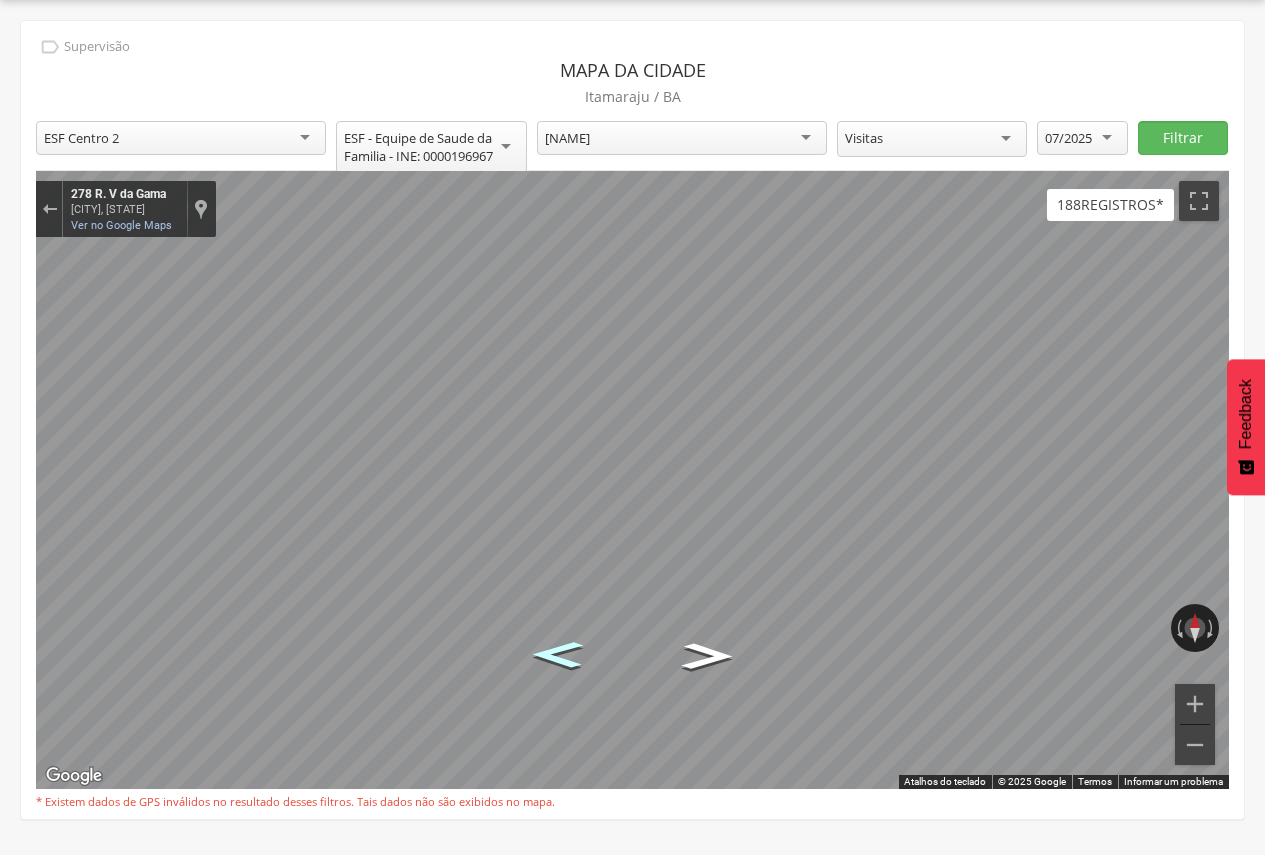 click 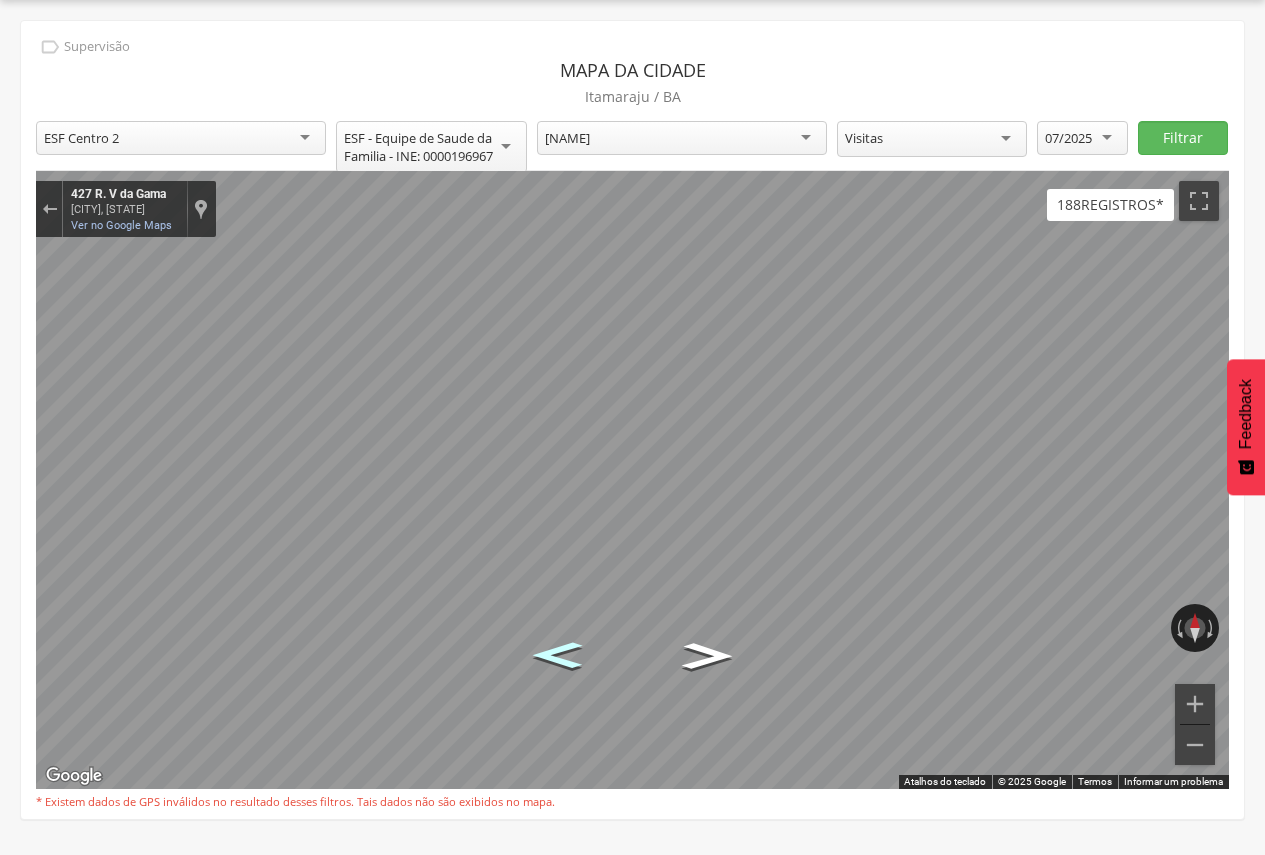 click 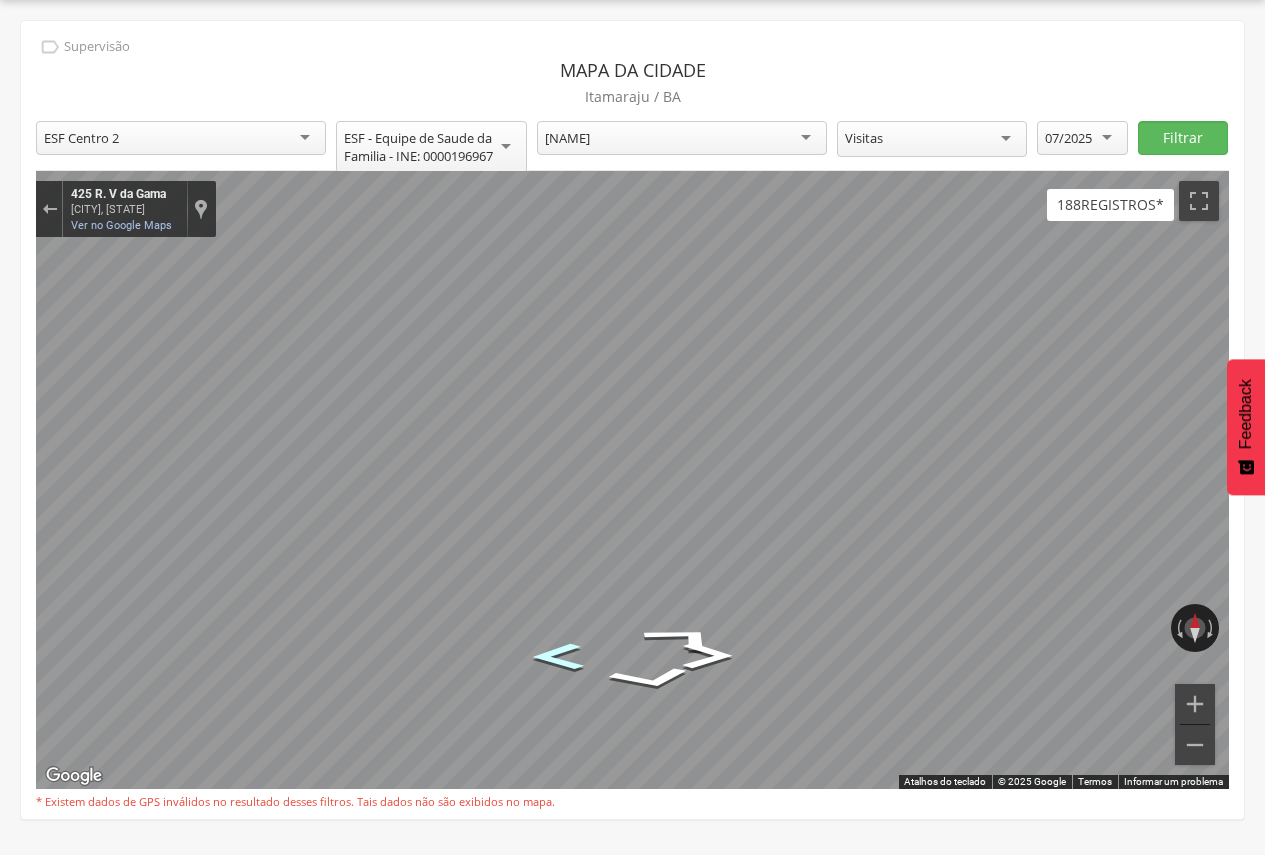 click 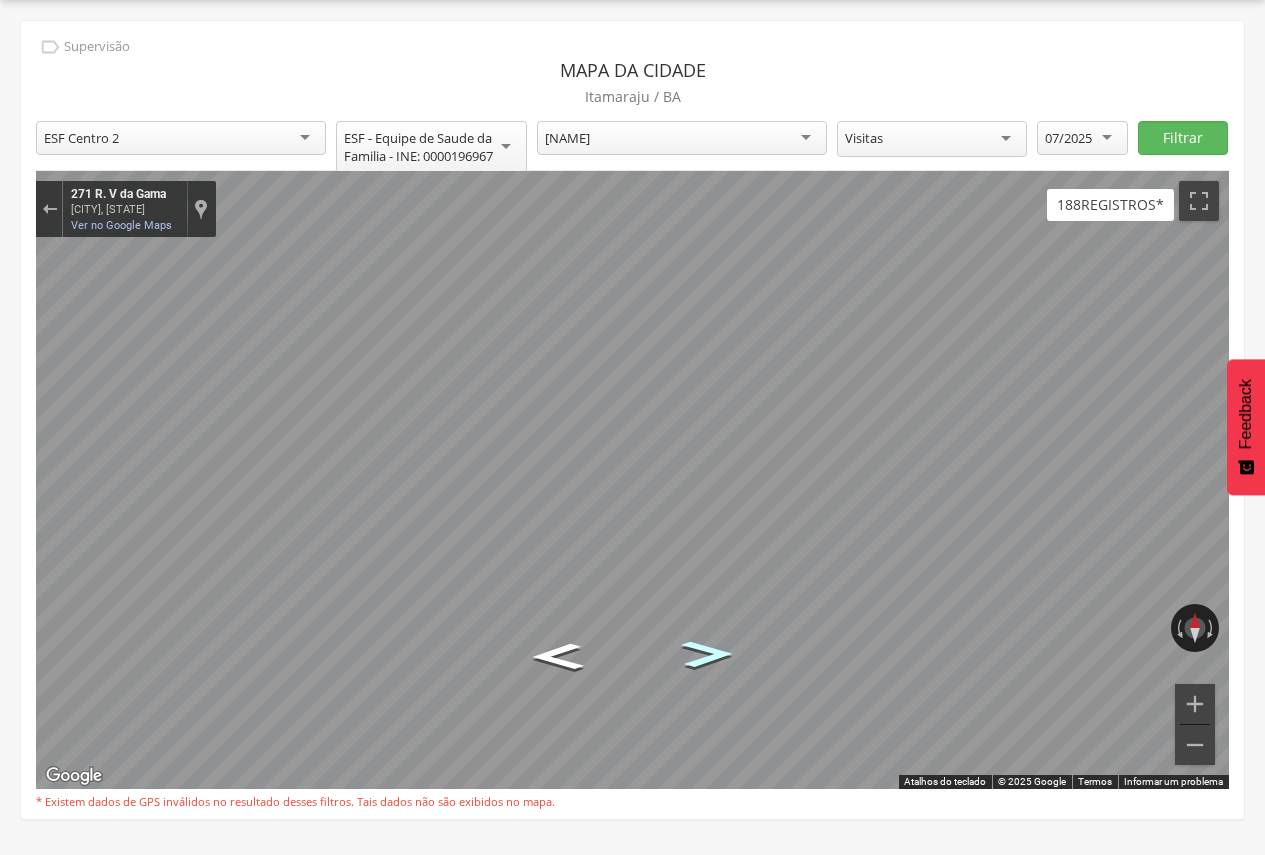 click 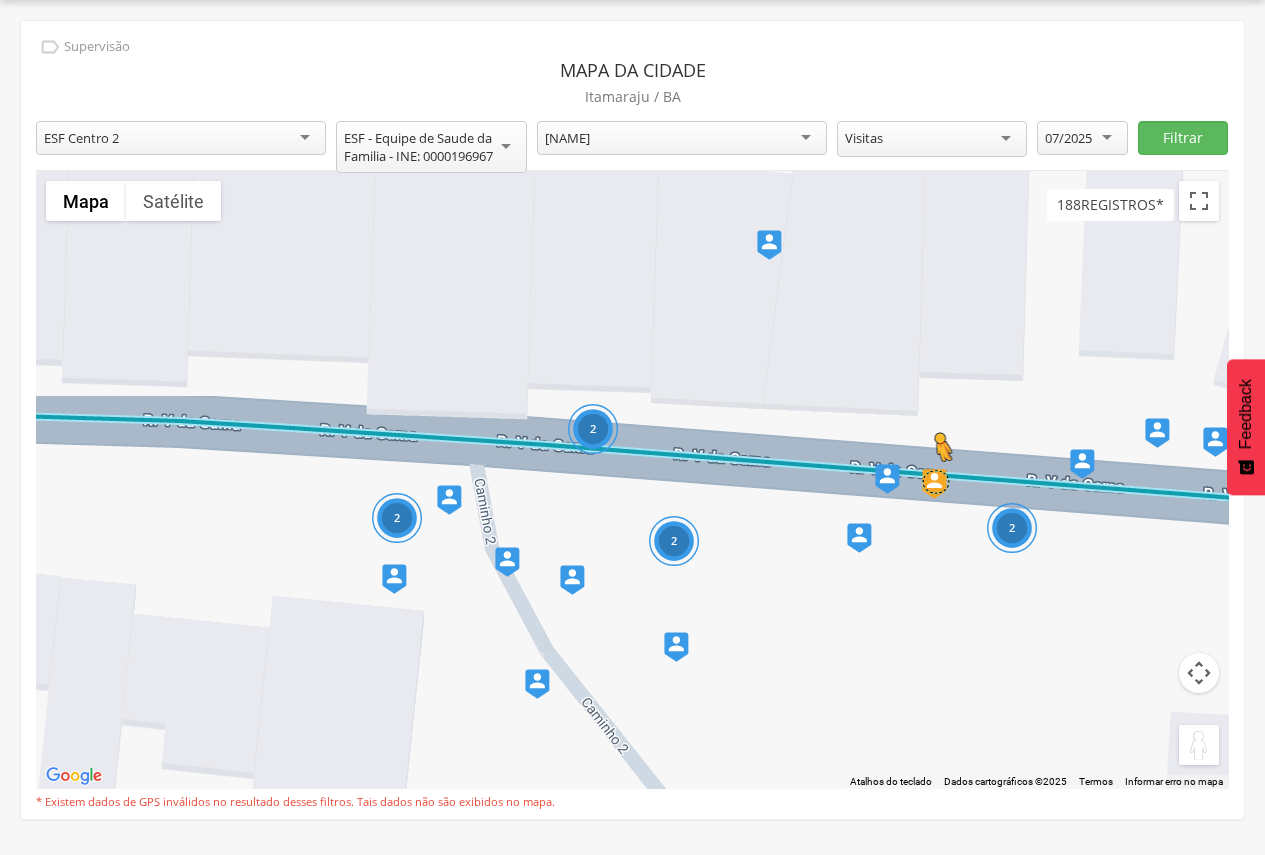 drag, startPoint x: 1199, startPoint y: 749, endPoint x: 936, endPoint y: 481, distance: 375.49036 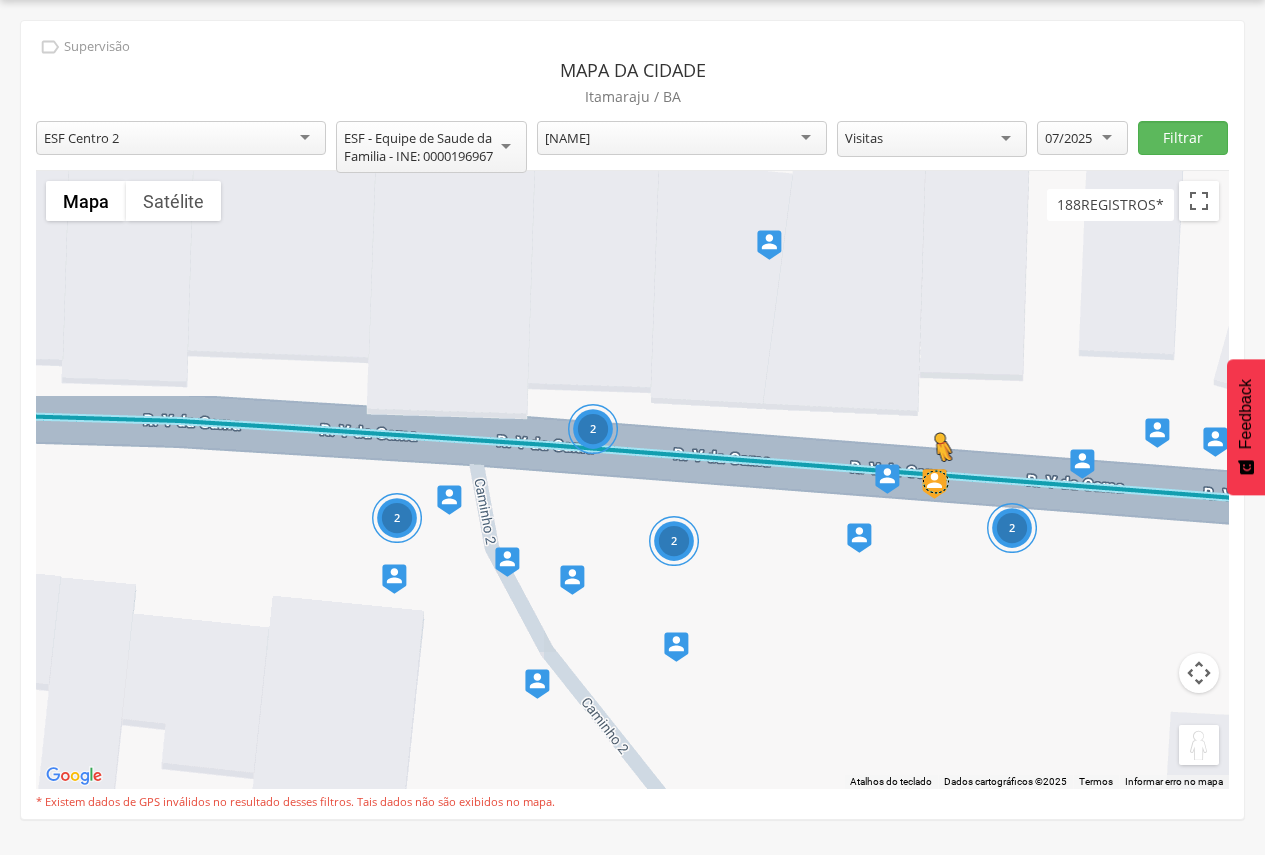 click on "Pressione as teclas Alt + Enter para ativar o recurso de arrastar com o teclado. Depois disso, use as teclas de seta para mover o marcador. Pressione a tecla Enter quando quiser parar de arrastar. Para cancelar, pressione Esc. Carregando... Pressione Ctrl e role a tela simultaneamente para aplicar zoom no mapa Mapa Relevo Satélite Marcadores Atalhos do teclado Dados do mapa Dados cartográficos ©2025 Dados cartográficos ©2025 5 m Clique para alternar entre unidades métricas e imperiais Termos Informar erro no mapa" at bounding box center [632, 480] 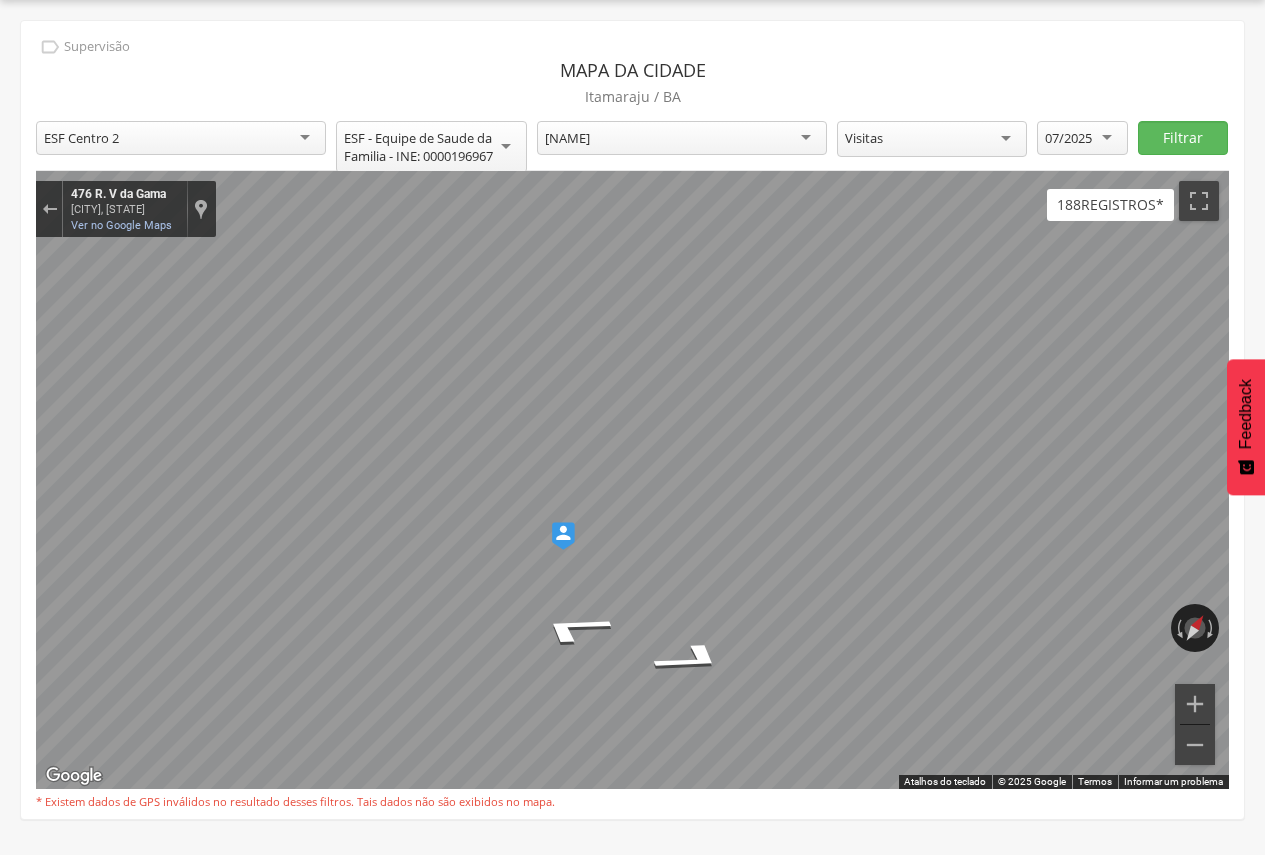 click at bounding box center [563, 536] 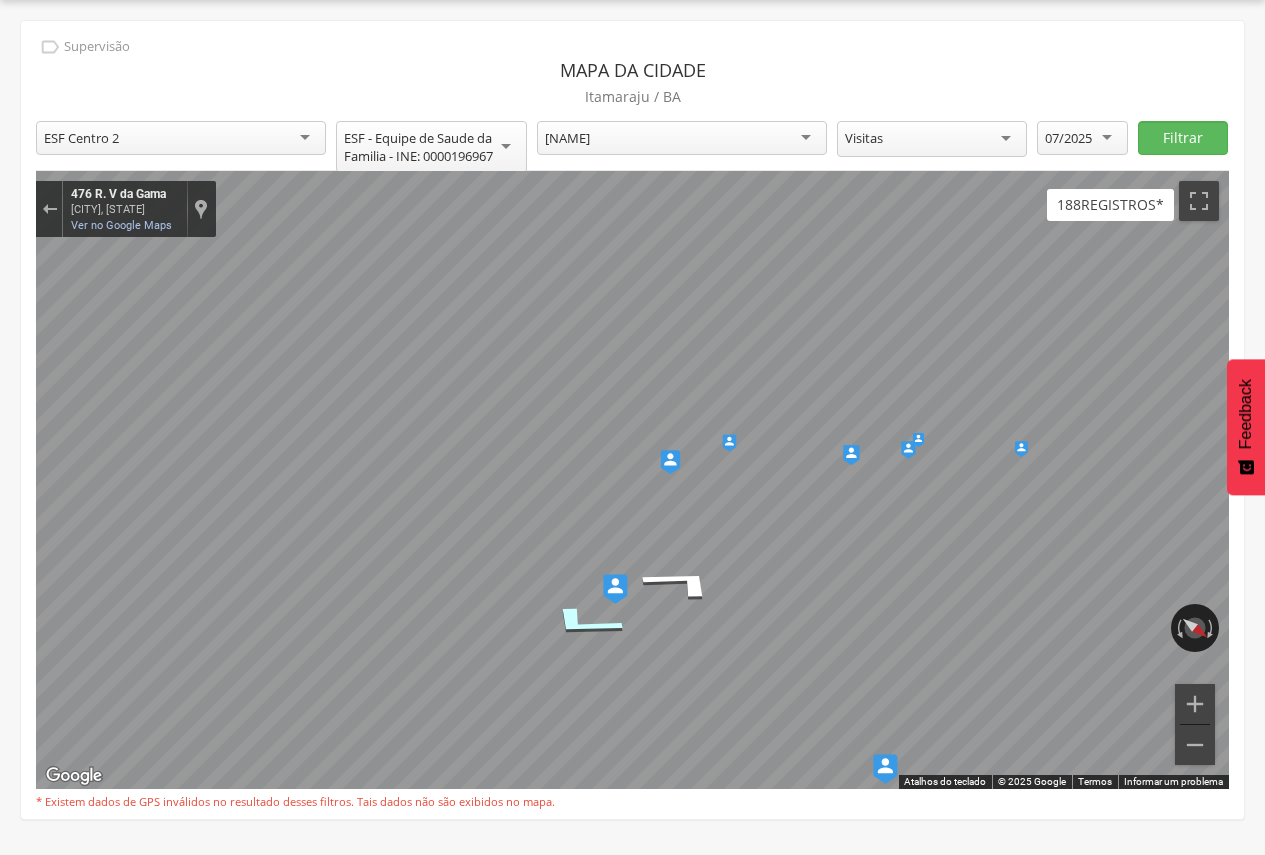 click at bounding box center [632, 480] 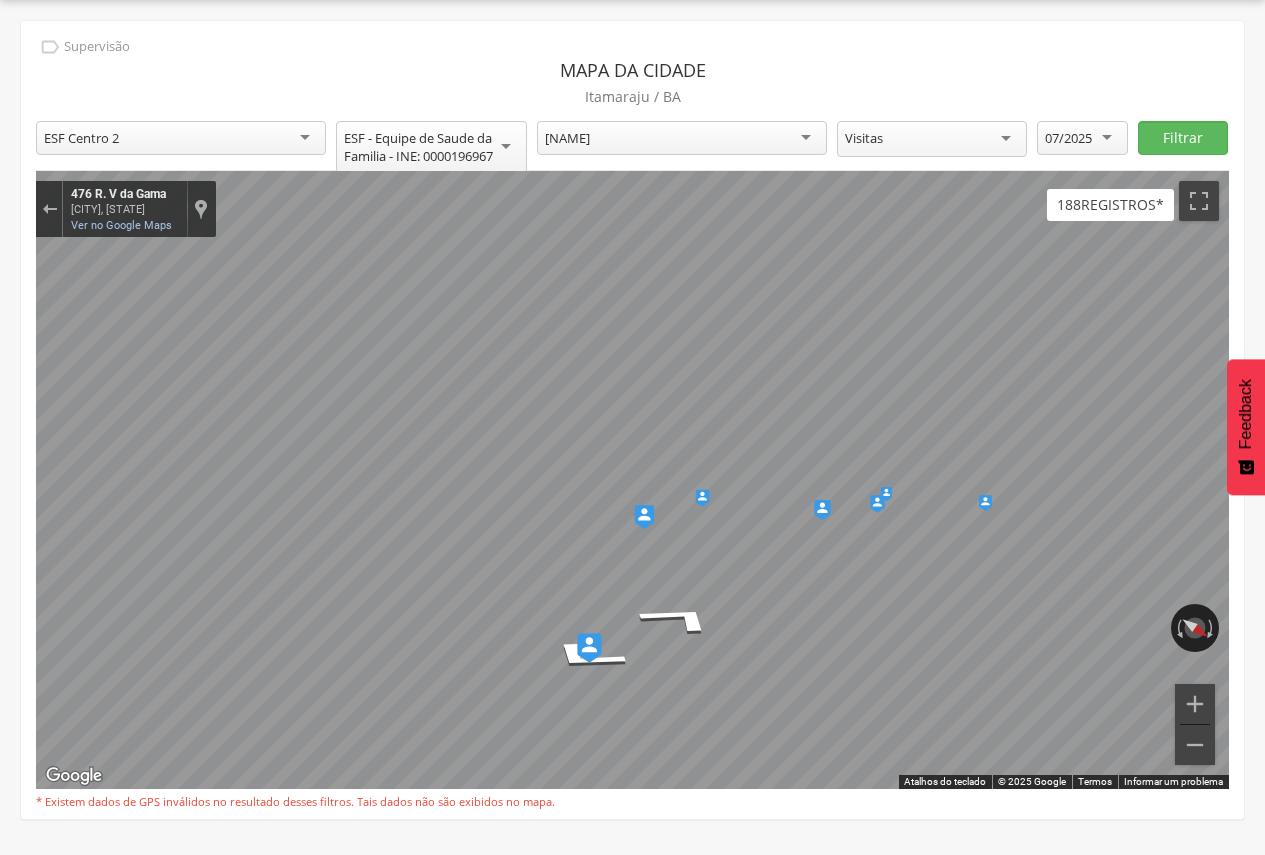 click at bounding box center [632, 480] 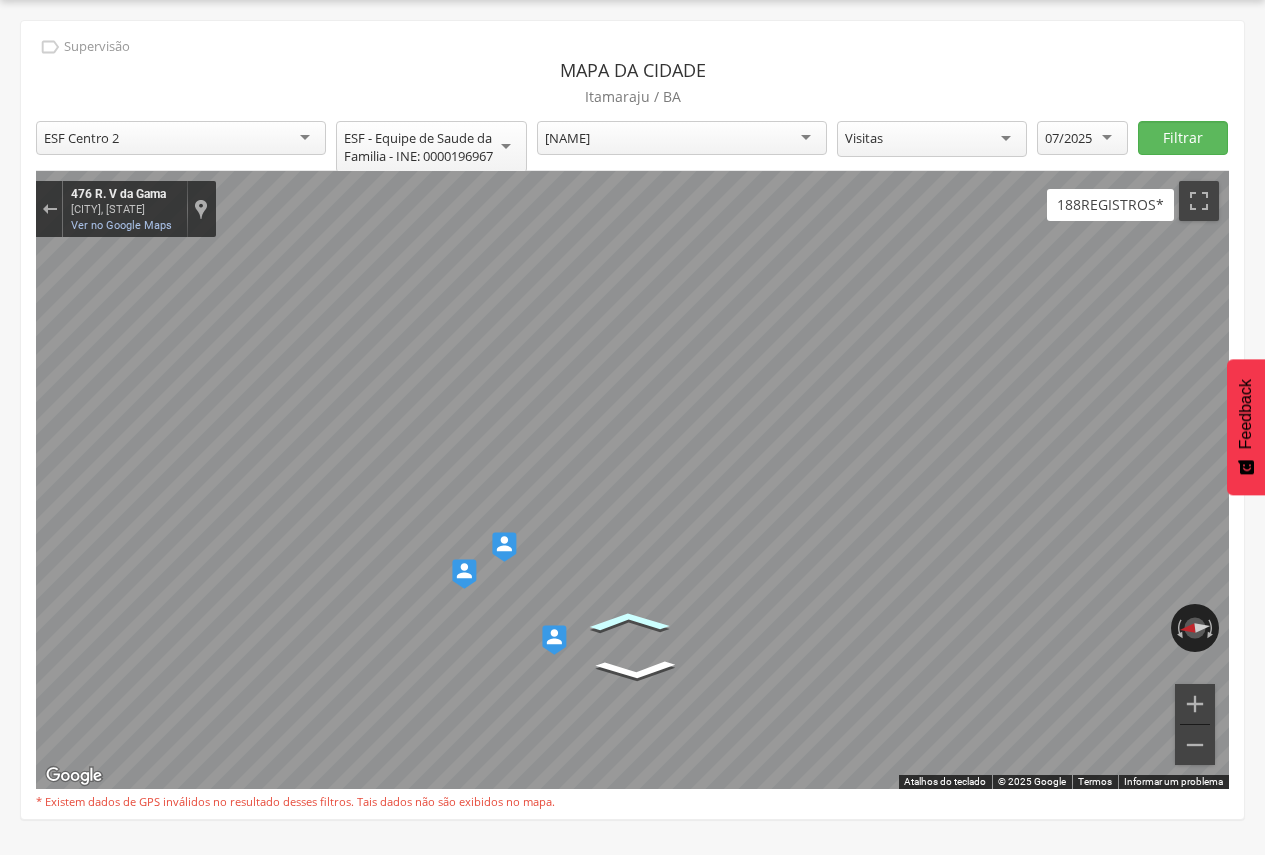 click 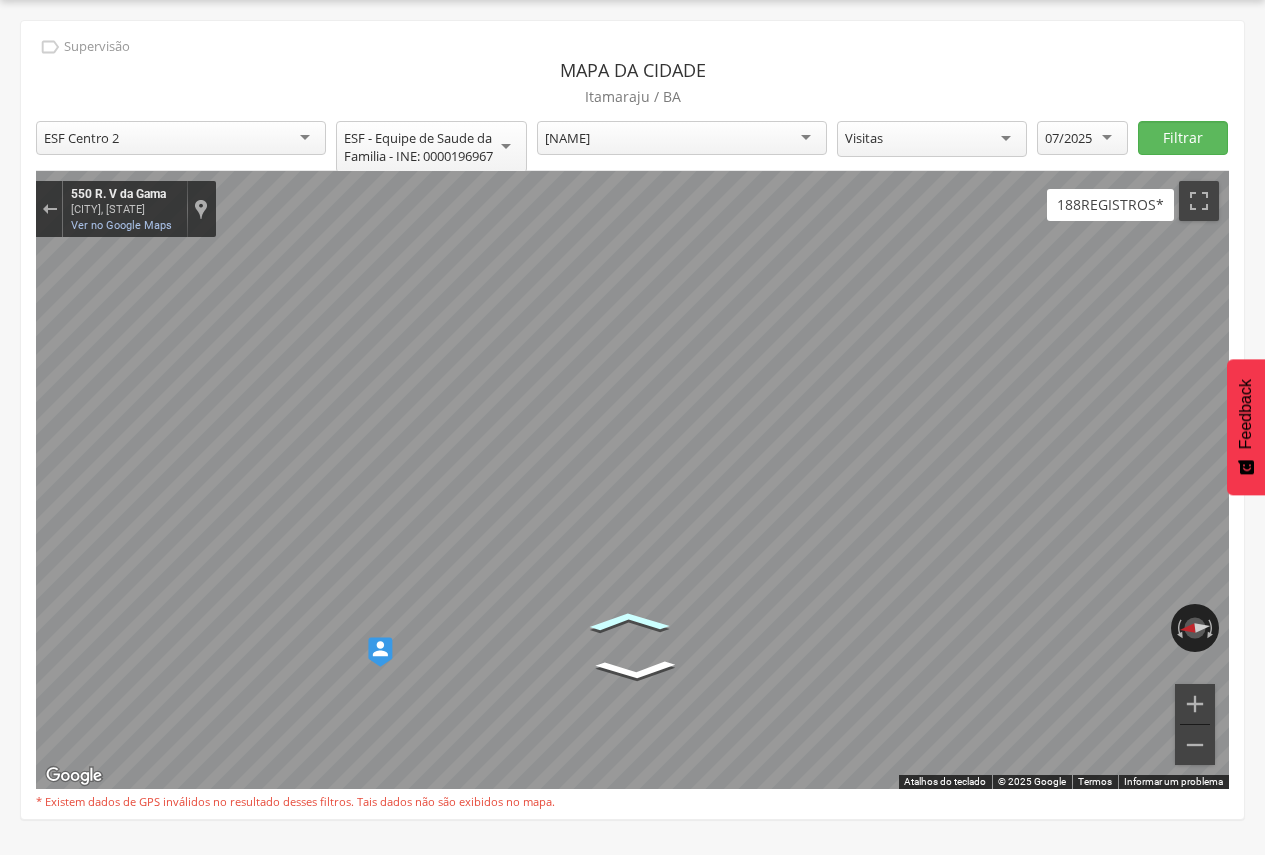 click 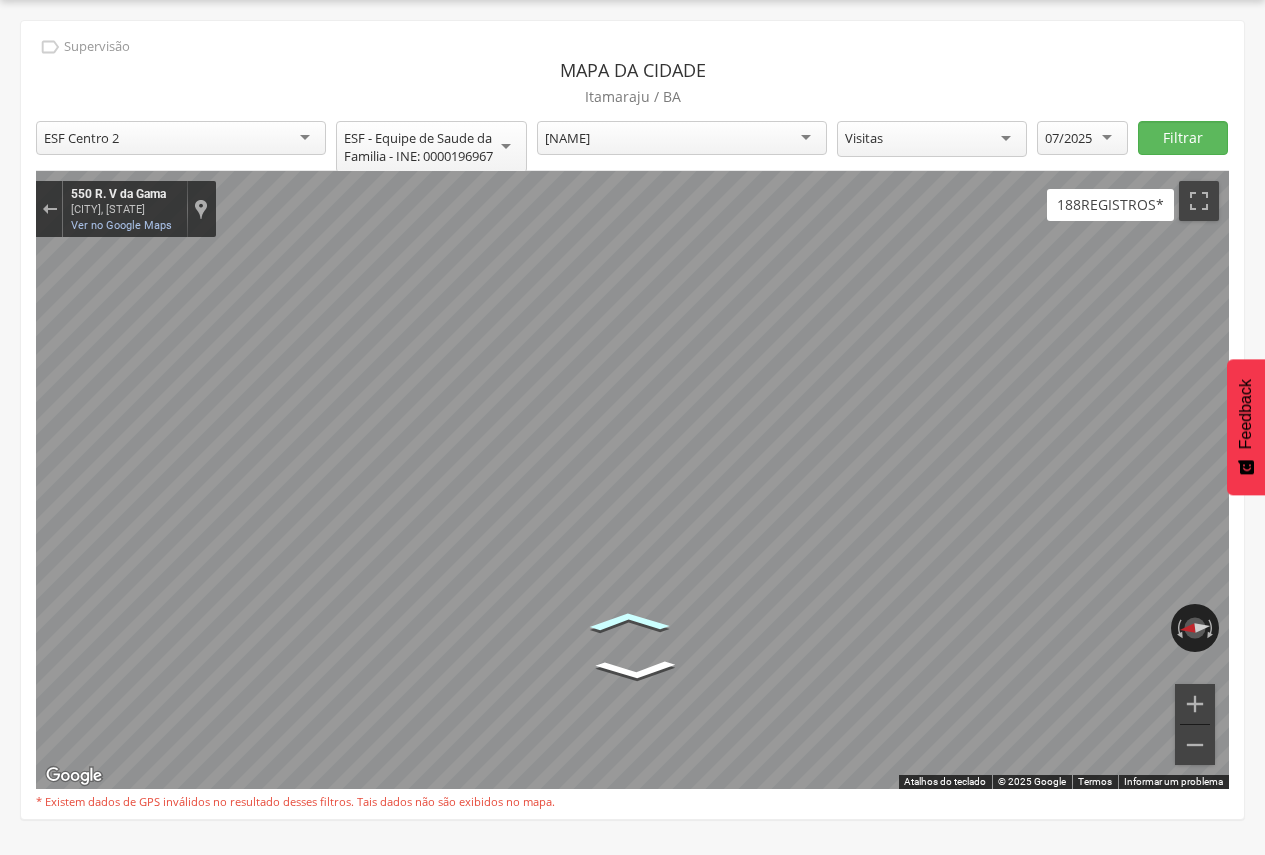 click 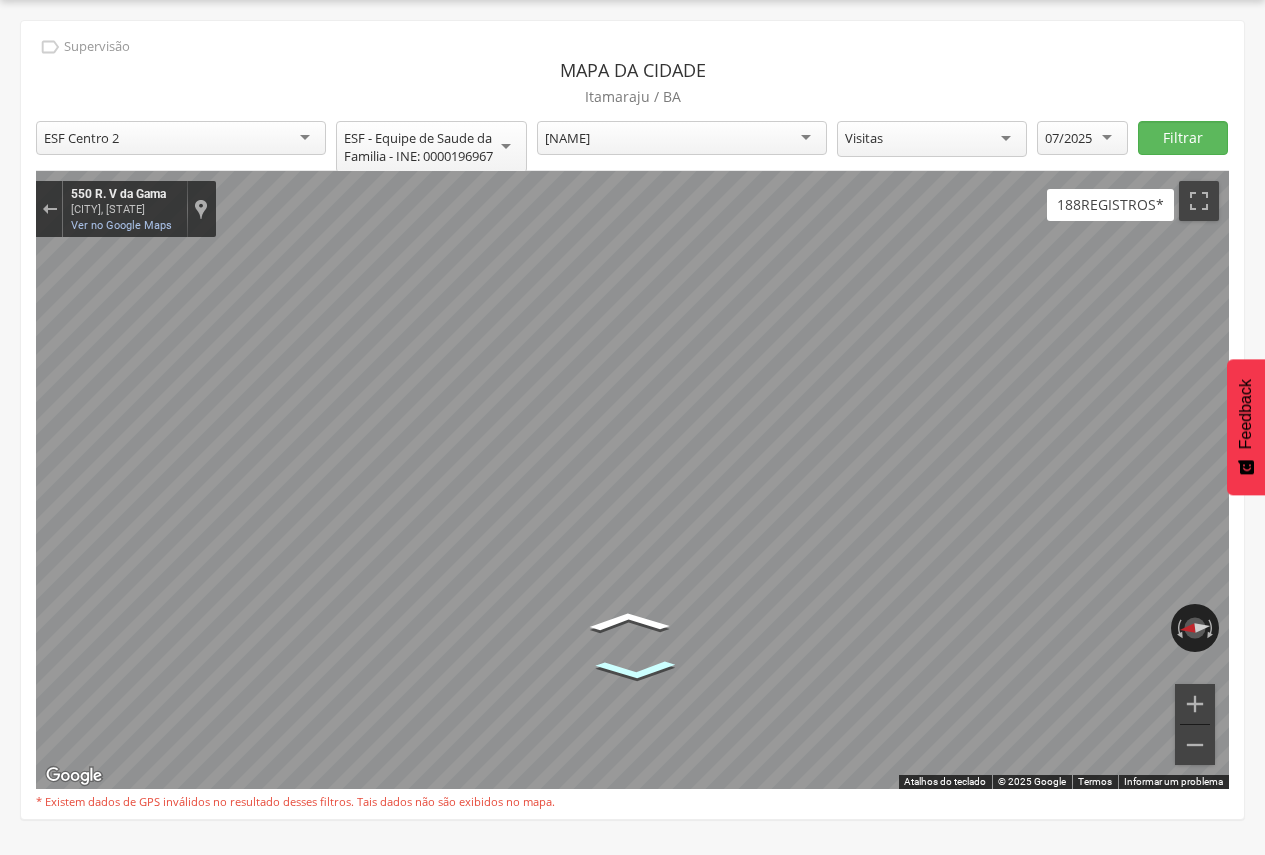 click 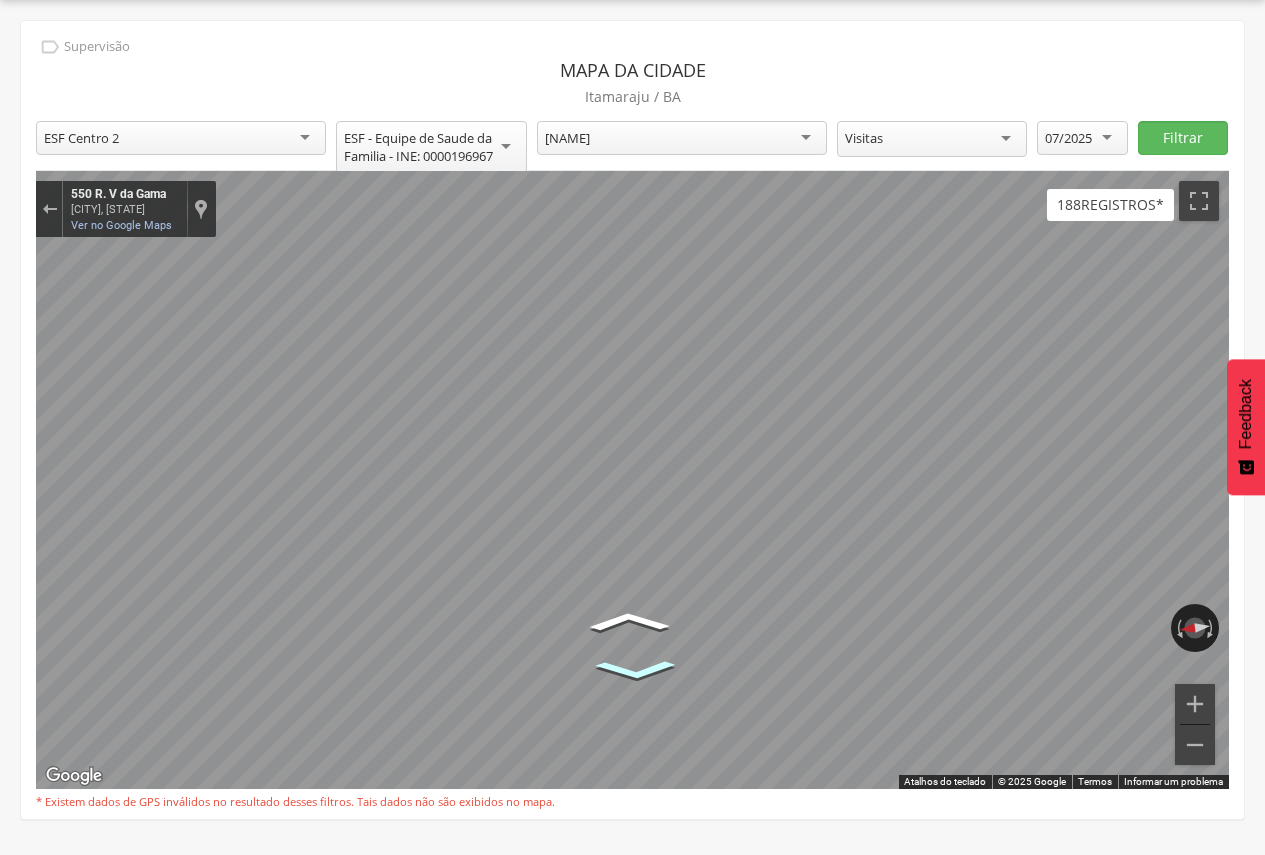 click 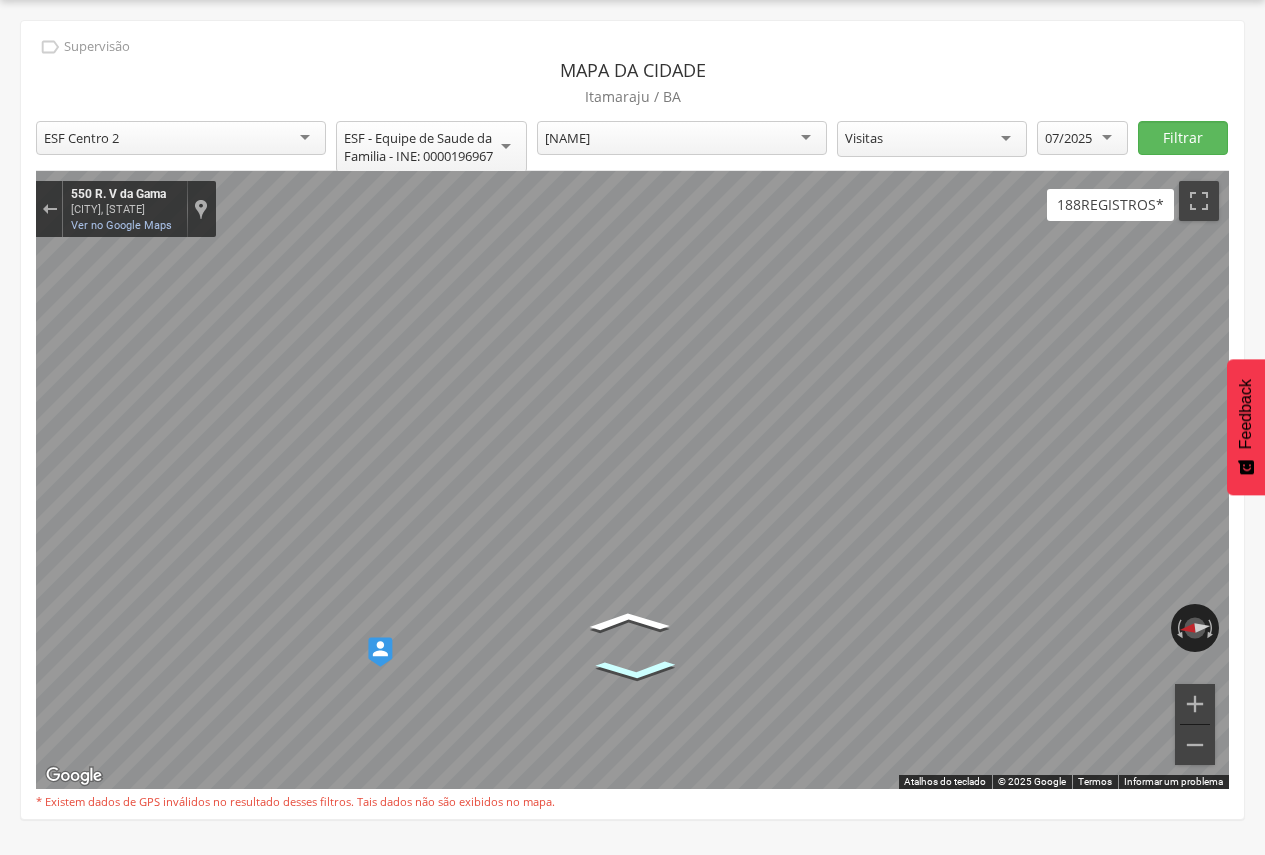click 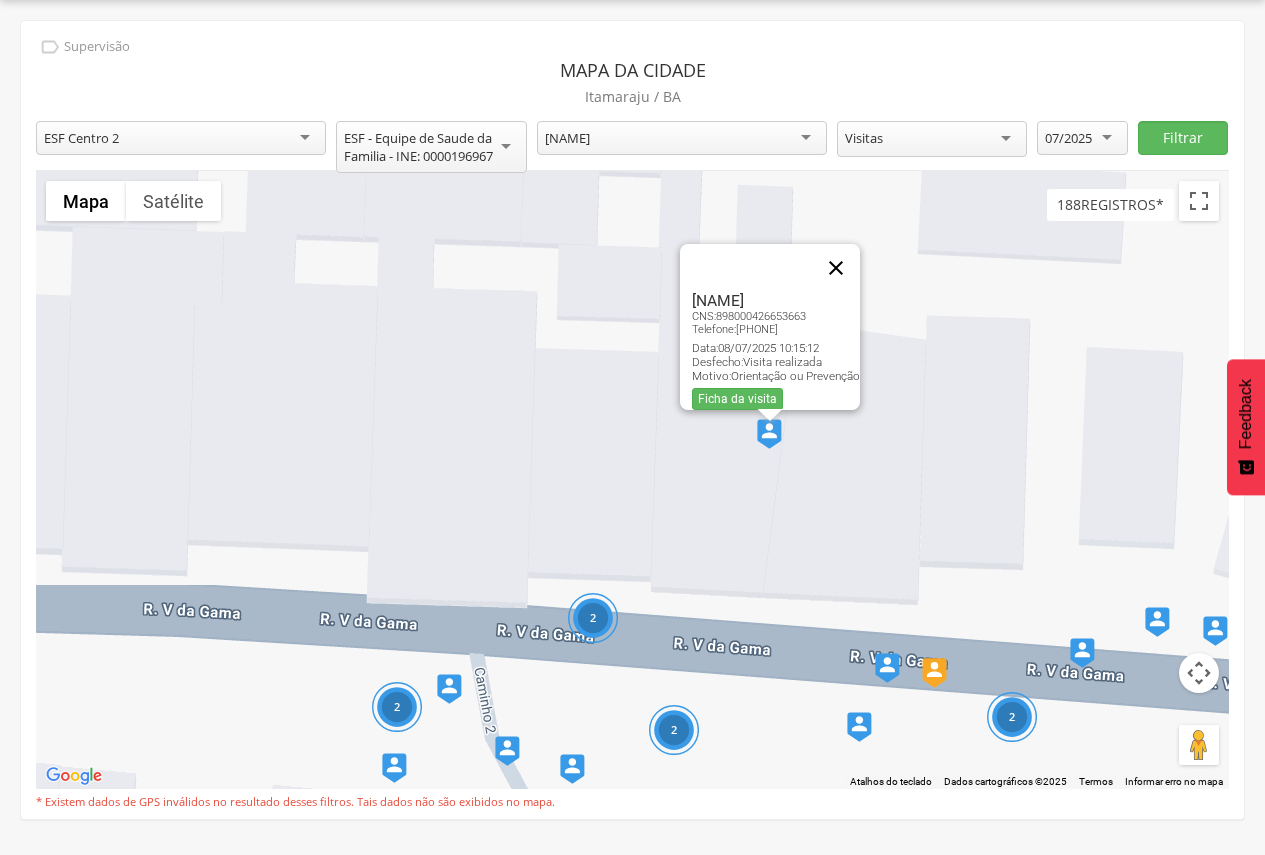 click at bounding box center (836, 268) 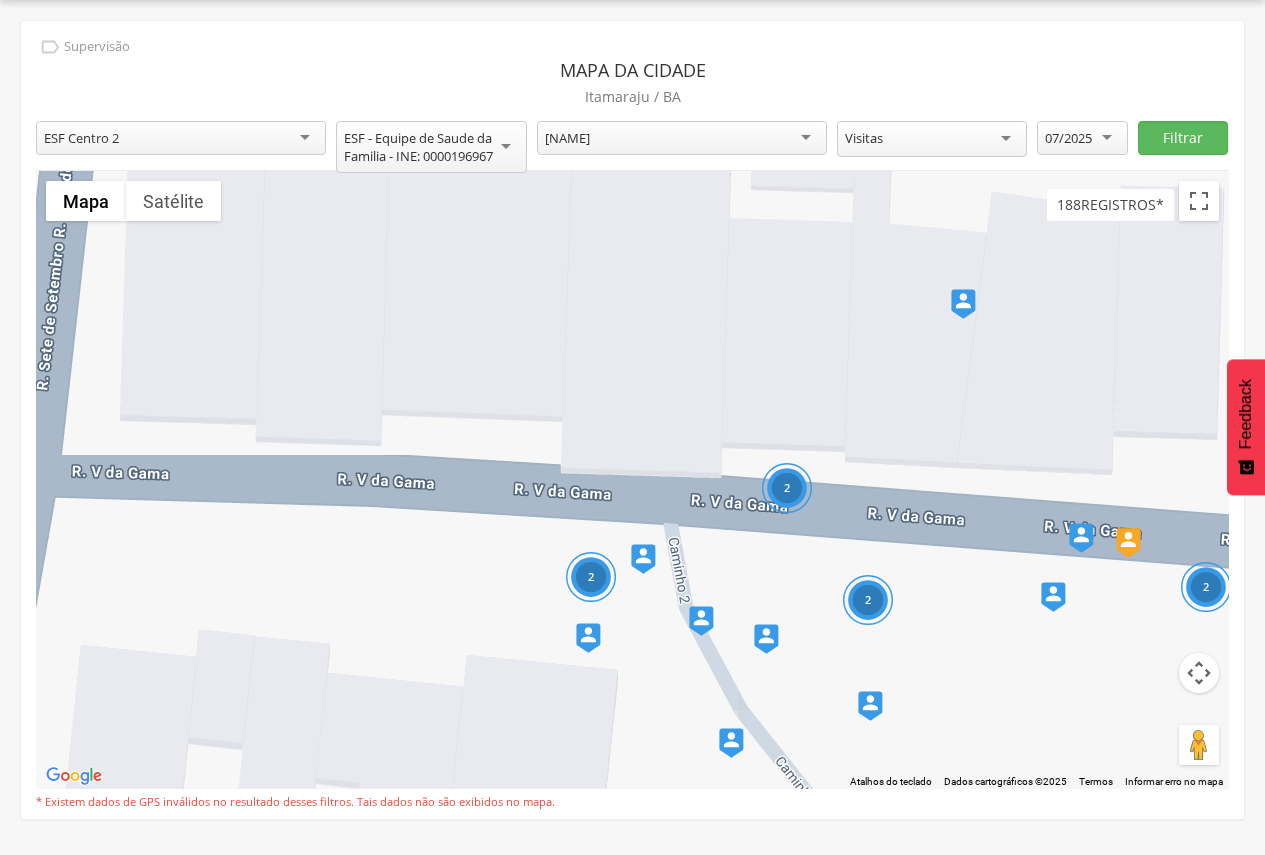drag, startPoint x: 647, startPoint y: 707, endPoint x: 841, endPoint y: 577, distance: 233.52943 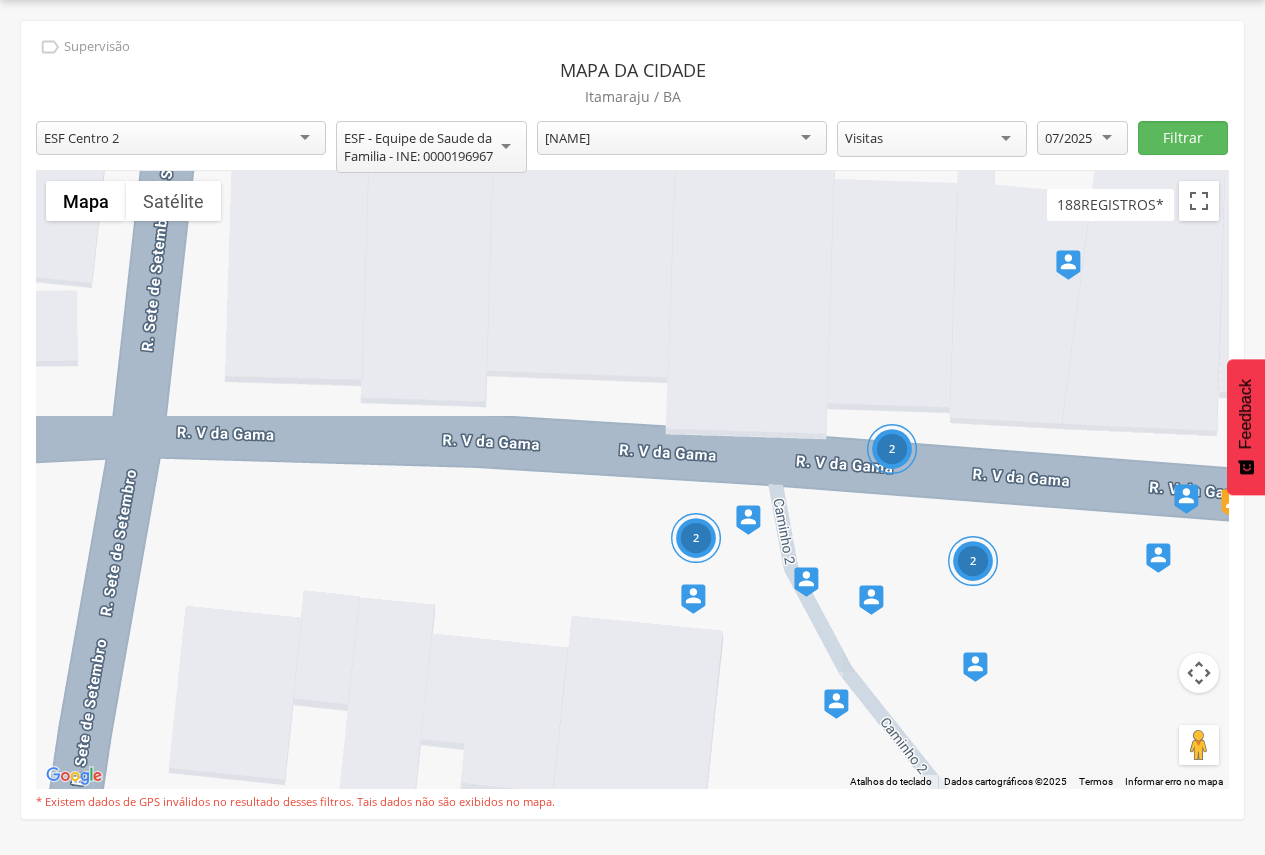 drag, startPoint x: 716, startPoint y: 566, endPoint x: 786, endPoint y: 562, distance: 70.11419 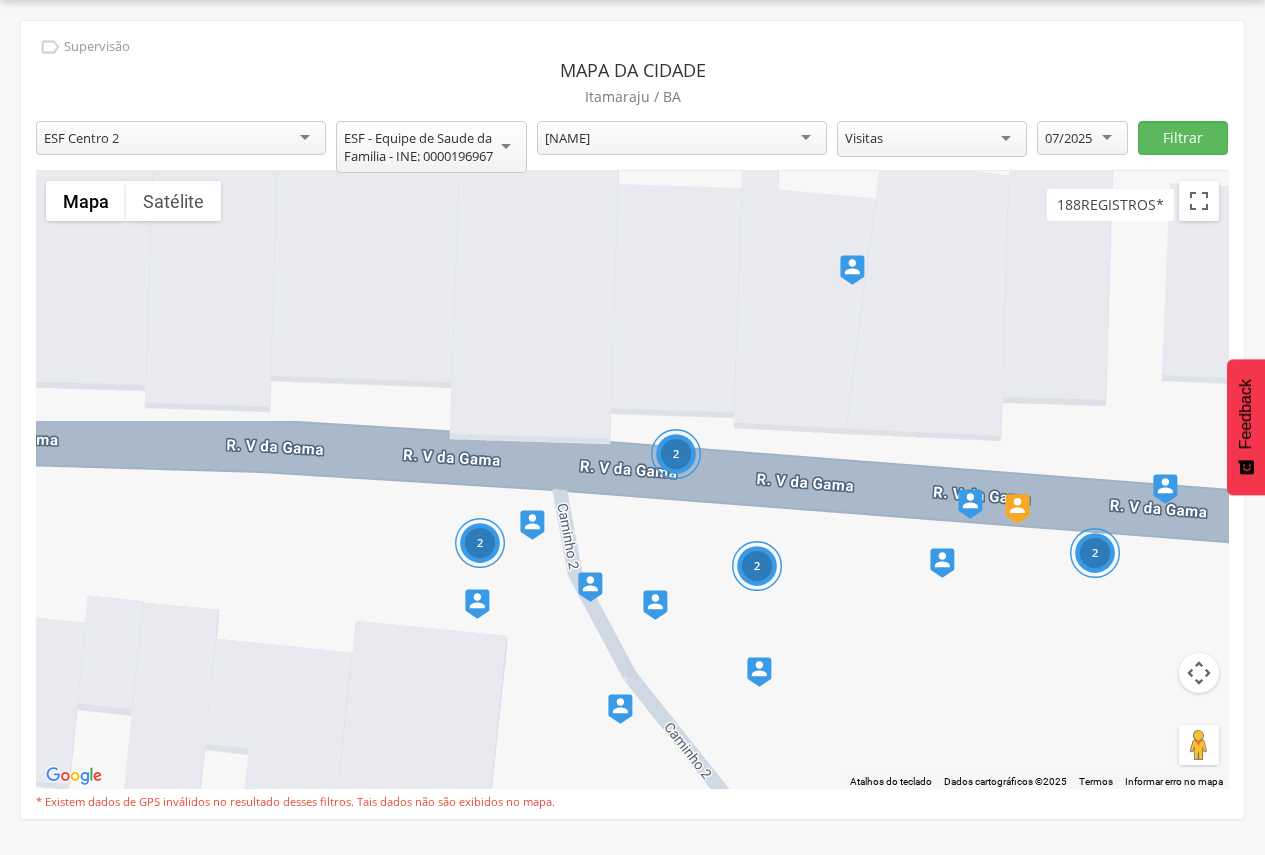 drag, startPoint x: 903, startPoint y: 485, endPoint x: 578, endPoint y: 481, distance: 325.02463 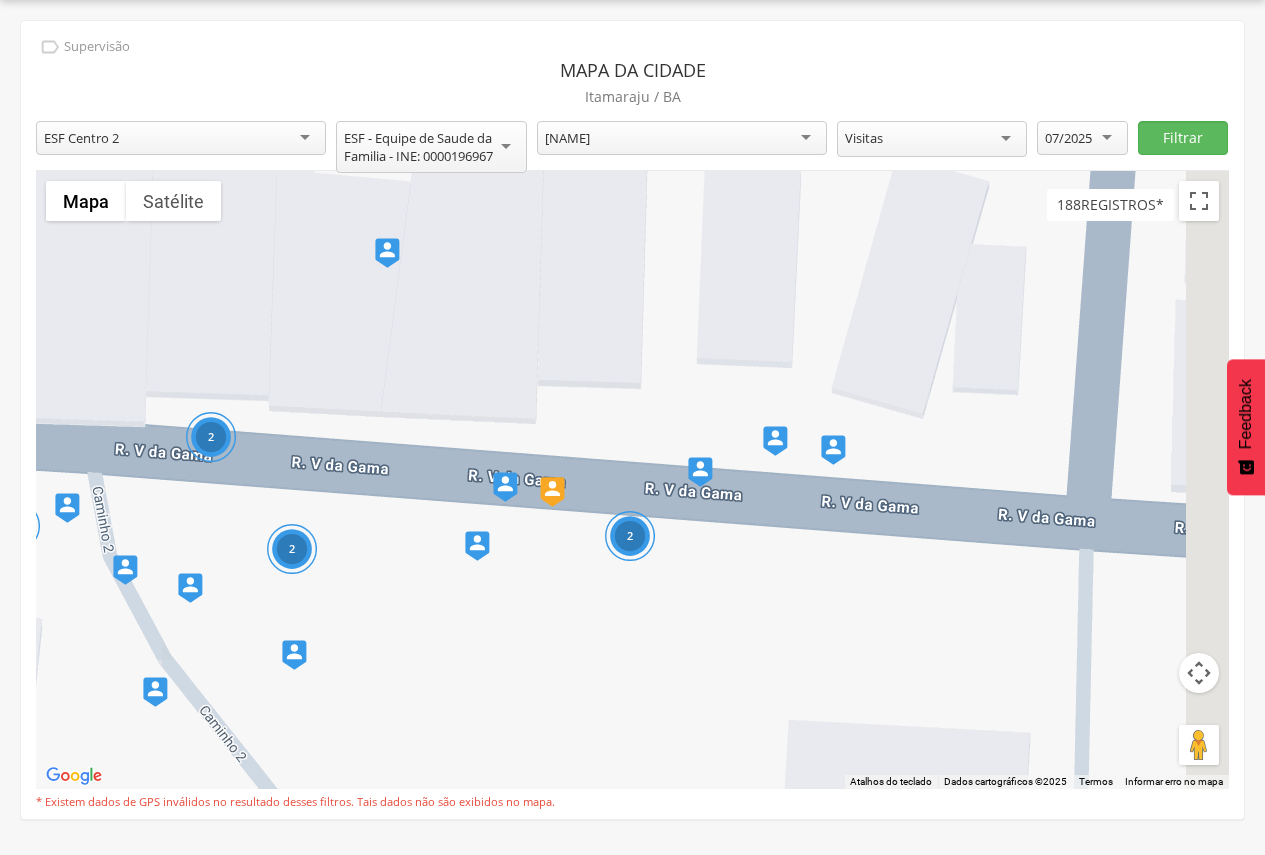 drag, startPoint x: 1018, startPoint y: 505, endPoint x: 710, endPoint y: 504, distance: 308.00162 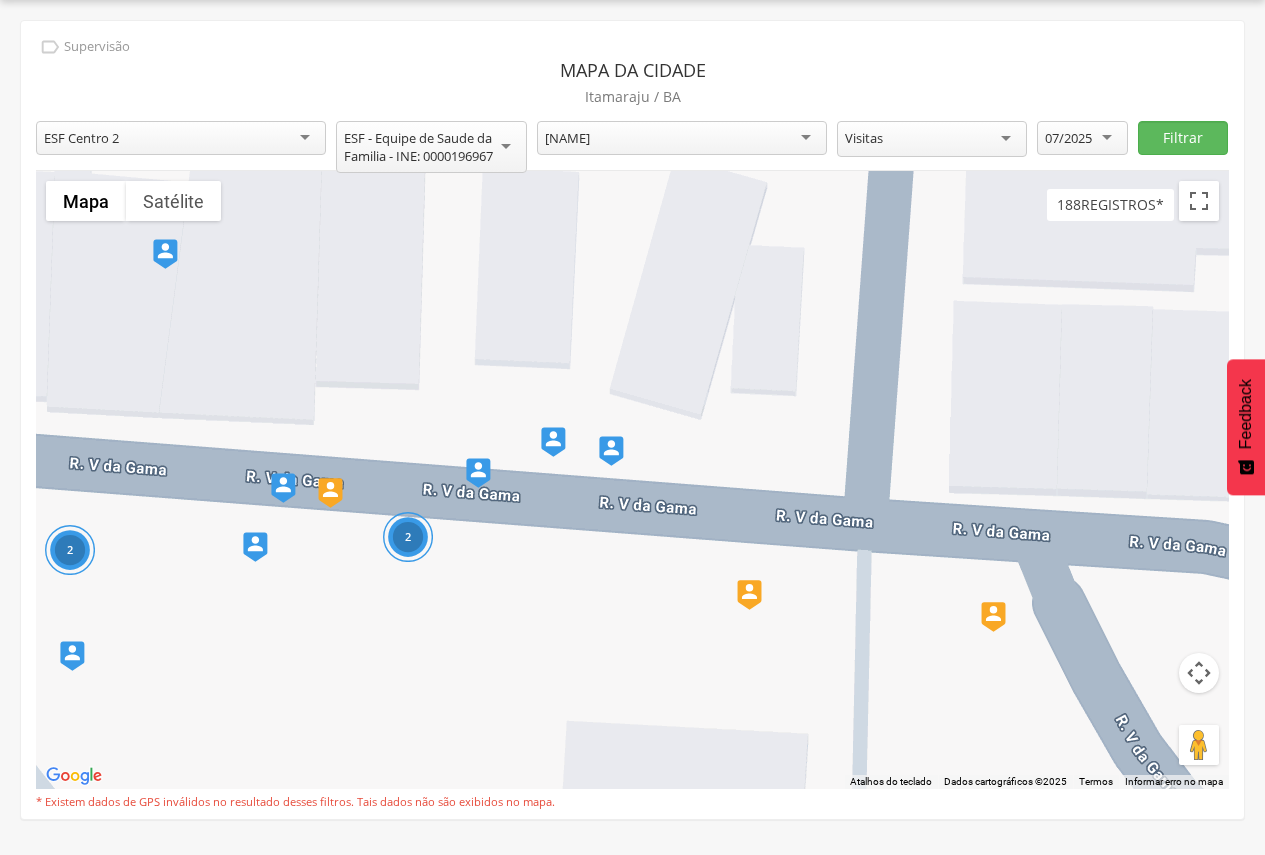 drag, startPoint x: 918, startPoint y: 504, endPoint x: 695, endPoint y: 505, distance: 223.00224 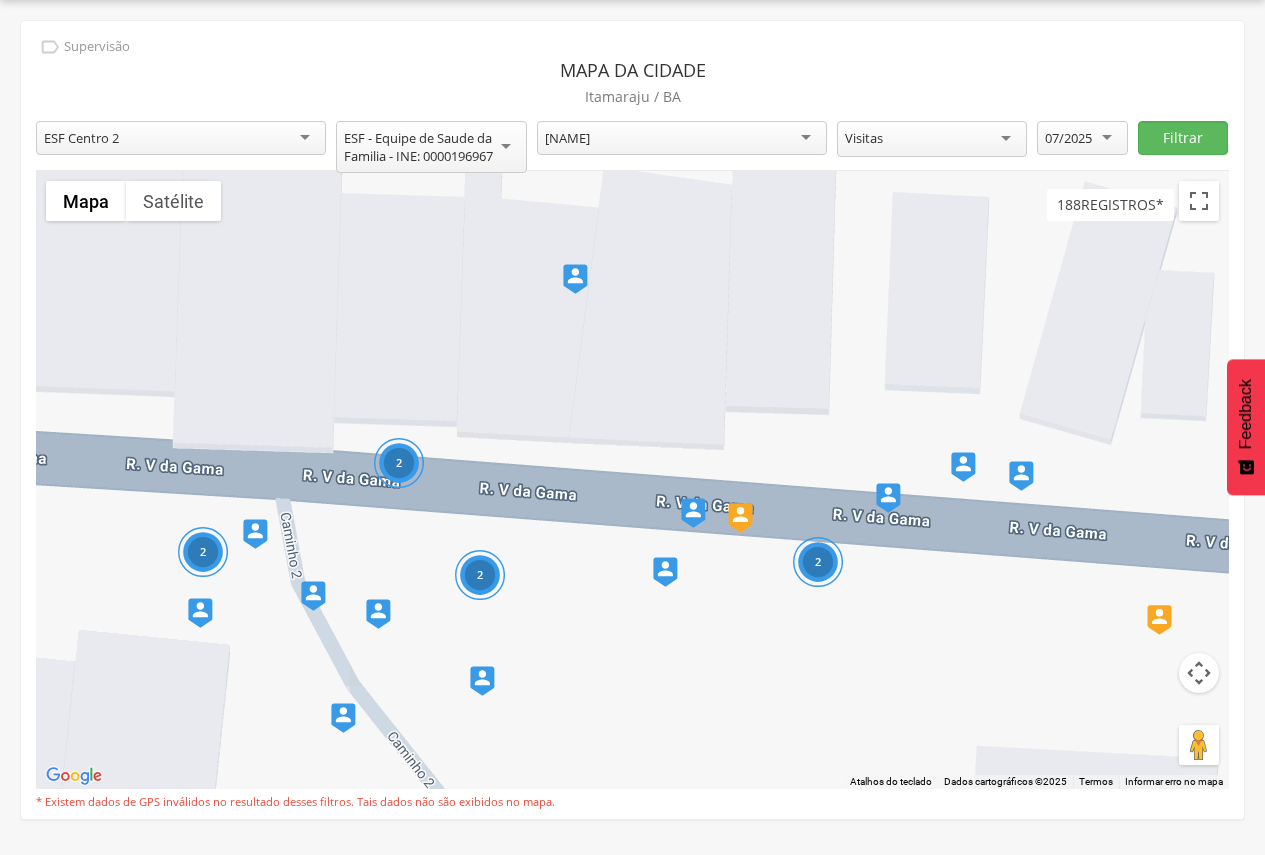 drag, startPoint x: 676, startPoint y: 527, endPoint x: 1092, endPoint y: 552, distance: 416.75052 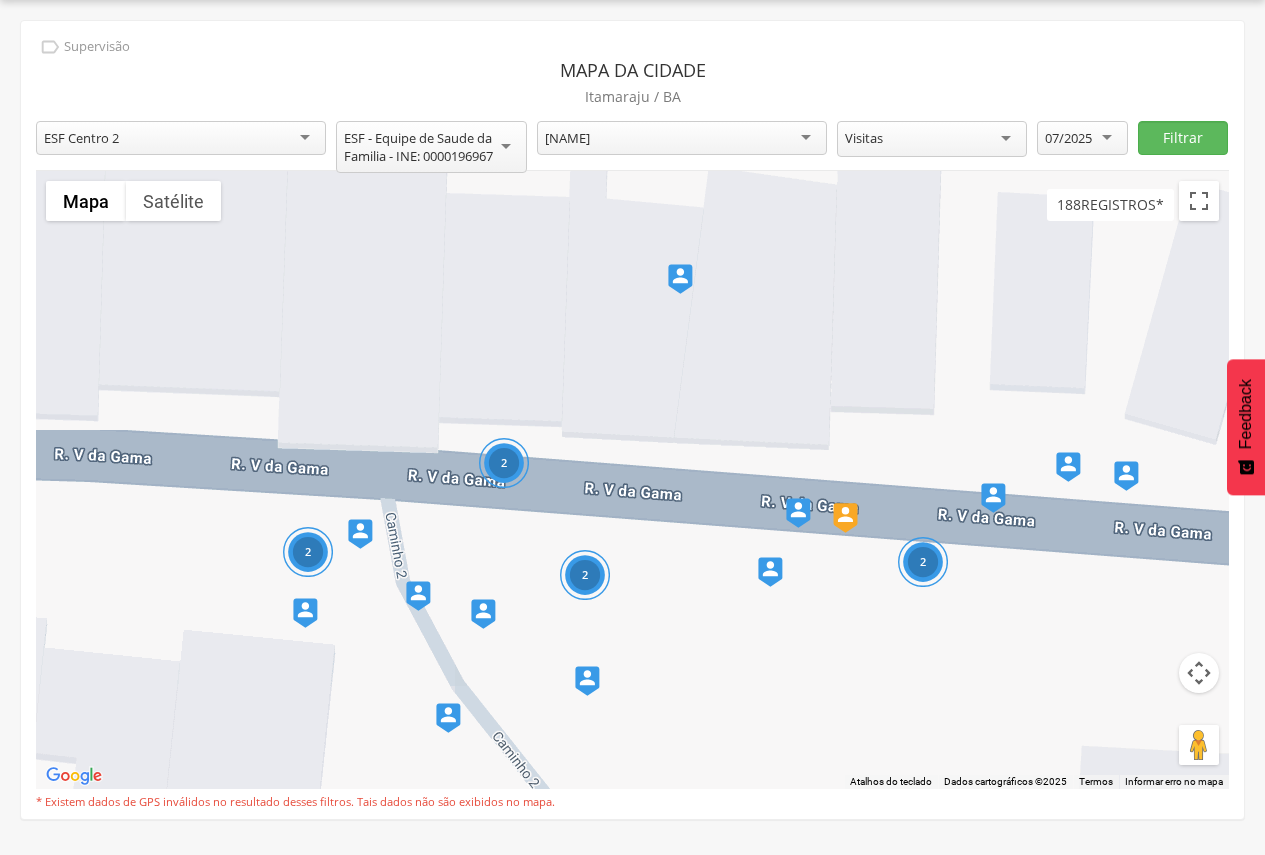 drag, startPoint x: 649, startPoint y: 514, endPoint x: 755, endPoint y: 514, distance: 106 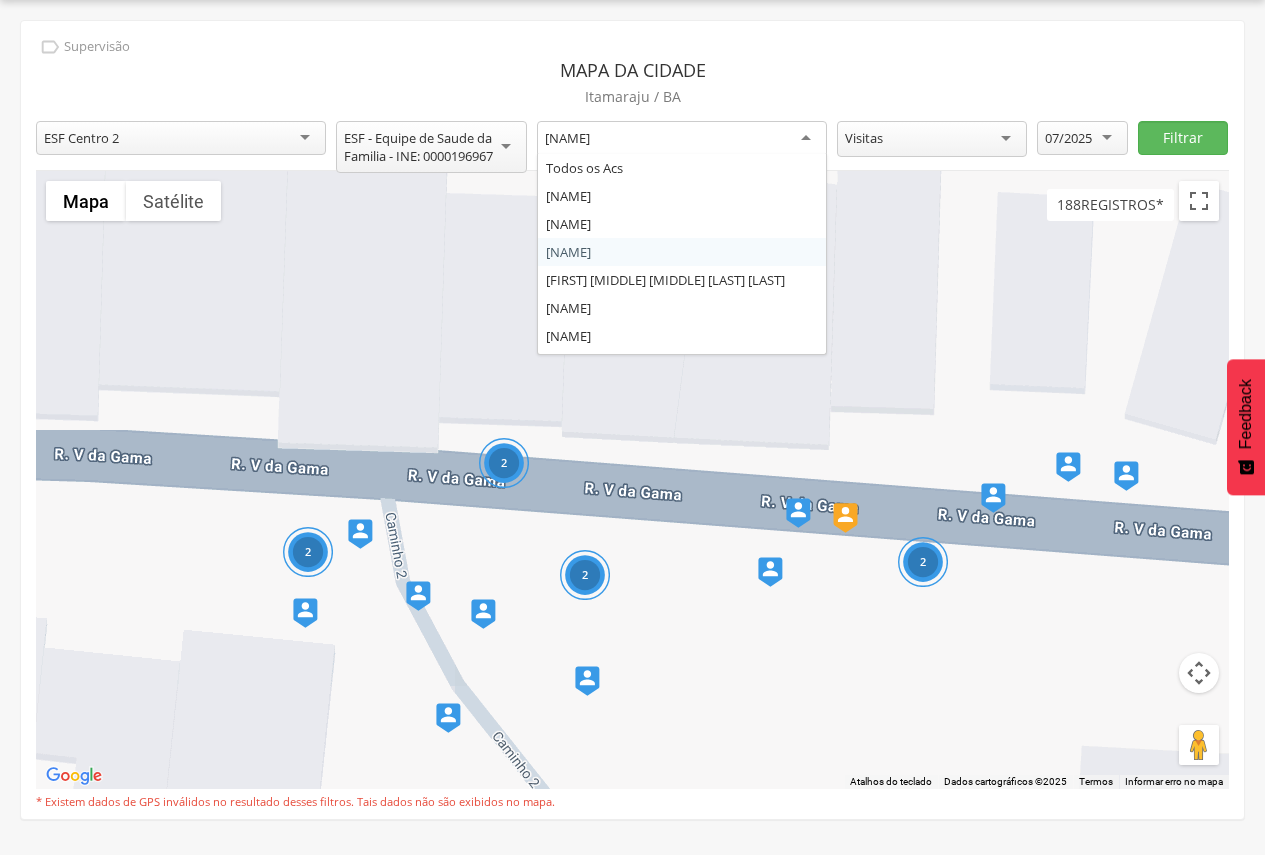 click on "[NAME]" at bounding box center (682, 139) 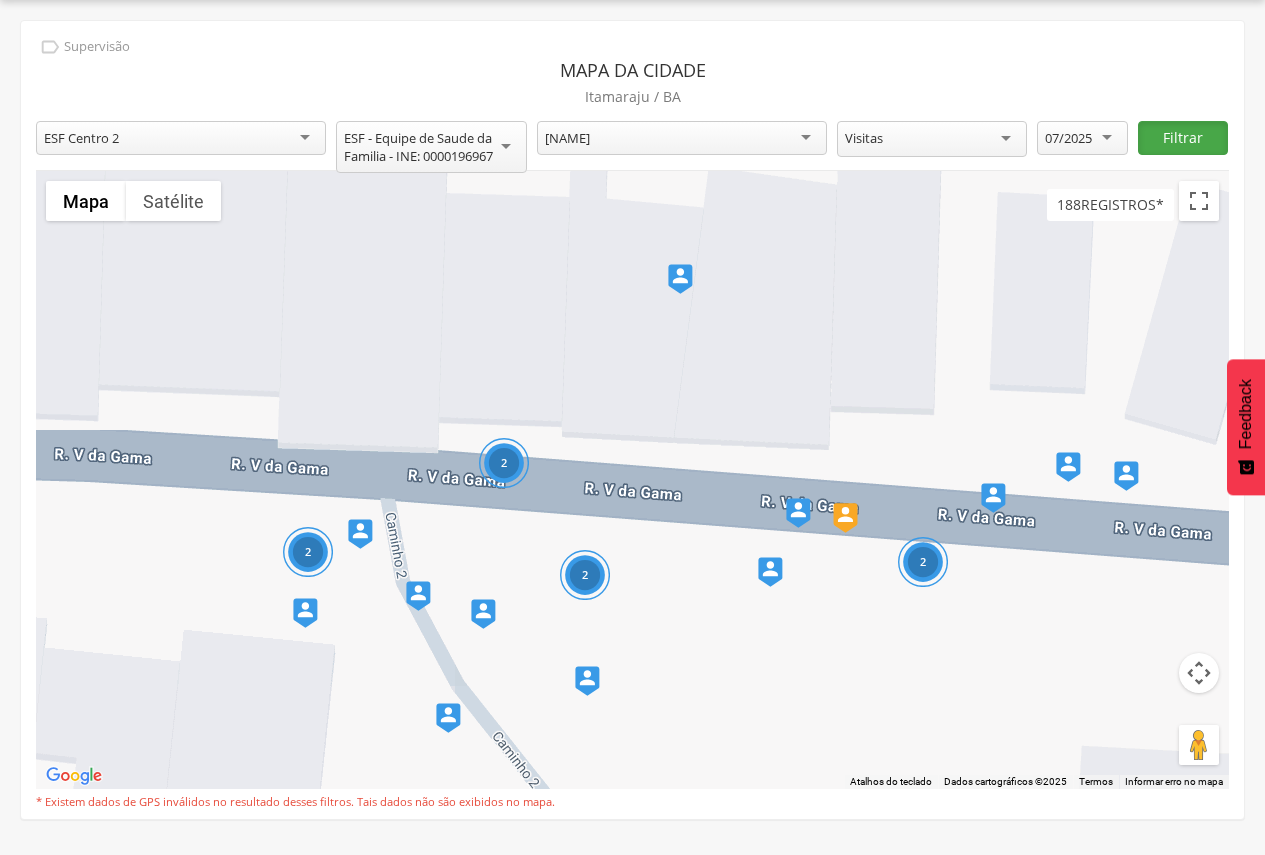 click on "Filtrar" at bounding box center [1183, 138] 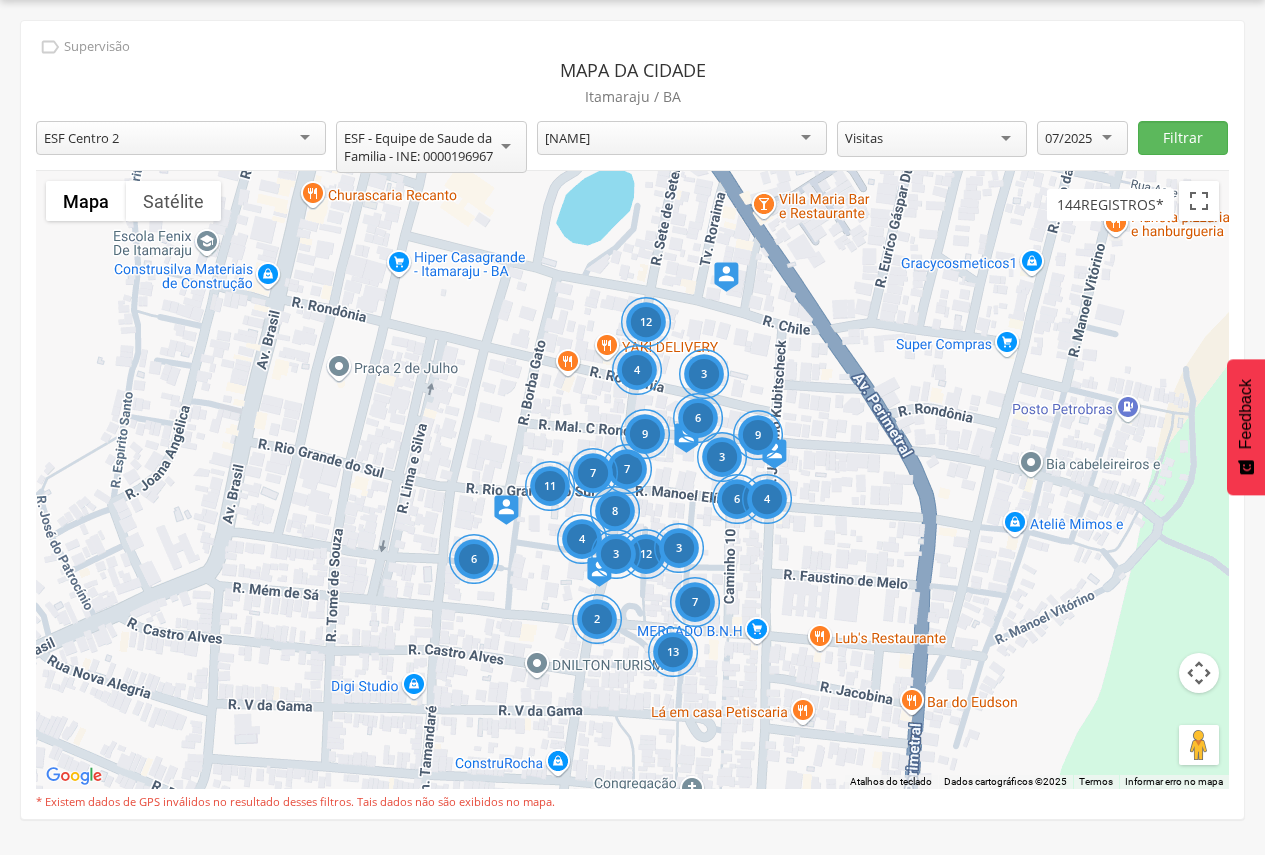 click on "6" at bounding box center (698, 418) 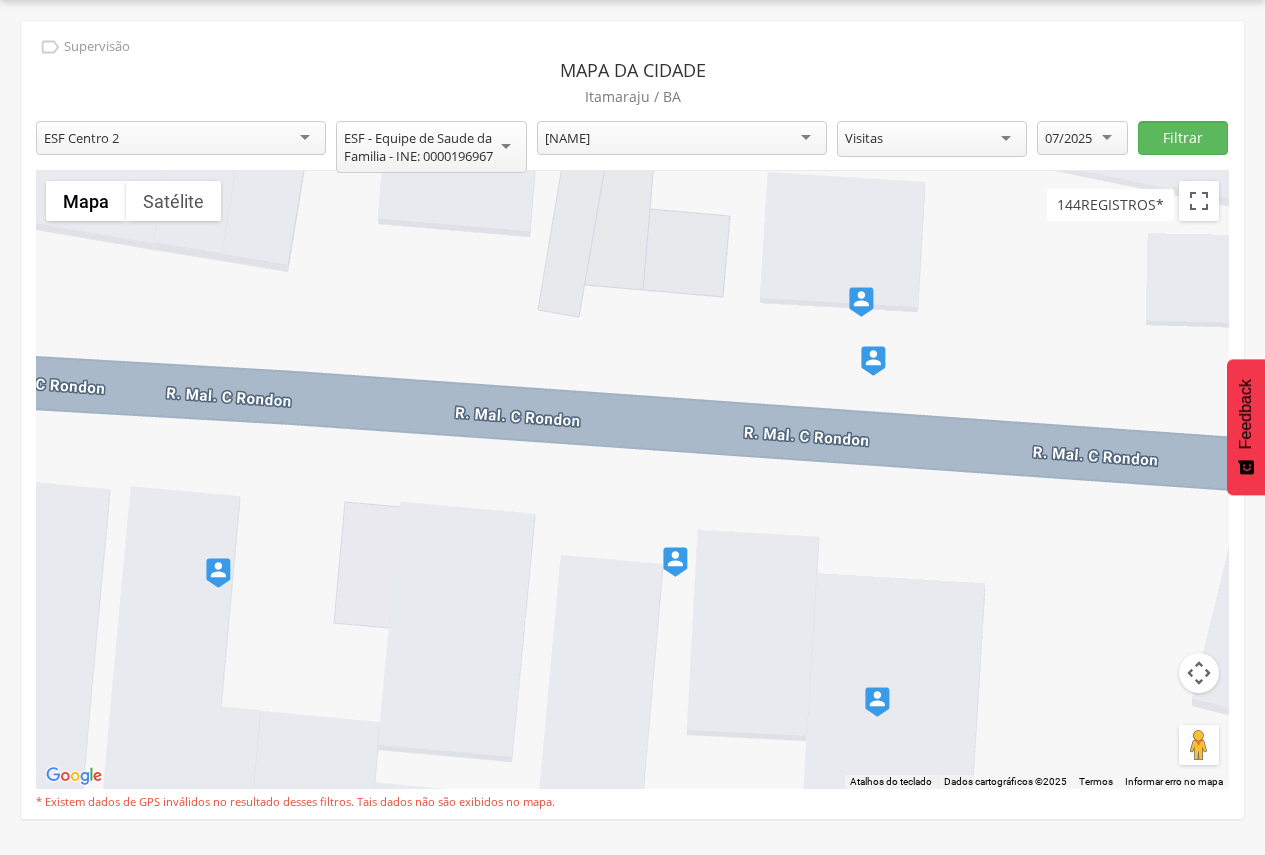 drag, startPoint x: 762, startPoint y: 632, endPoint x: 967, endPoint y: 484, distance: 252.84184 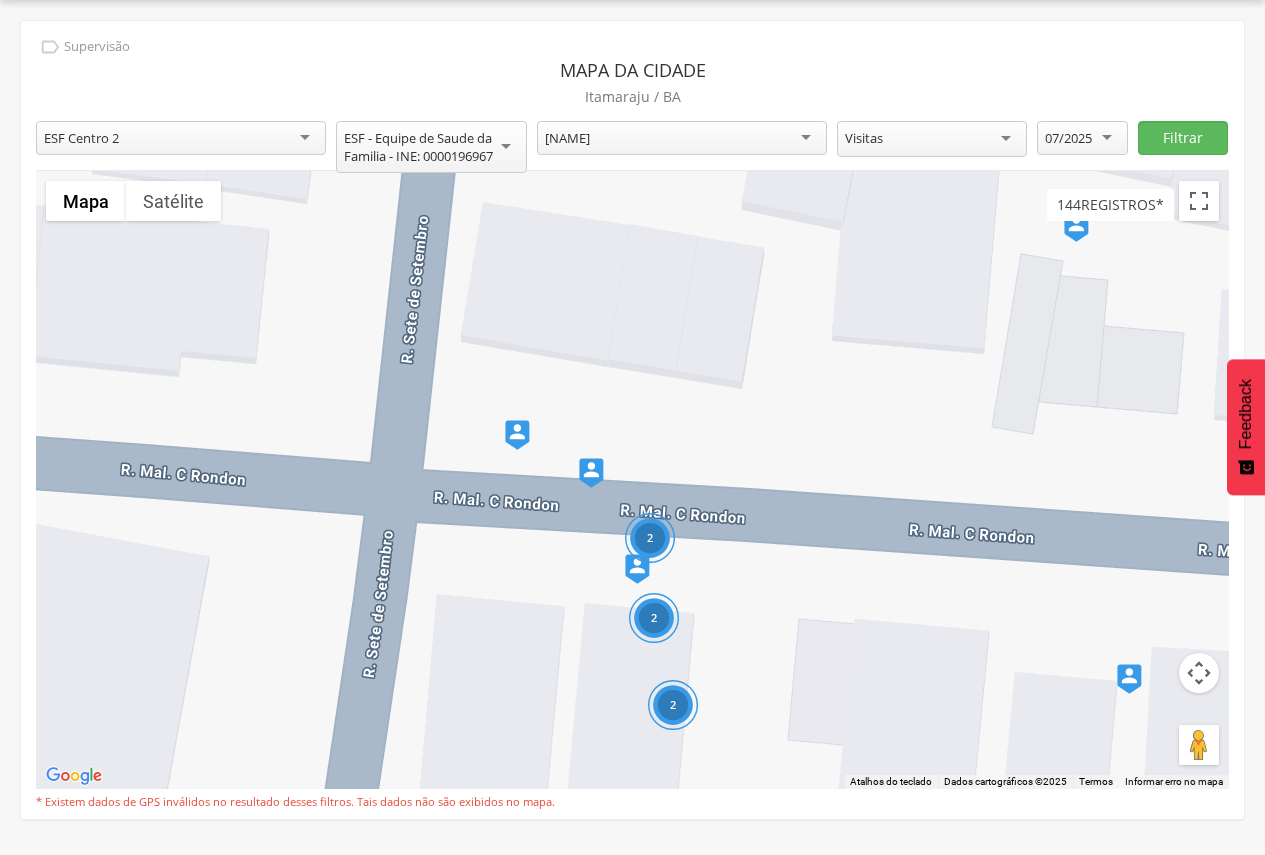 drag, startPoint x: 536, startPoint y: 441, endPoint x: 992, endPoint y: 558, distance: 470.77063 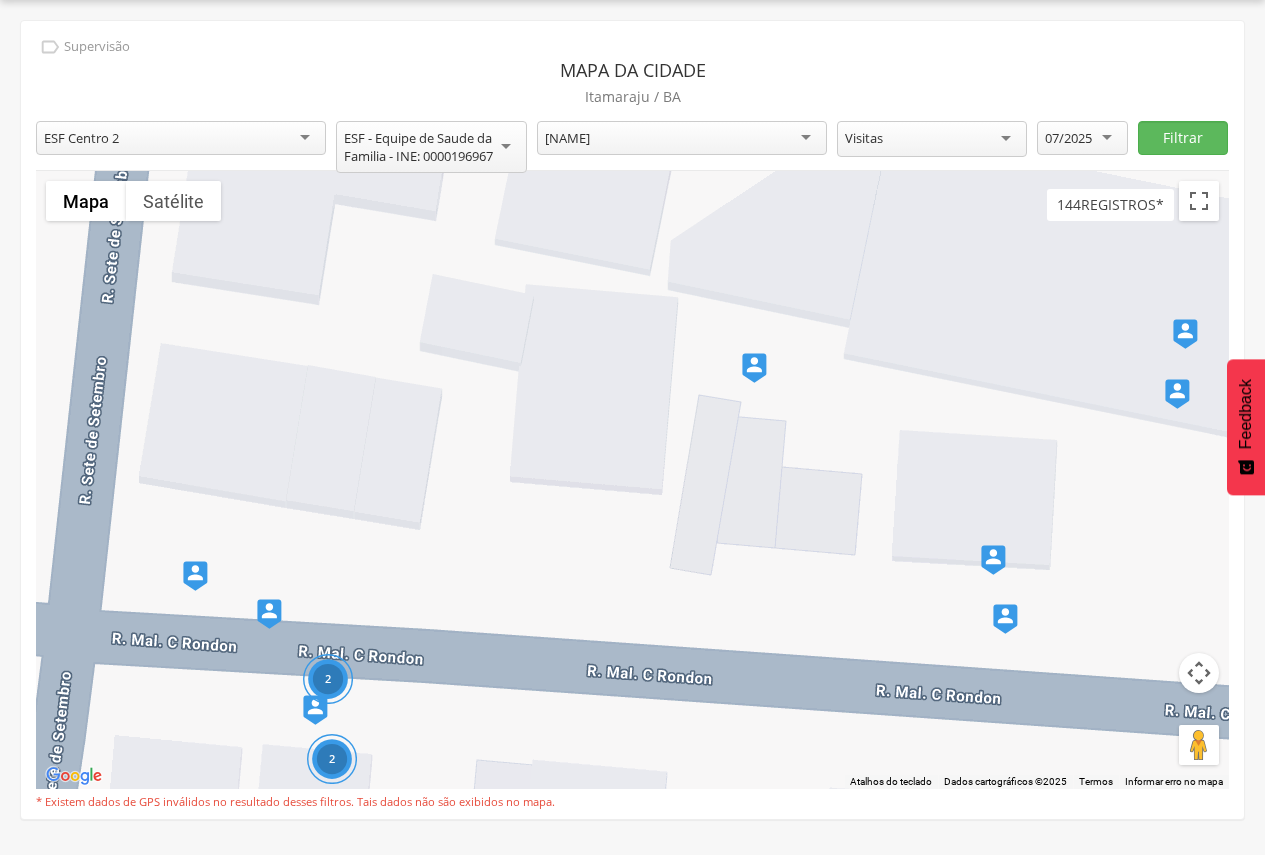drag, startPoint x: 1028, startPoint y: 546, endPoint x: 702, endPoint y: 687, distance: 355.18585 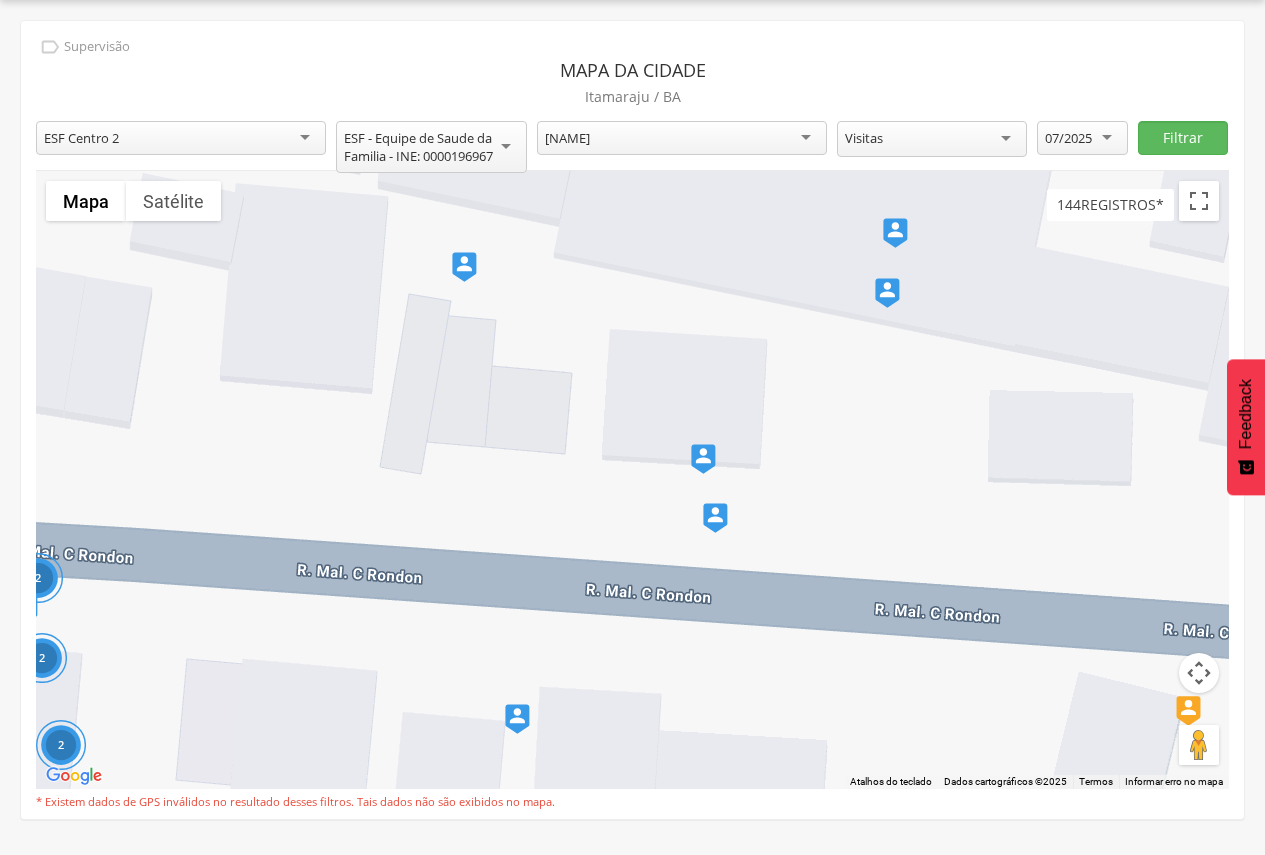 drag, startPoint x: 915, startPoint y: 685, endPoint x: 623, endPoint y: 584, distance: 308.97412 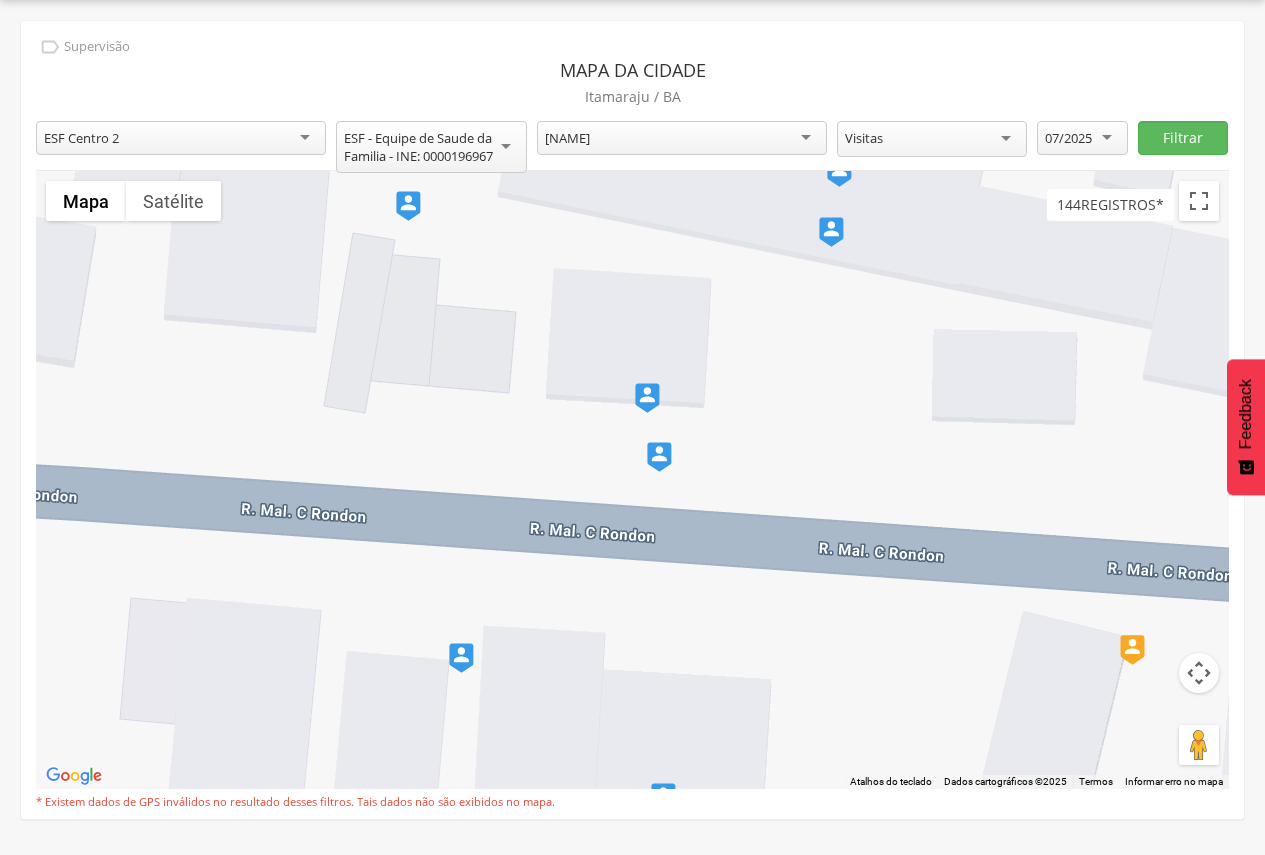 drag, startPoint x: 733, startPoint y: 621, endPoint x: 670, endPoint y: 555, distance: 91.24144 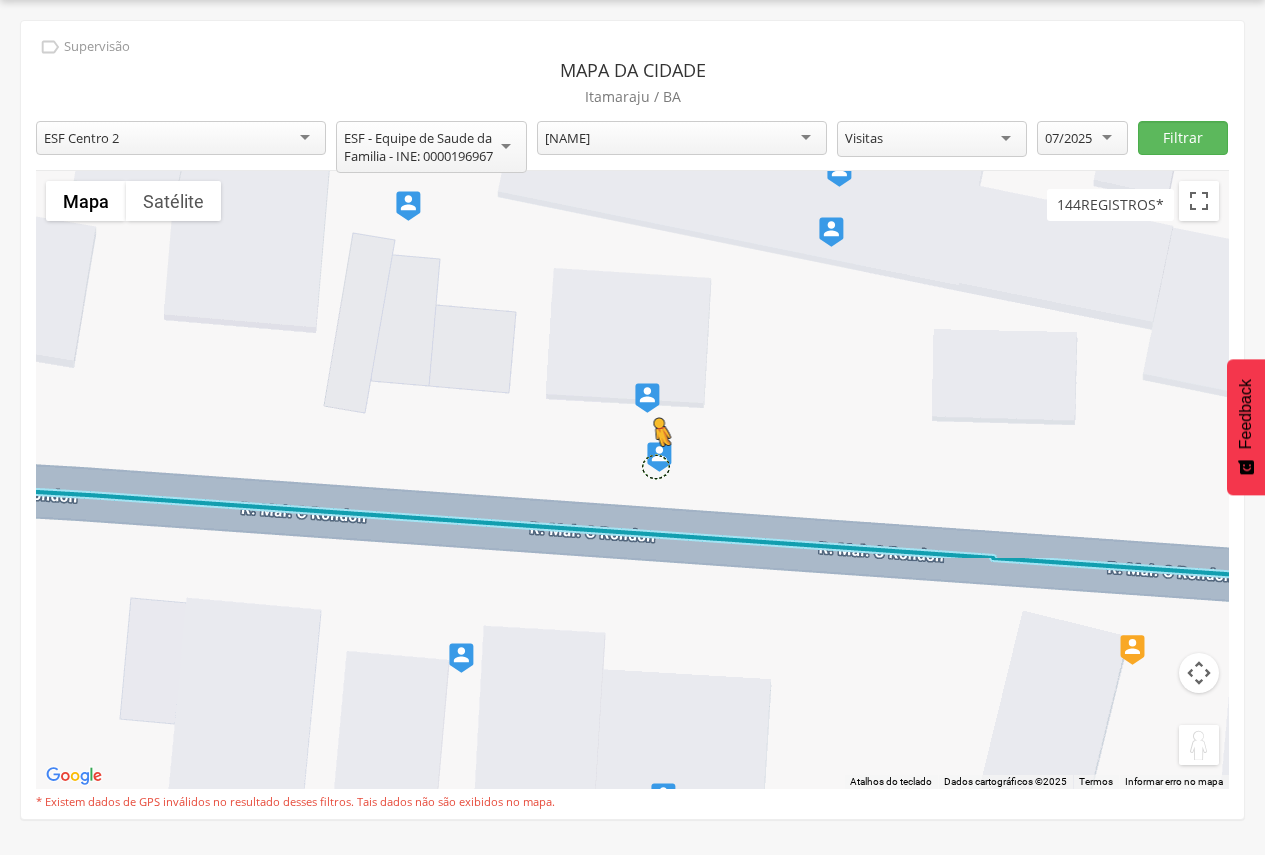 drag, startPoint x: 1206, startPoint y: 752, endPoint x: 653, endPoint y: 465, distance: 623.0393 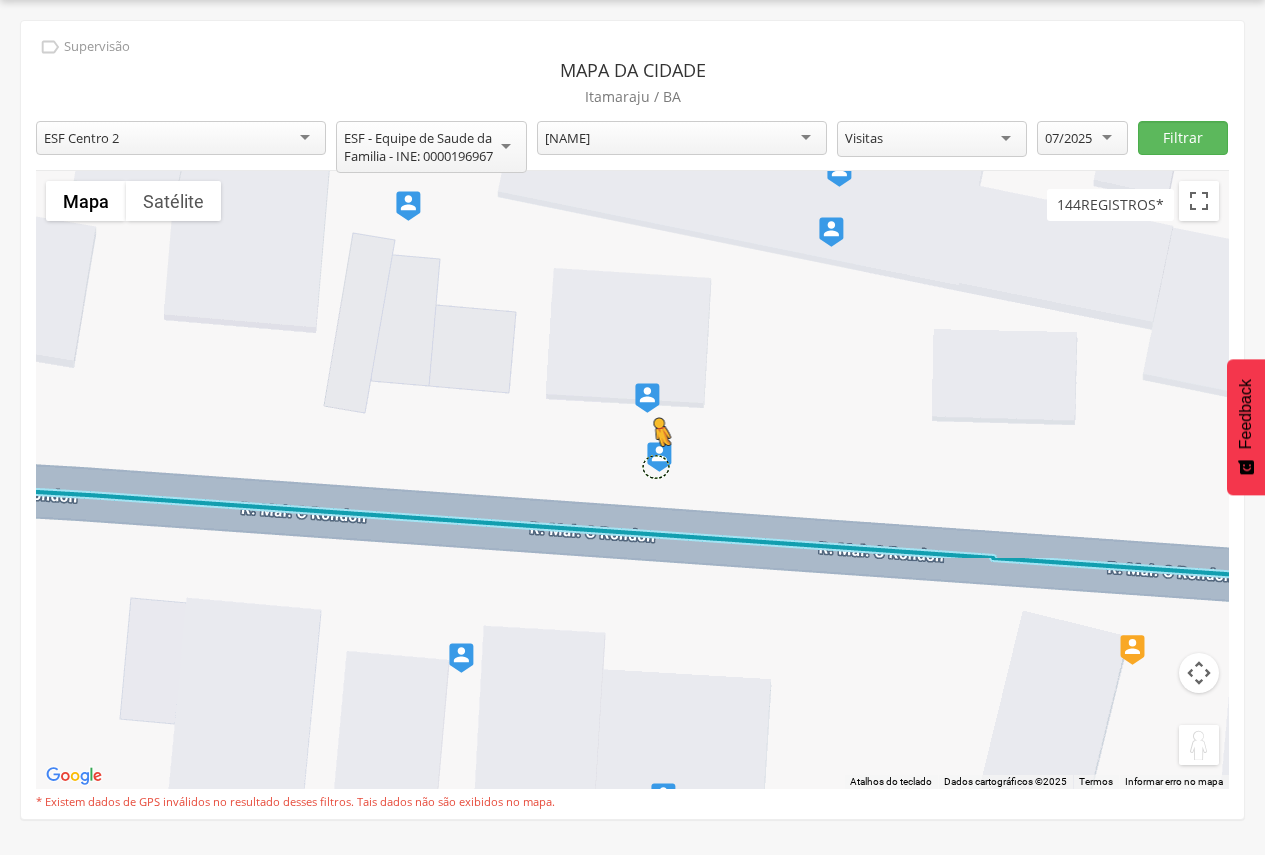 click on "Pressione as teclas Alt + Enter para ativar o recurso de arrastar com o teclado. Depois disso, use as teclas de seta para mover o marcador. Pressione a tecla Enter quando quiser parar de arrastar. Para cancelar, pressione Esc. Carregando... Pressione Ctrl e role a tela simultaneamente para aplicar zoom no mapa Mapa Relevo Satélite Marcadores Atalhos do teclado Dados do mapa Dados cartográficos ©2025 Dados cartográficos ©2025 5 m Clique para alternar entre unidades métricas e imperiais Termos Informar erro no mapa" at bounding box center (632, 480) 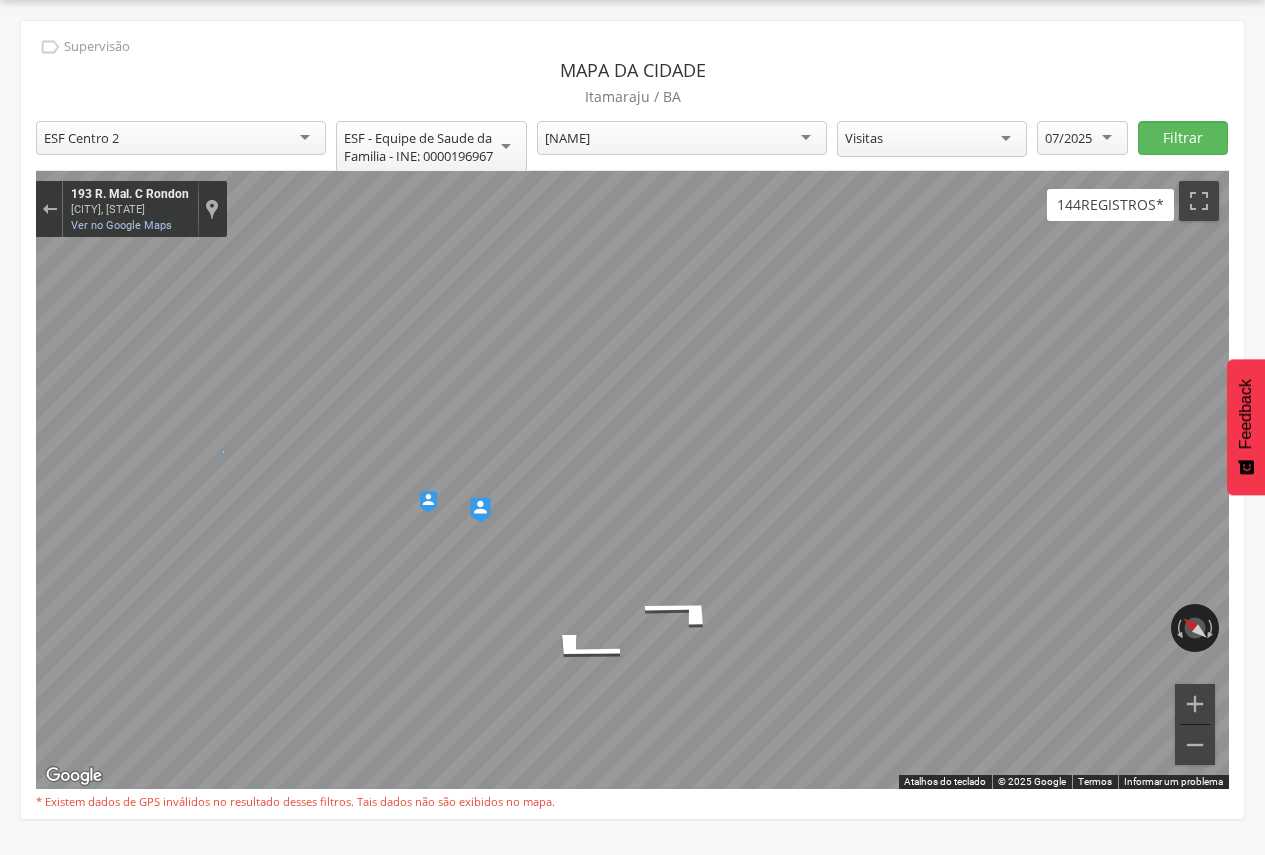 click at bounding box center (428, 502) 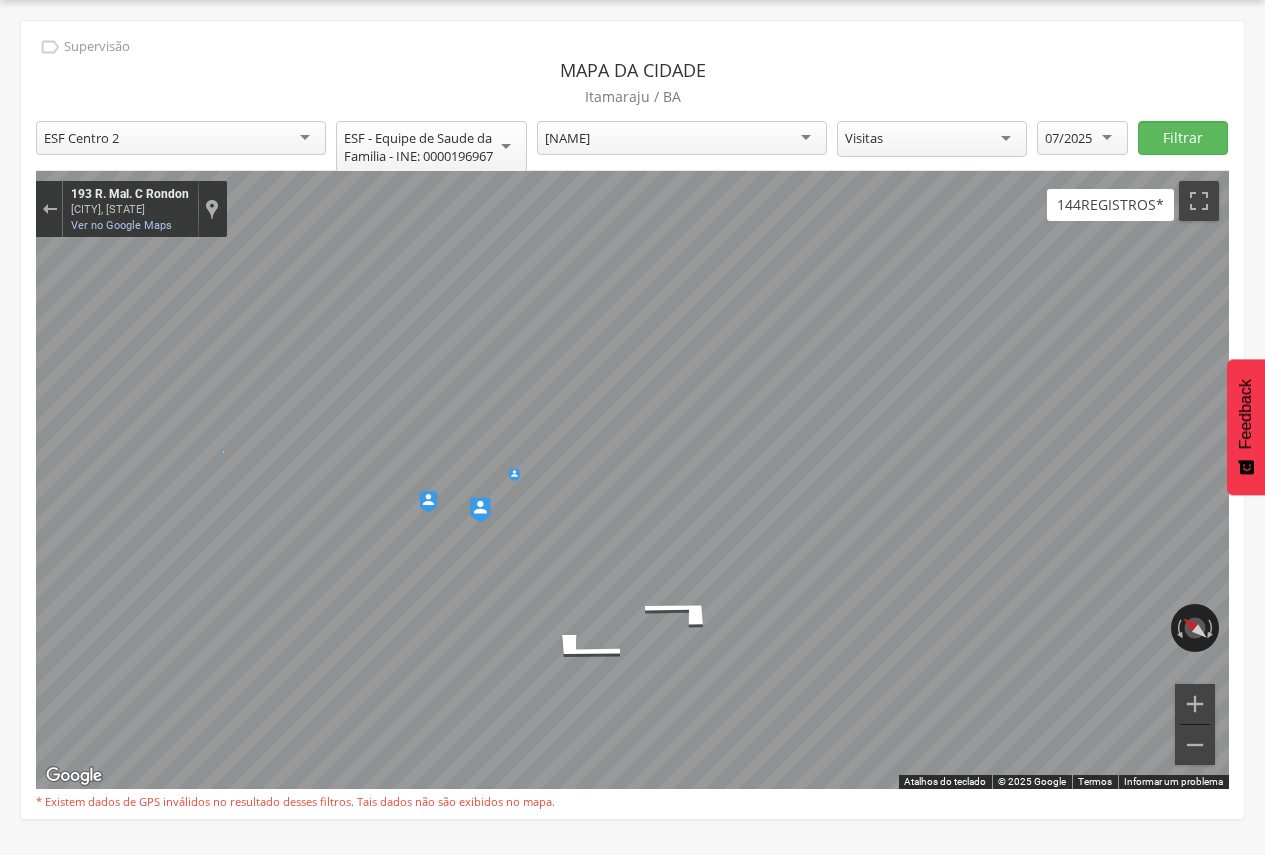 click at bounding box center [480, 510] 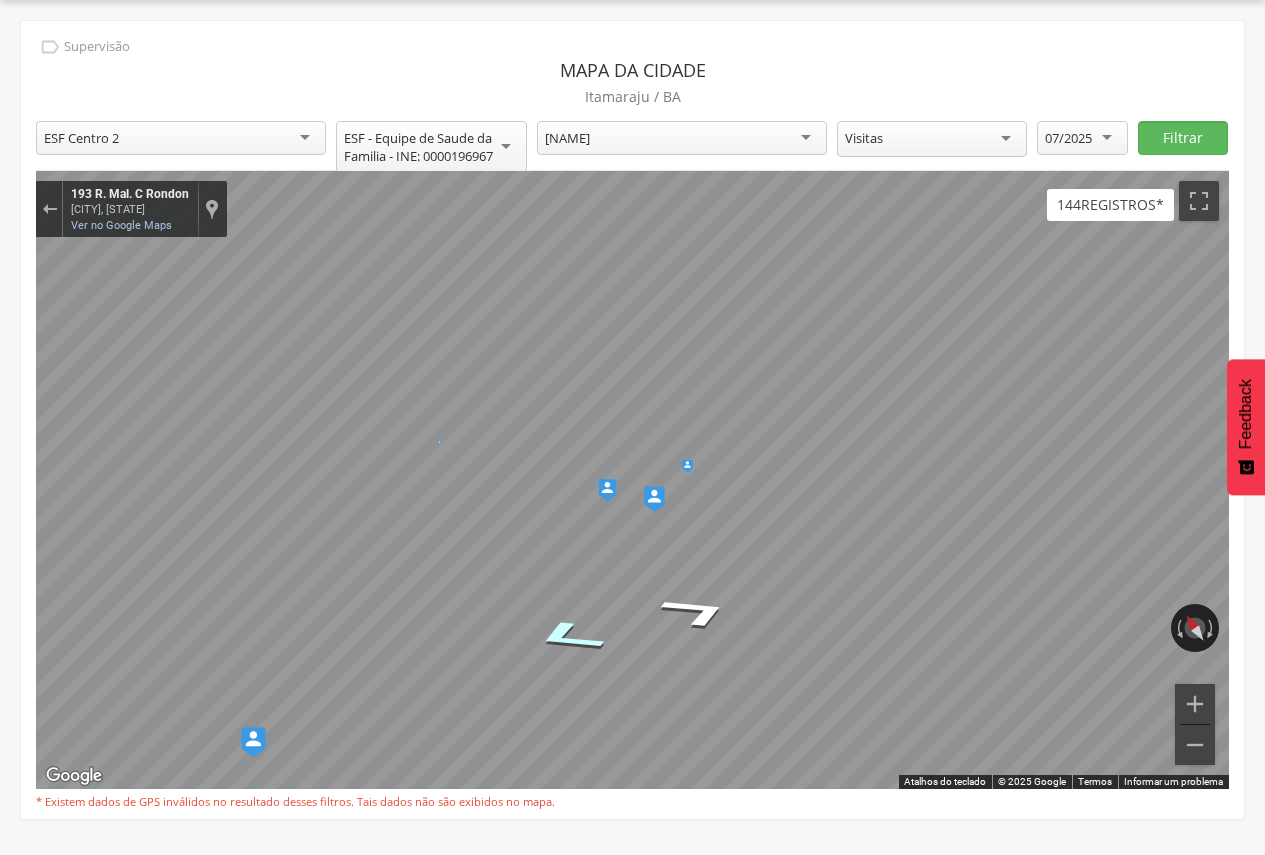 click at bounding box center (632, 480) 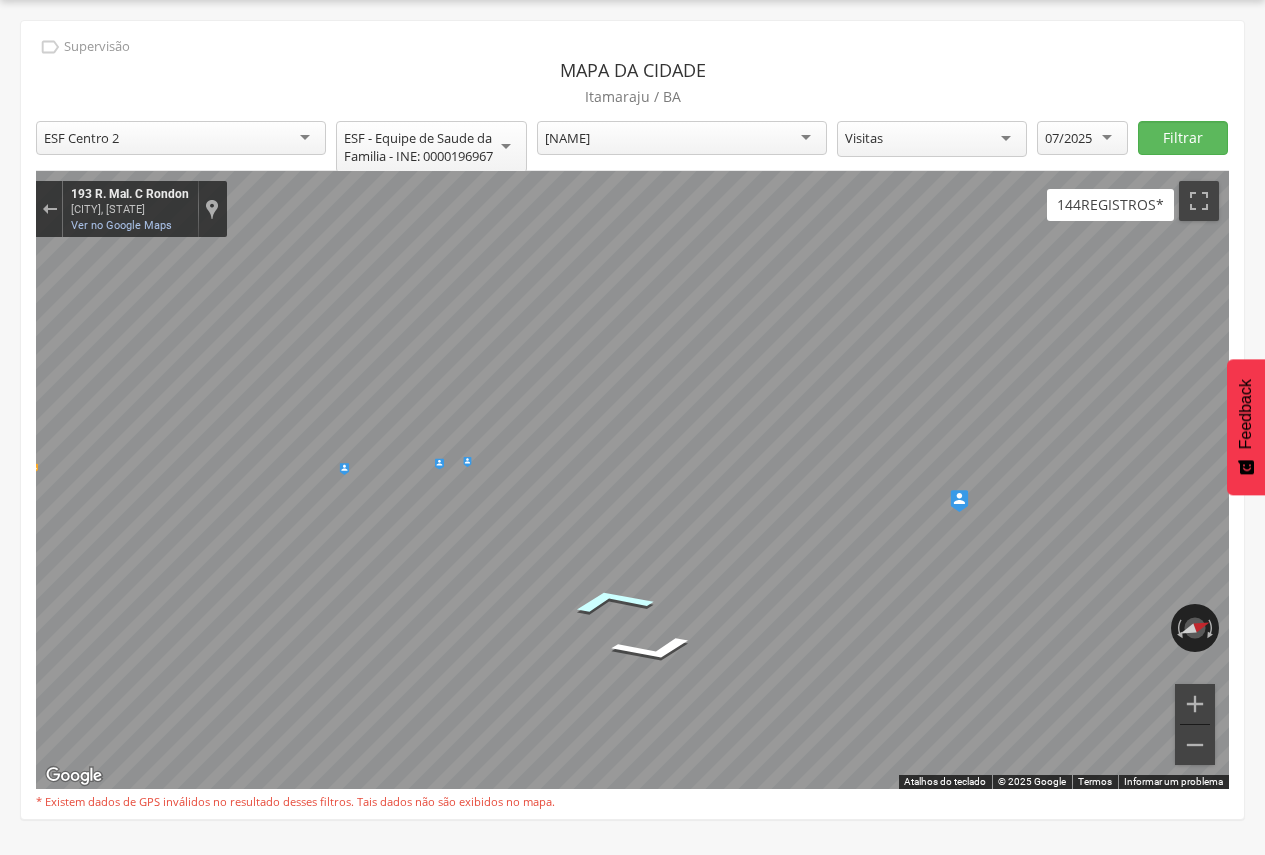 click 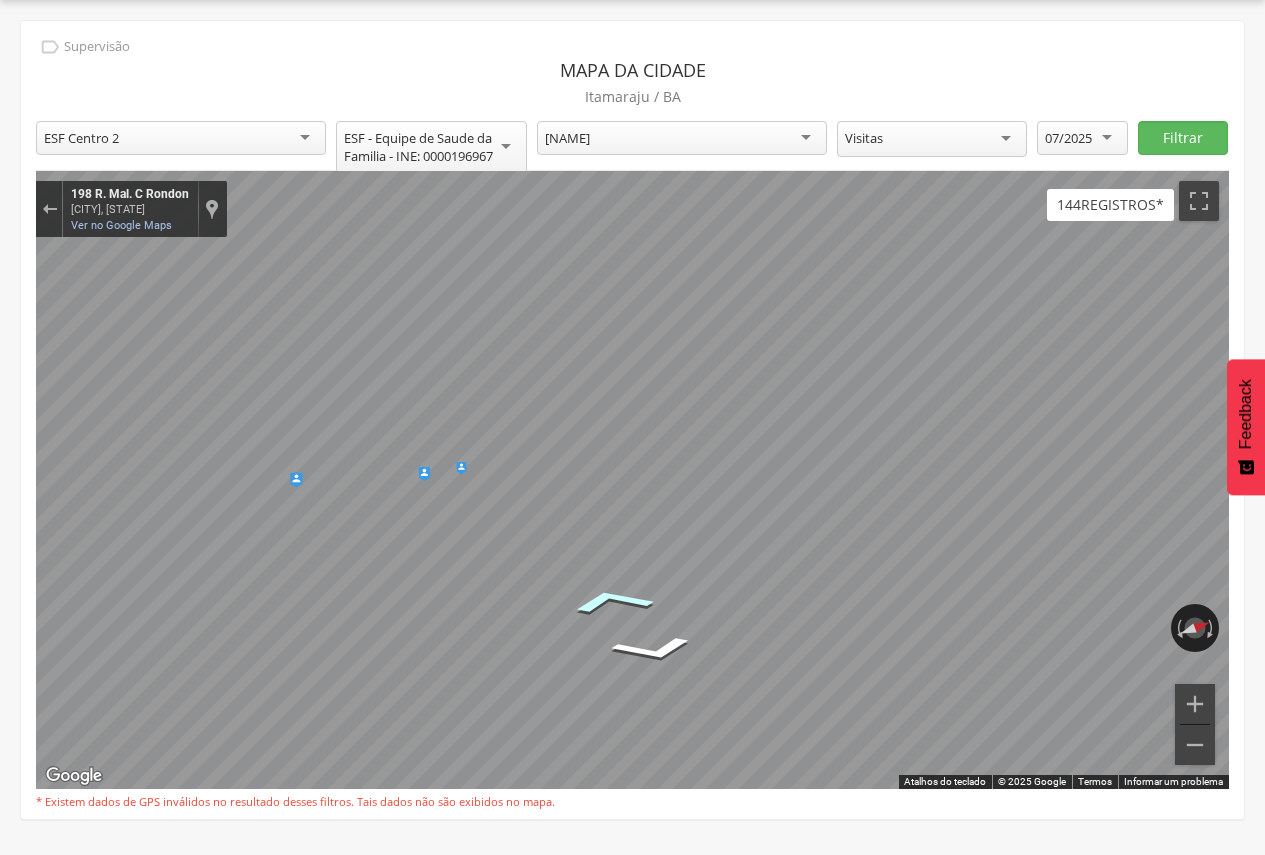 click 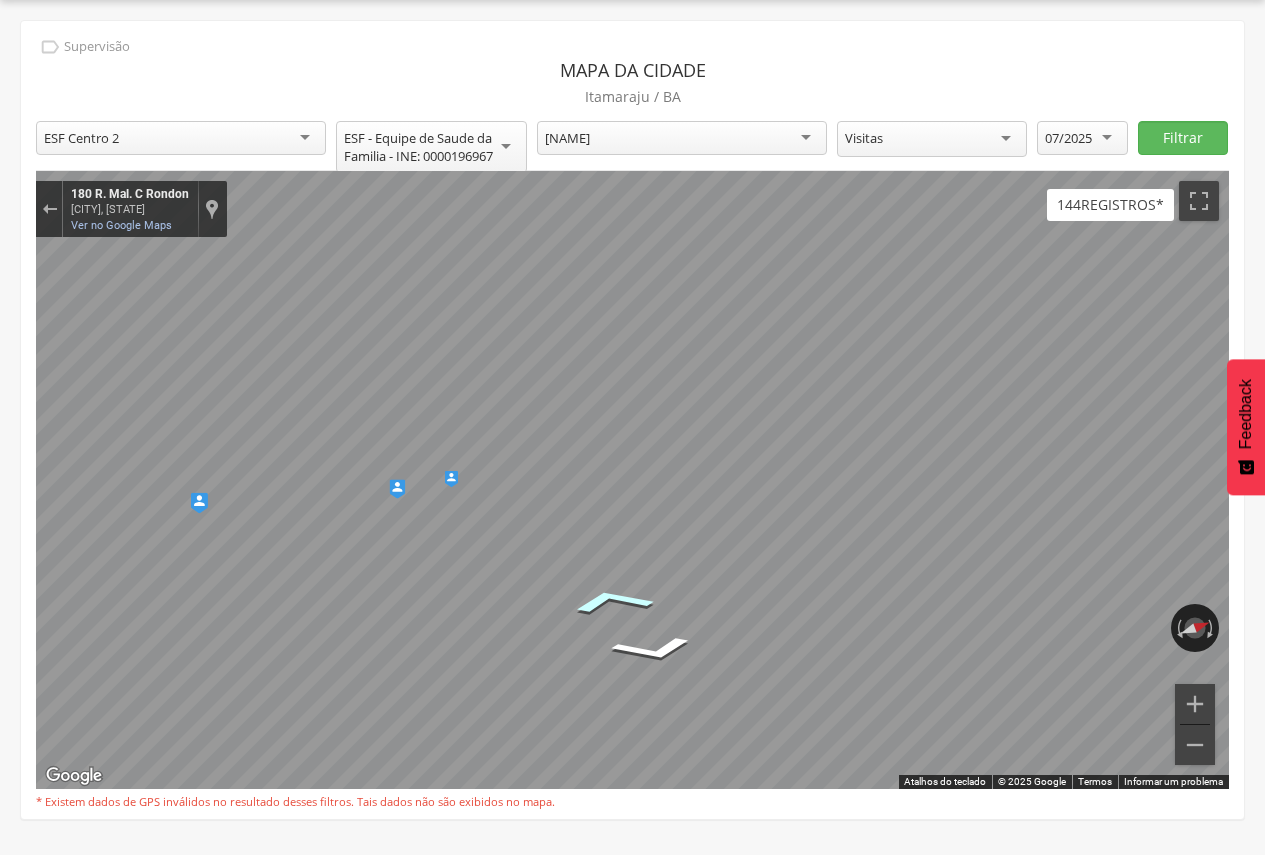 click 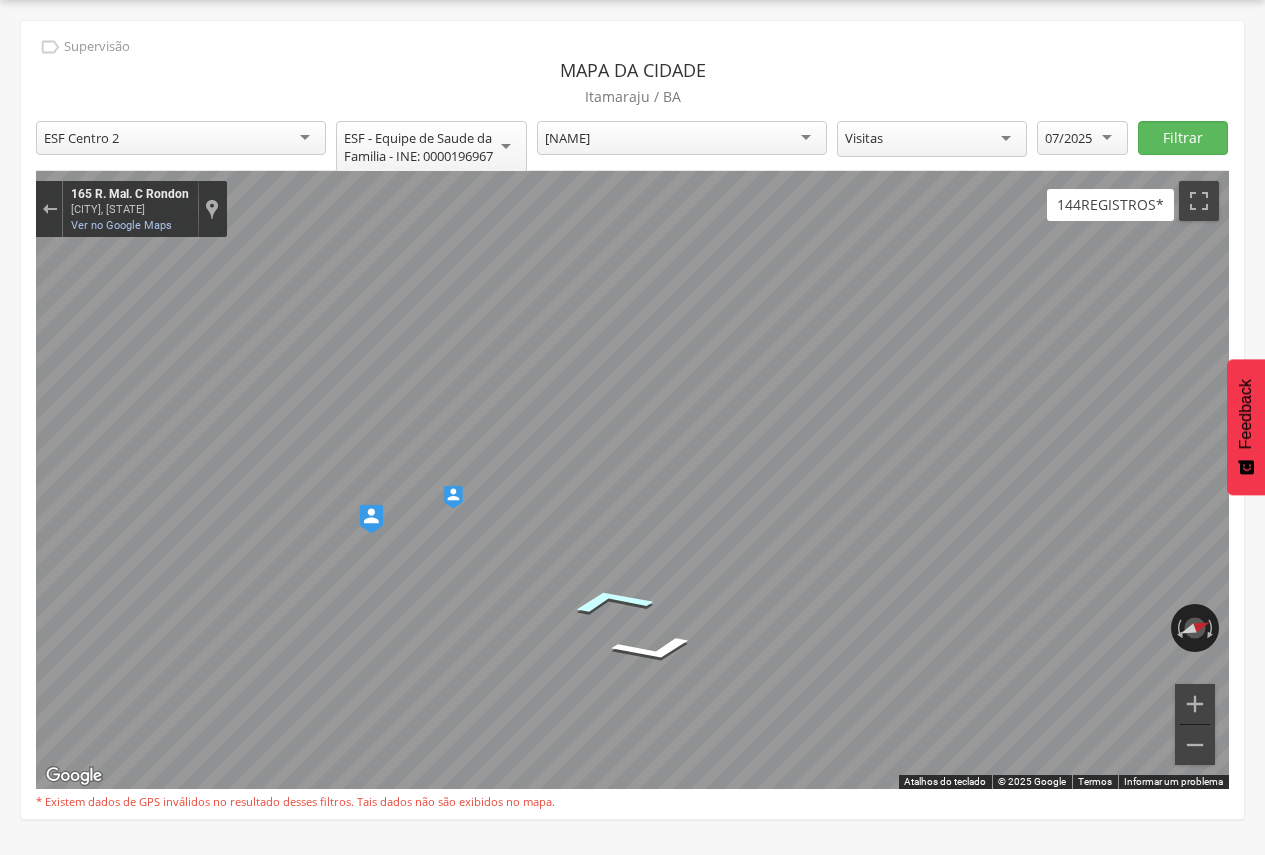 click 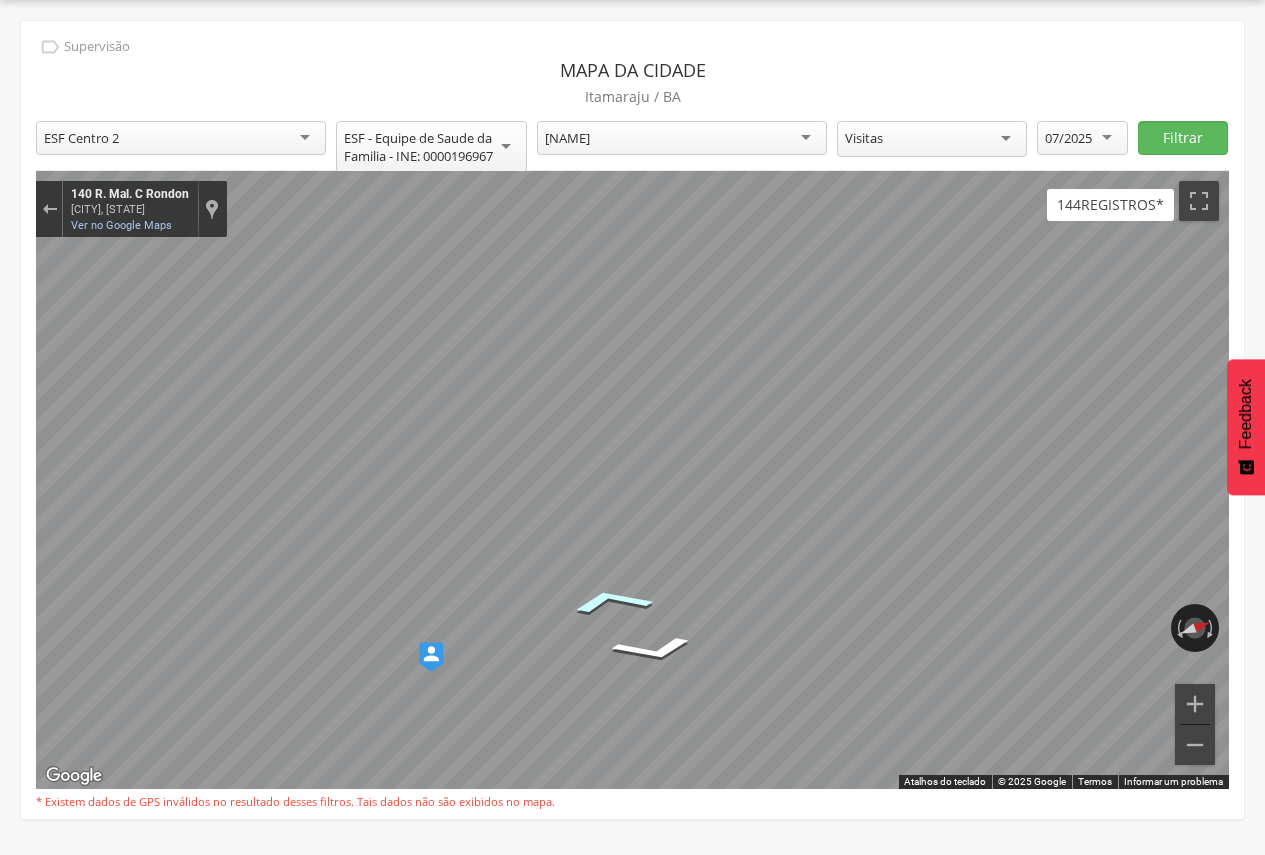 click 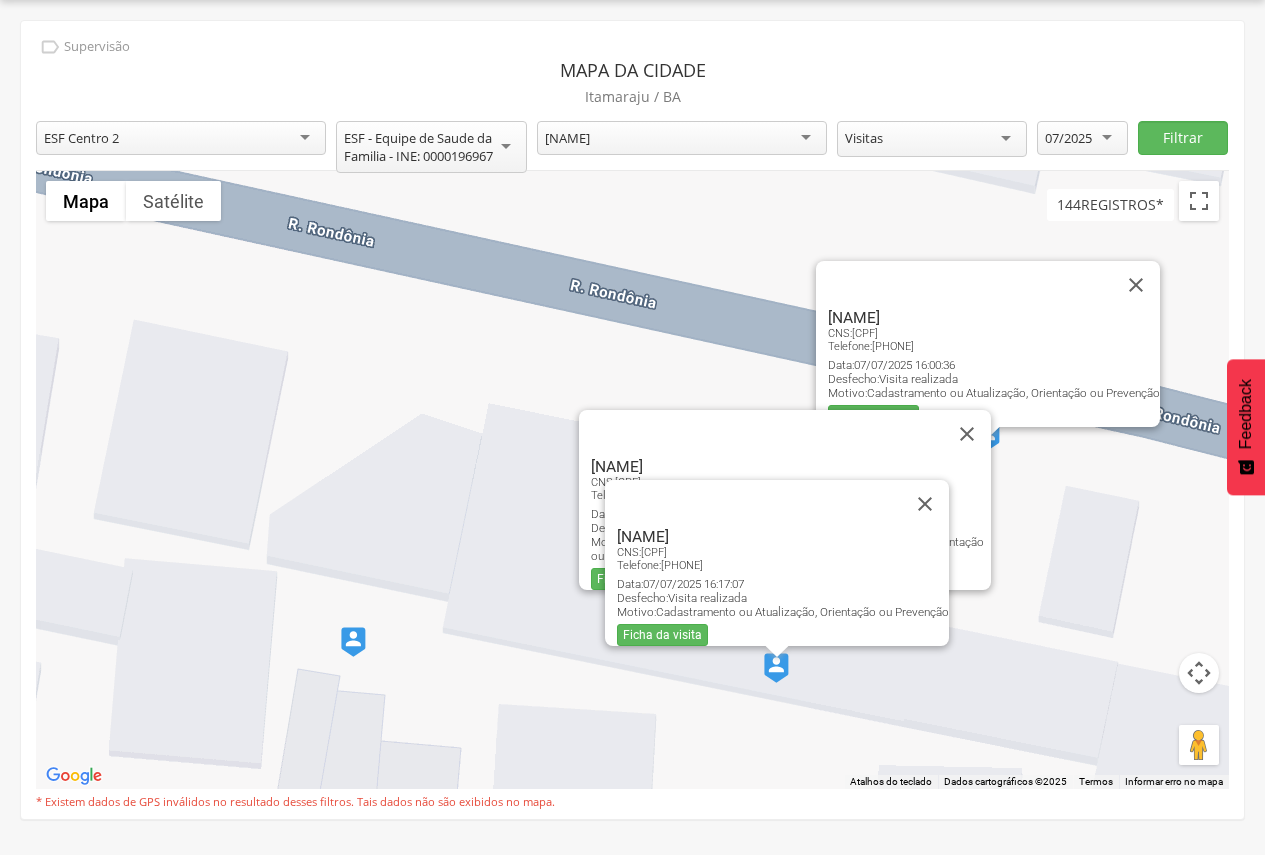 scroll, scrollTop: 0, scrollLeft: 0, axis: both 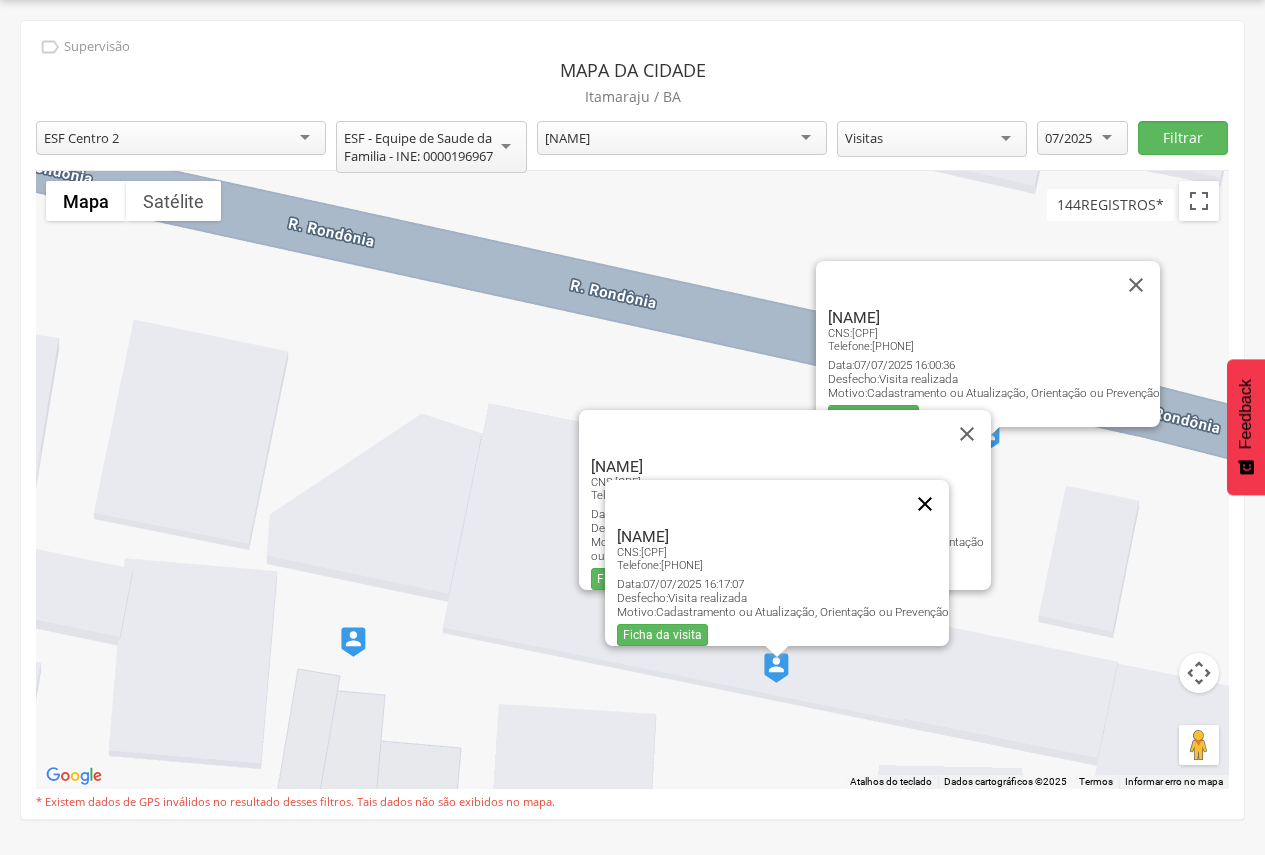 click at bounding box center (925, 504) 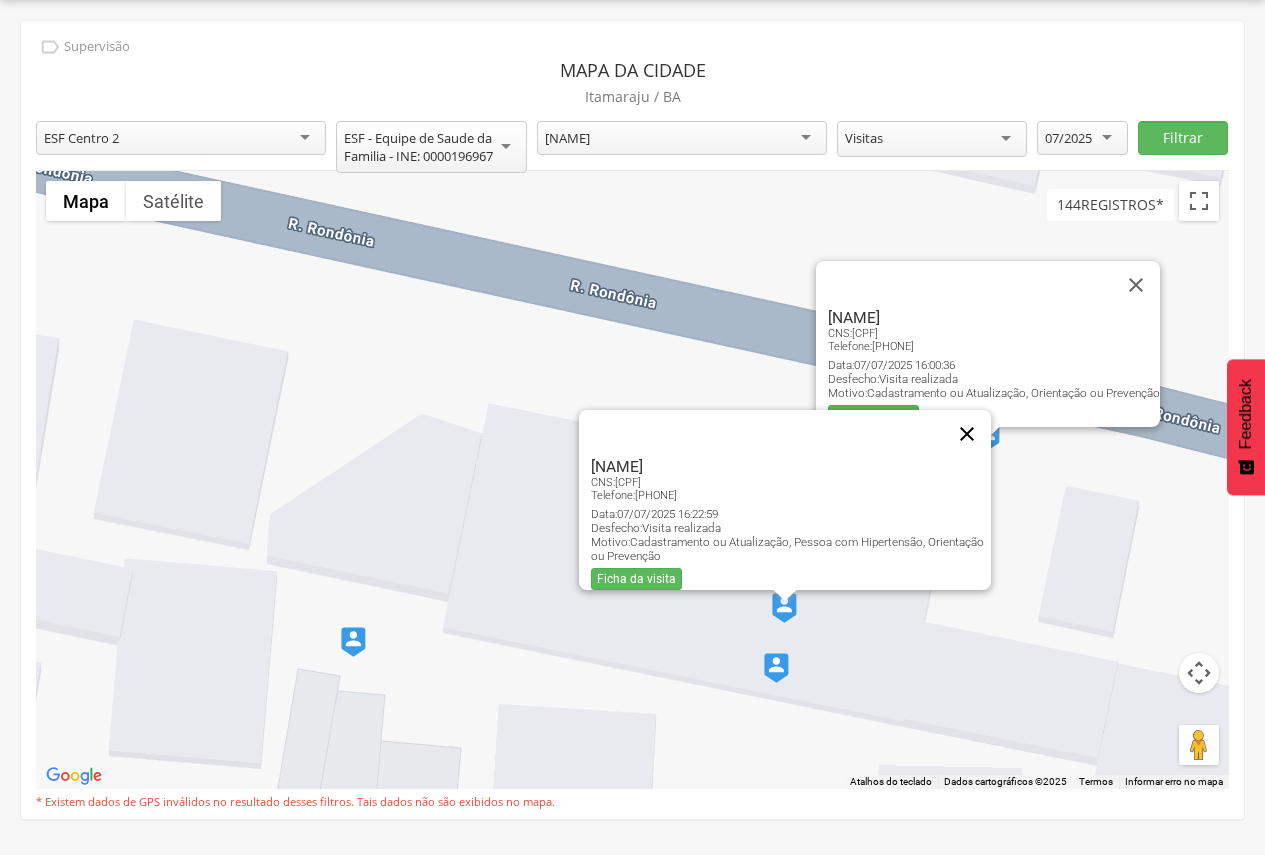 click at bounding box center (967, 434) 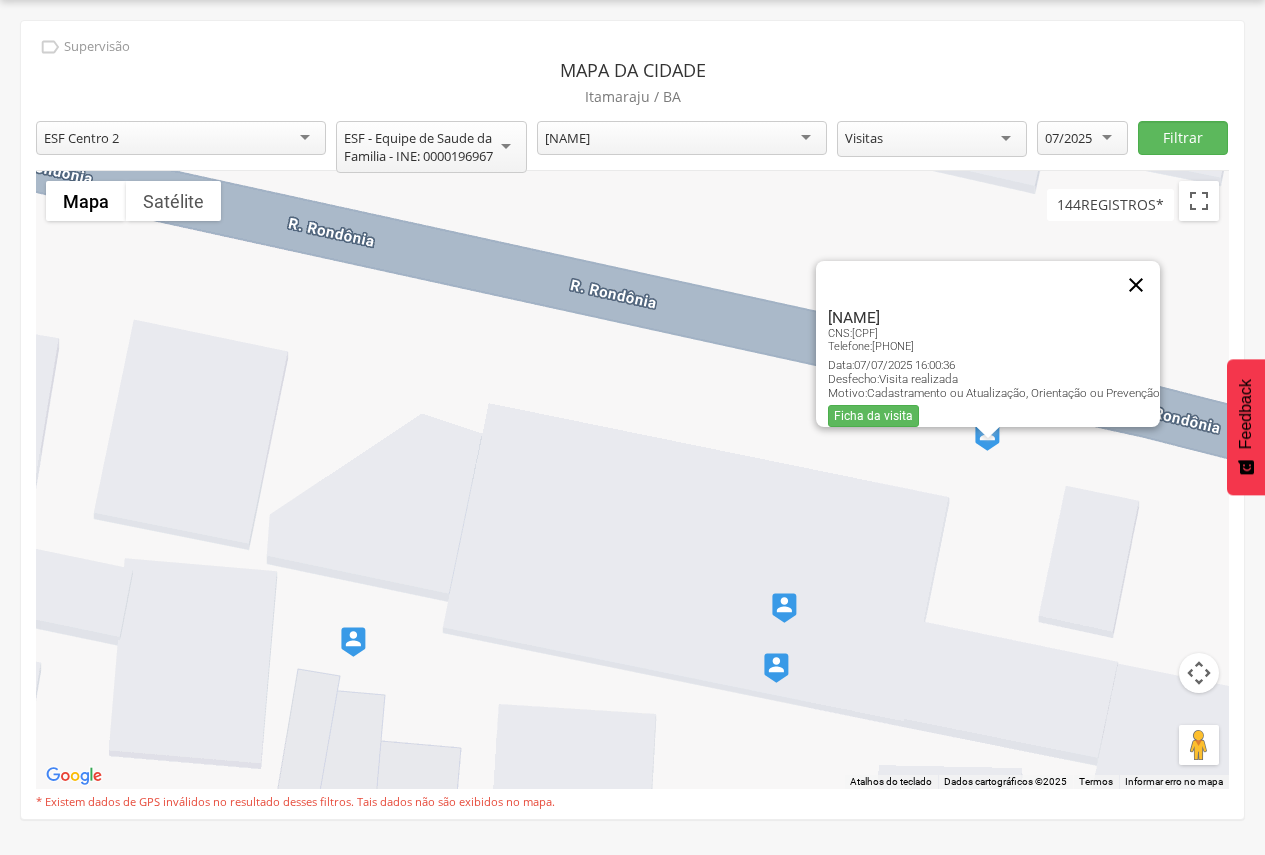 click at bounding box center [1136, 285] 